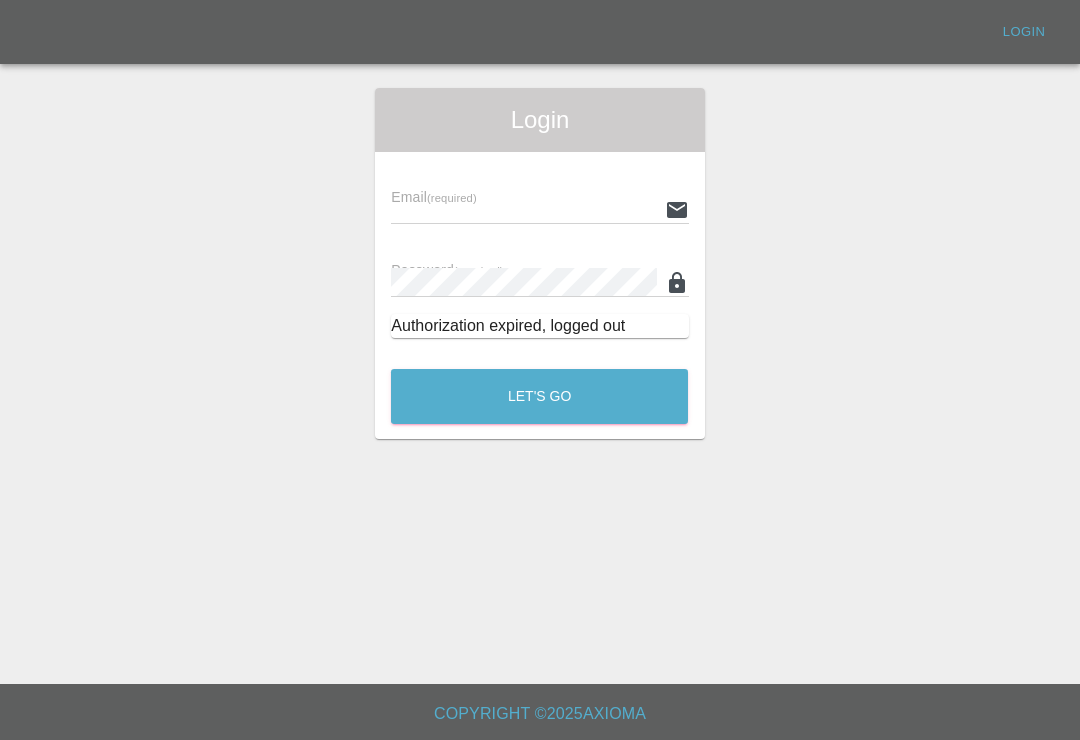 scroll, scrollTop: 0, scrollLeft: 0, axis: both 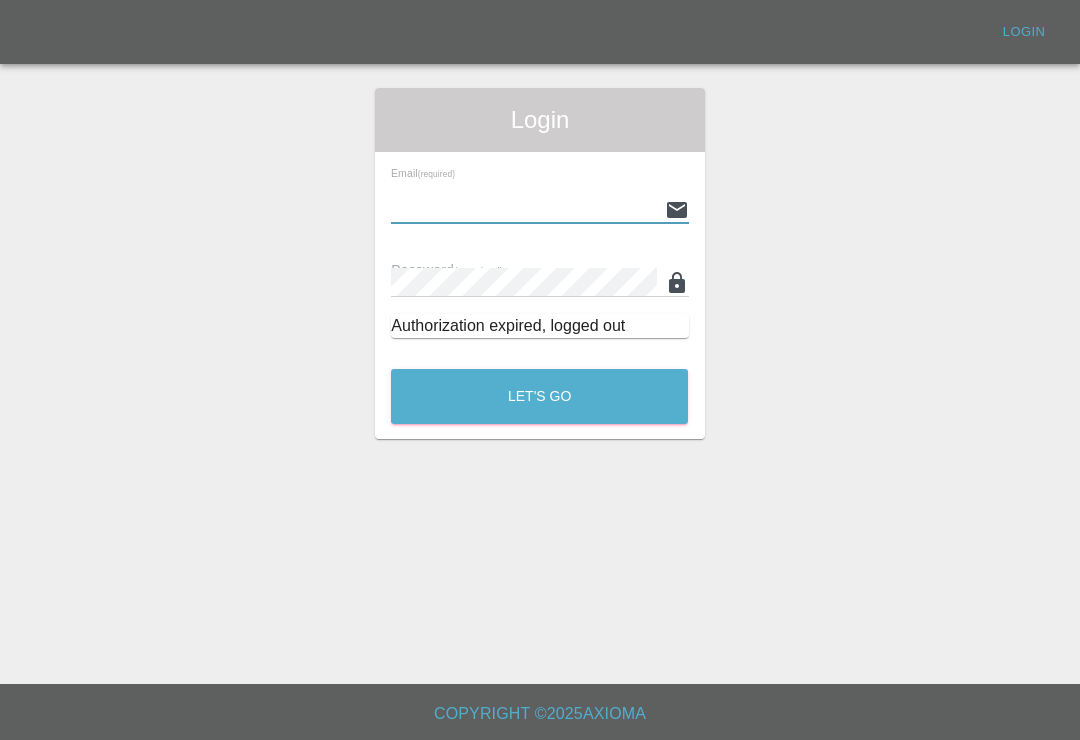 type on "[EMAIL]" 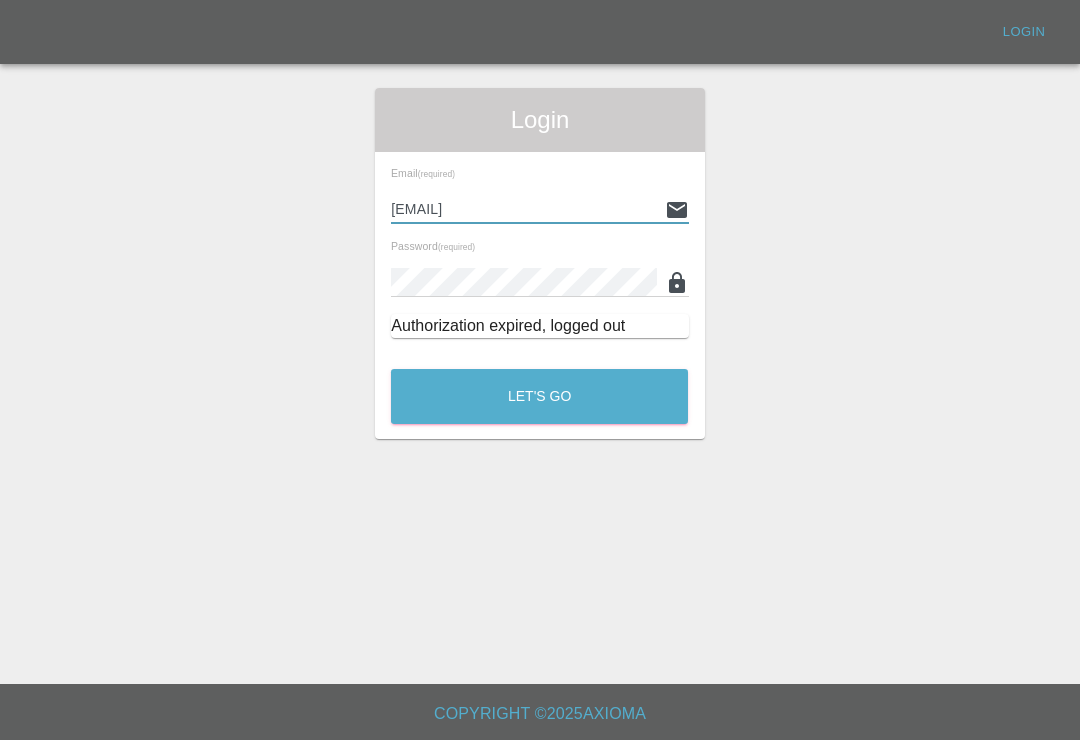 click on "Let's Go" at bounding box center [539, 396] 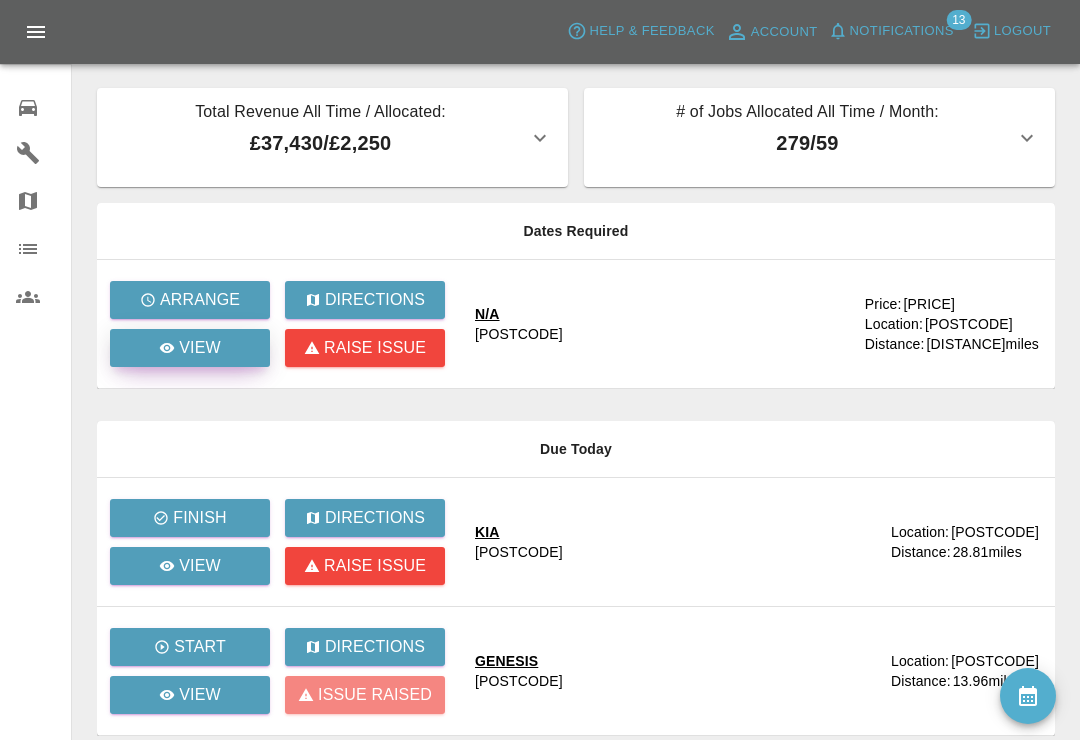 click 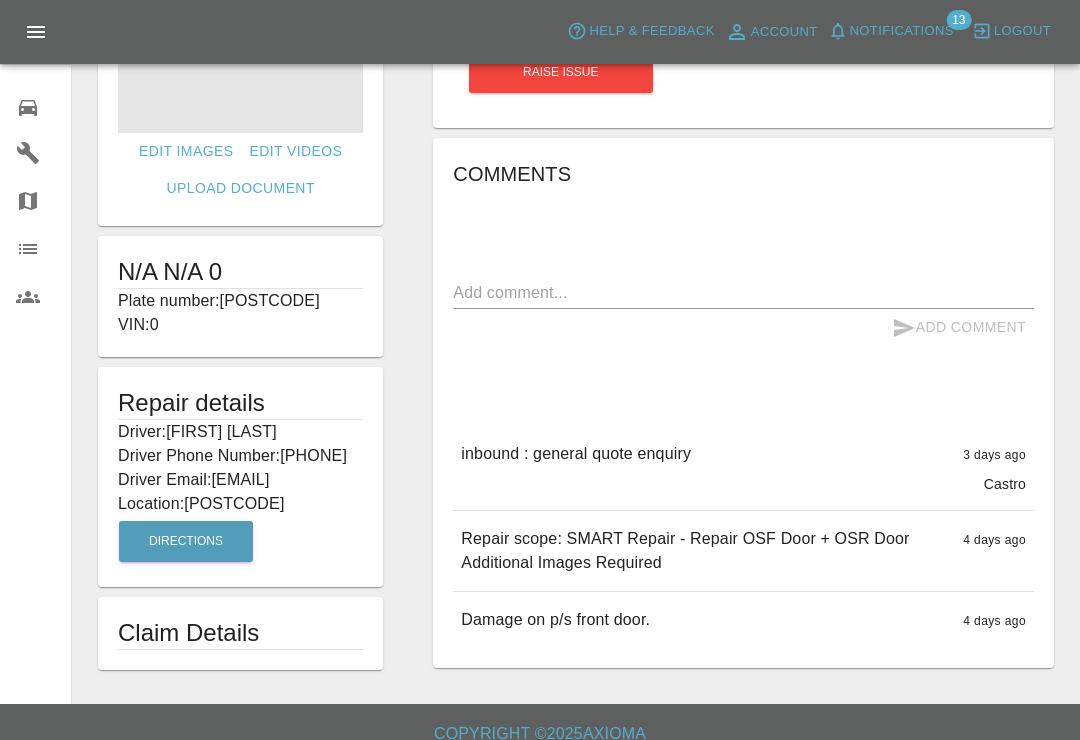 scroll, scrollTop: 271, scrollLeft: 0, axis: vertical 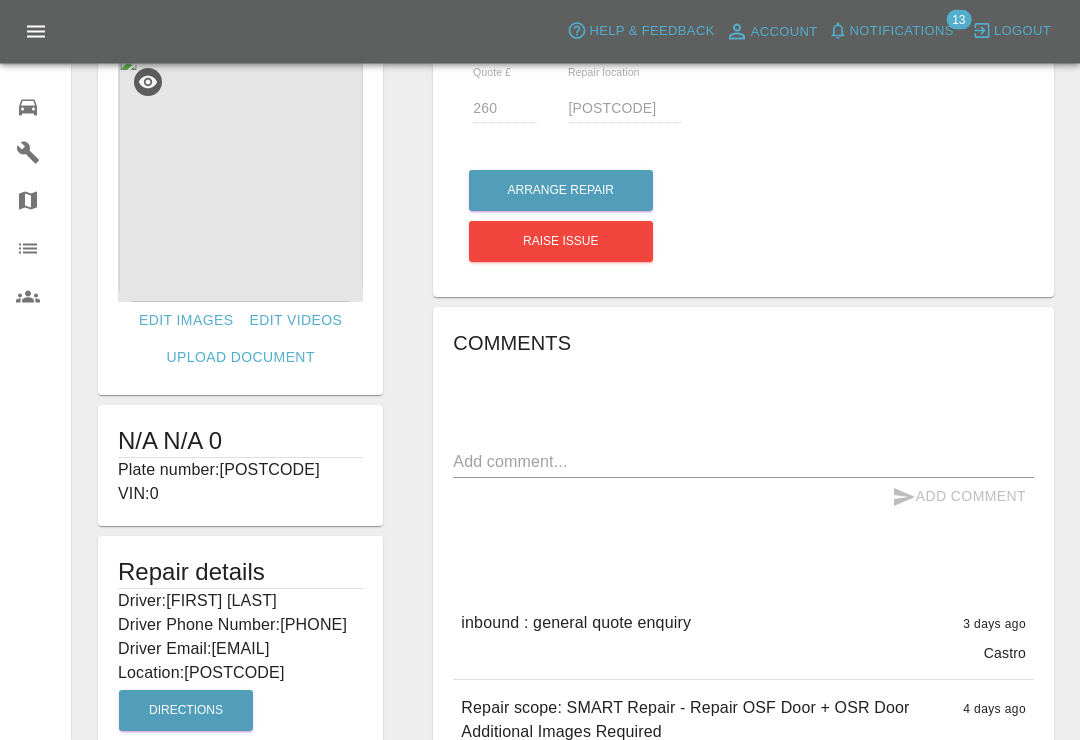 click at bounding box center (240, 178) 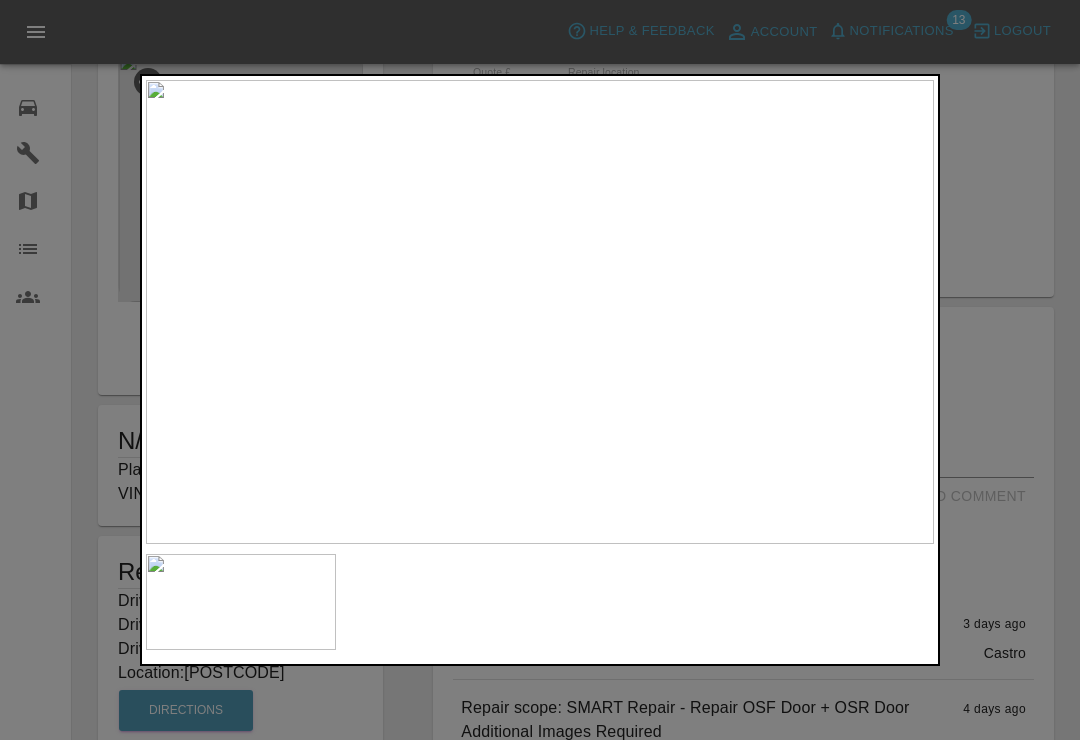 click at bounding box center (241, 602) 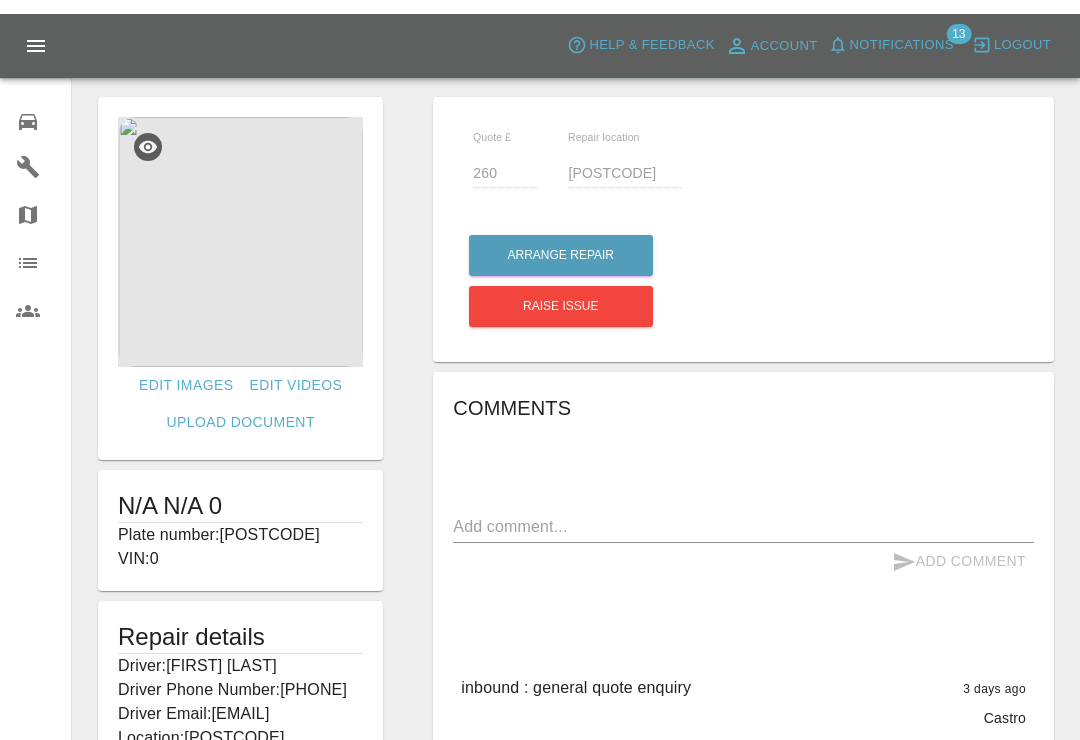 scroll, scrollTop: 0, scrollLeft: 0, axis: both 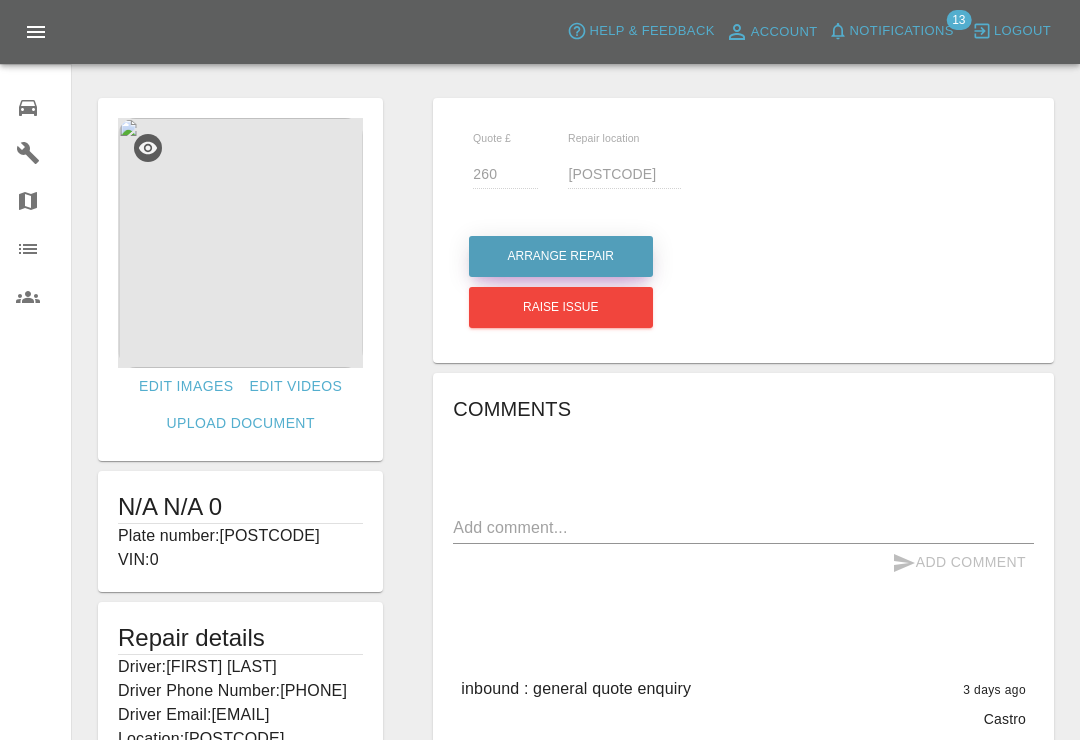 click on "Arrange Repair" at bounding box center (561, 256) 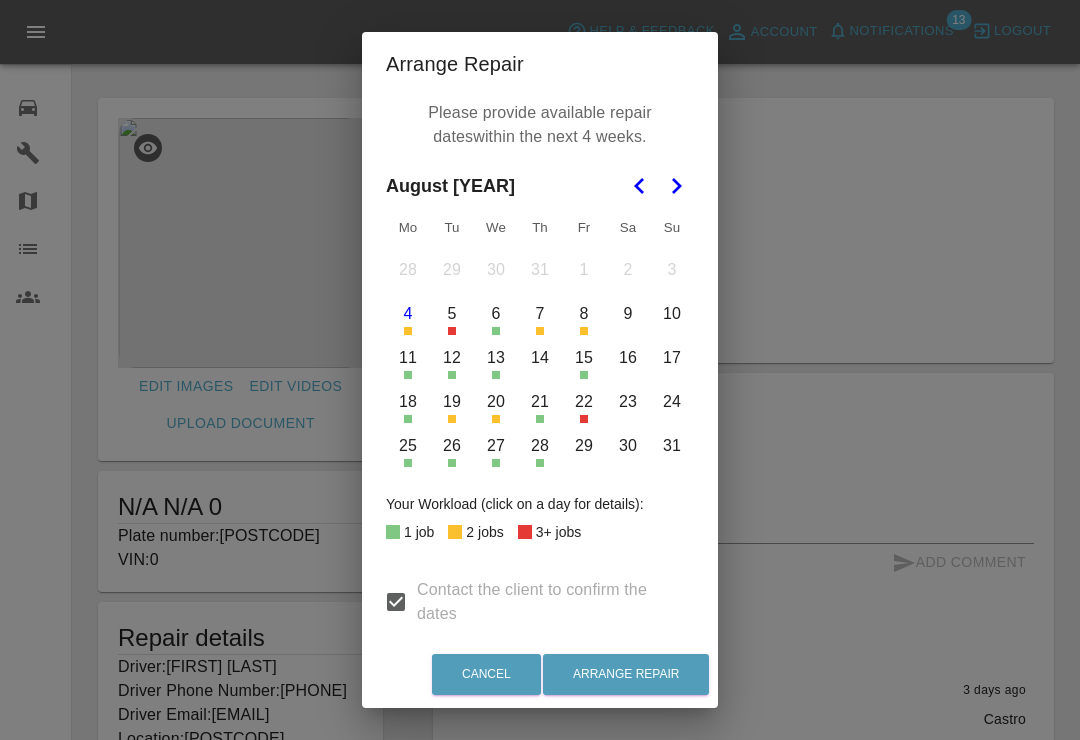 click on "29" at bounding box center (584, 446) 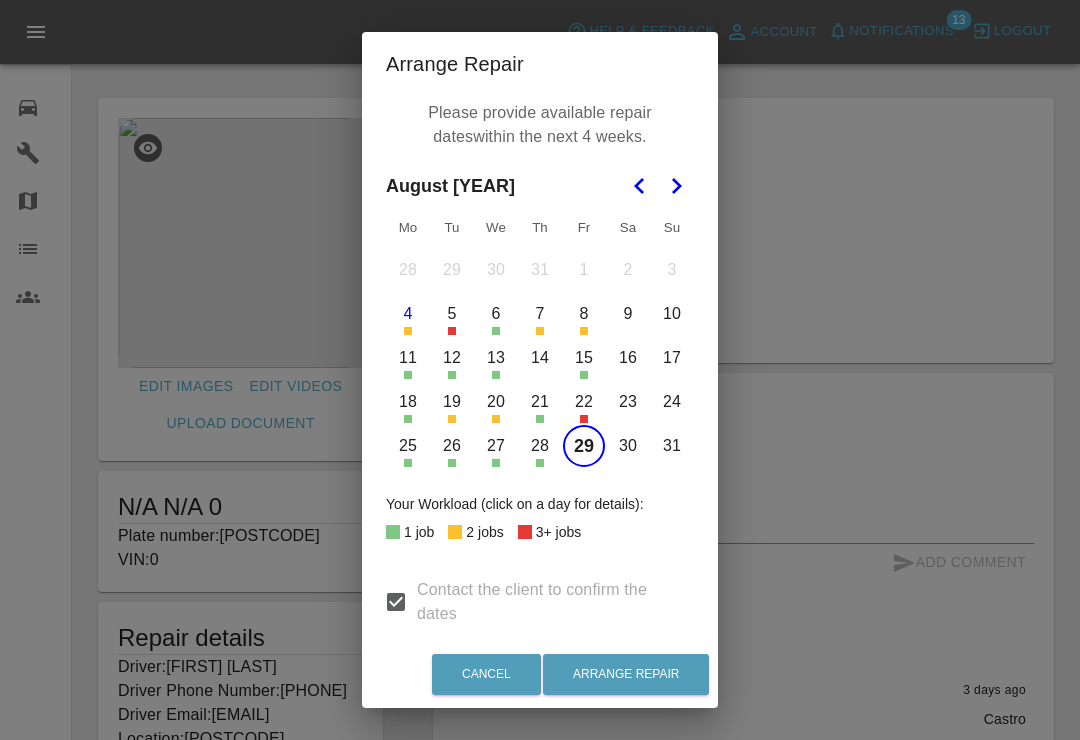 click on "29" at bounding box center (584, 446) 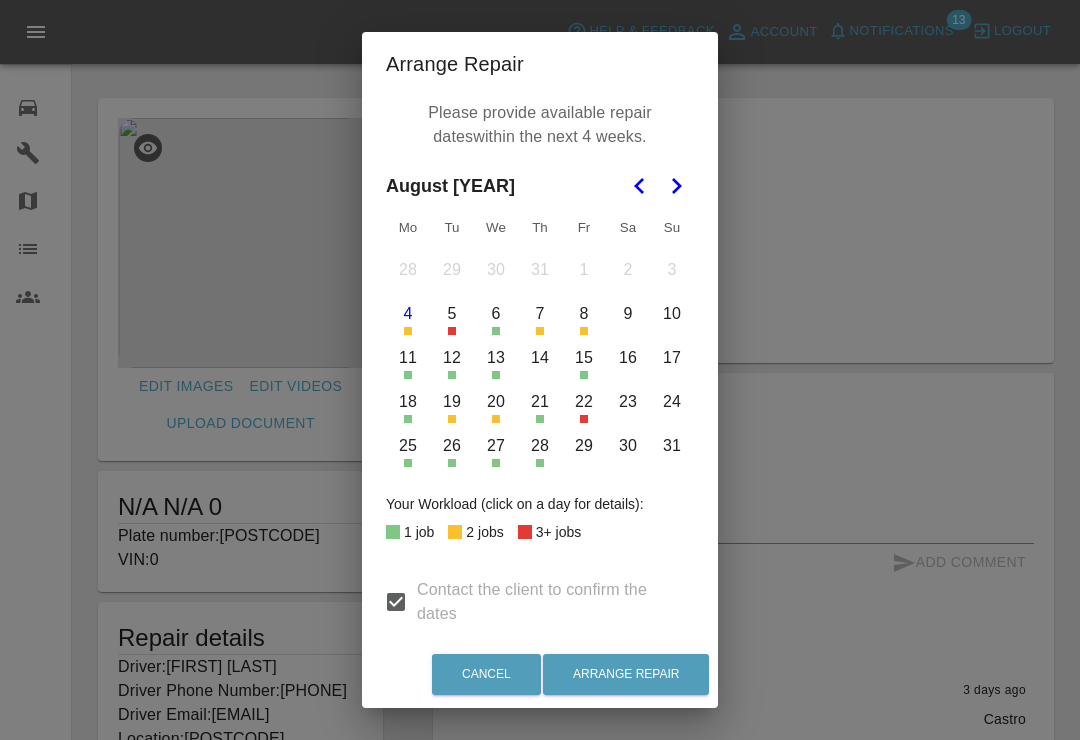 click on "6" at bounding box center (496, 314) 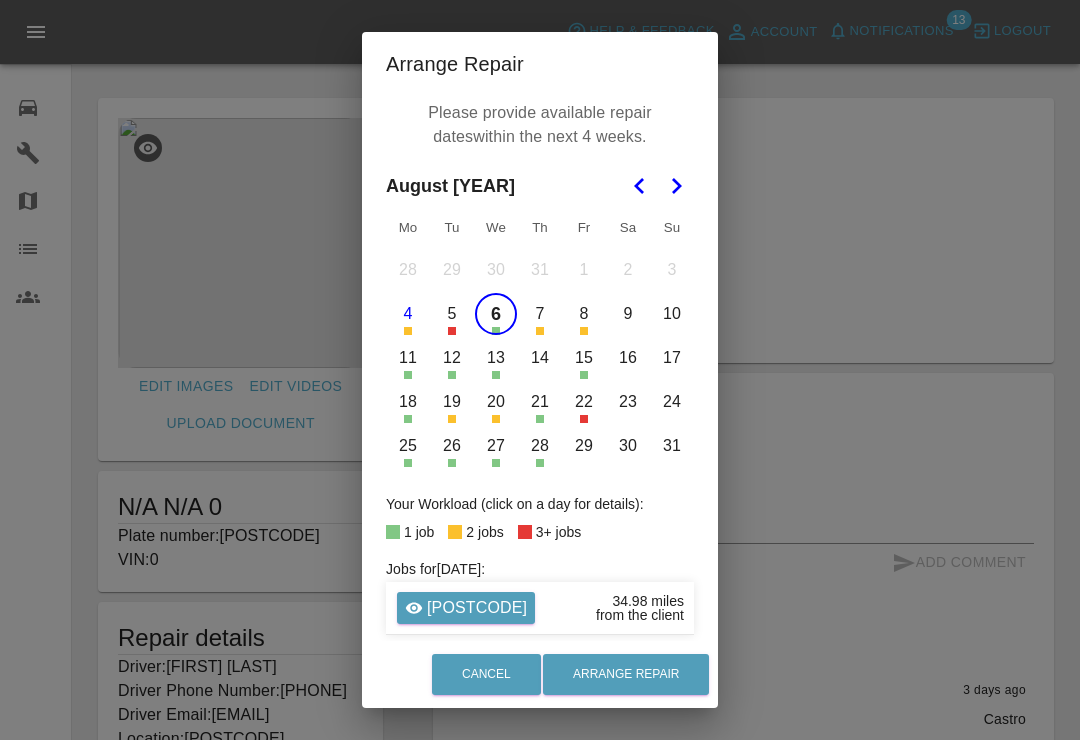 click on "6" at bounding box center [496, 314] 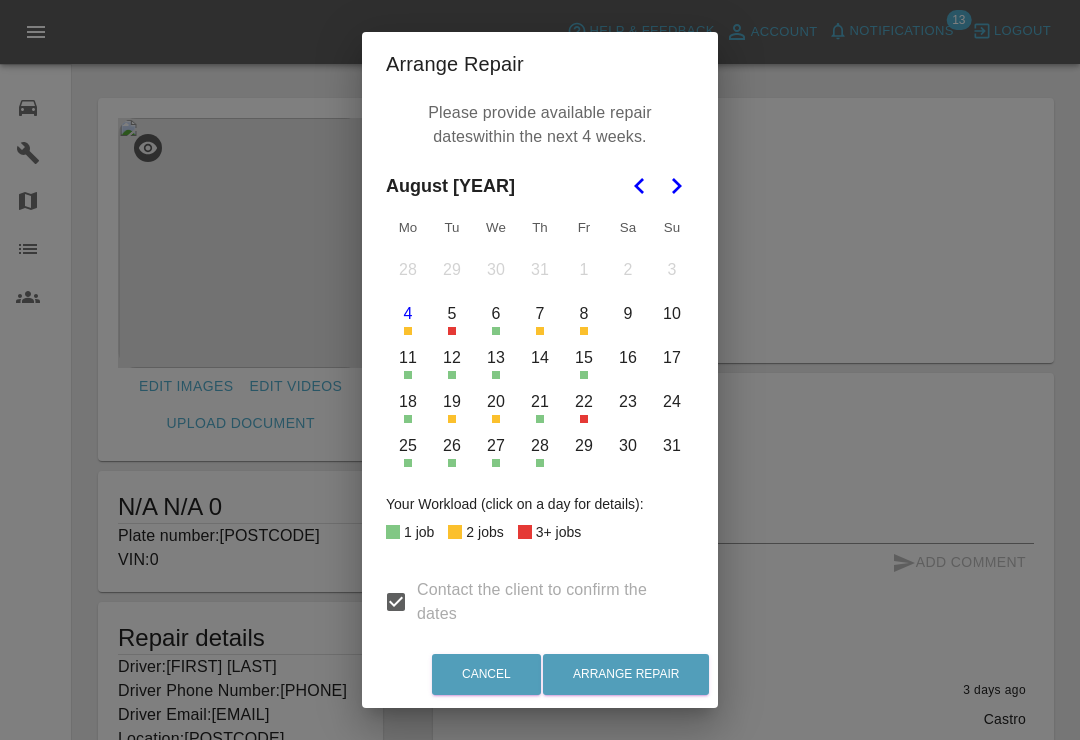 click on "7" at bounding box center (540, 314) 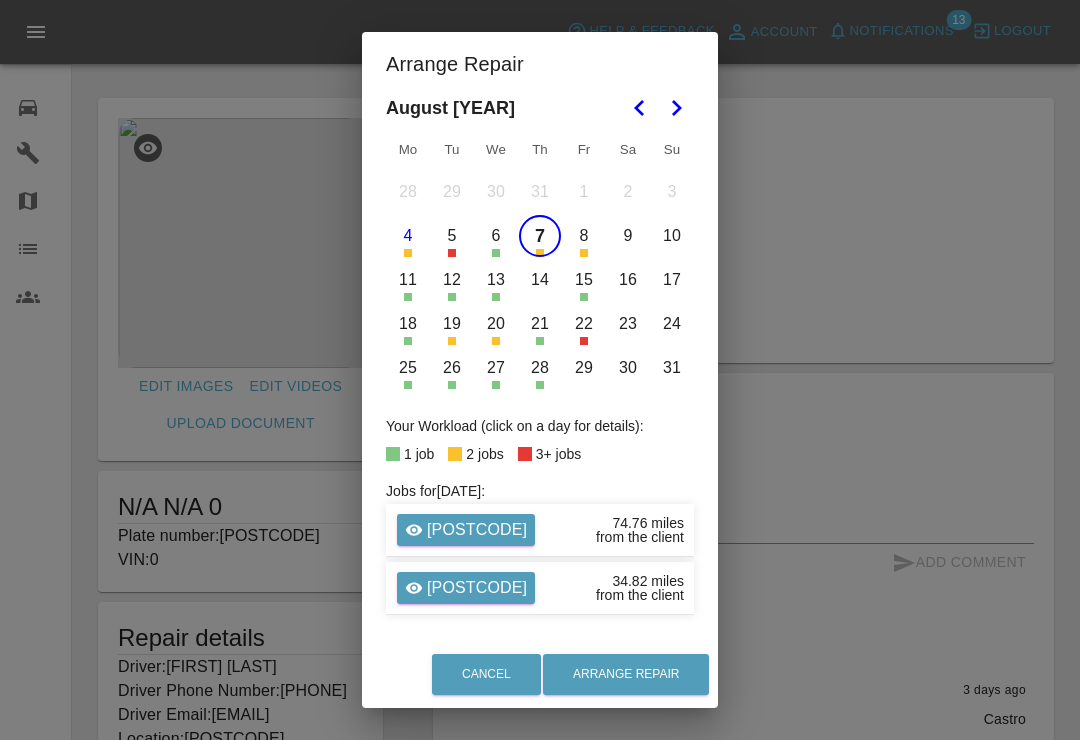 click on "7" at bounding box center (540, 236) 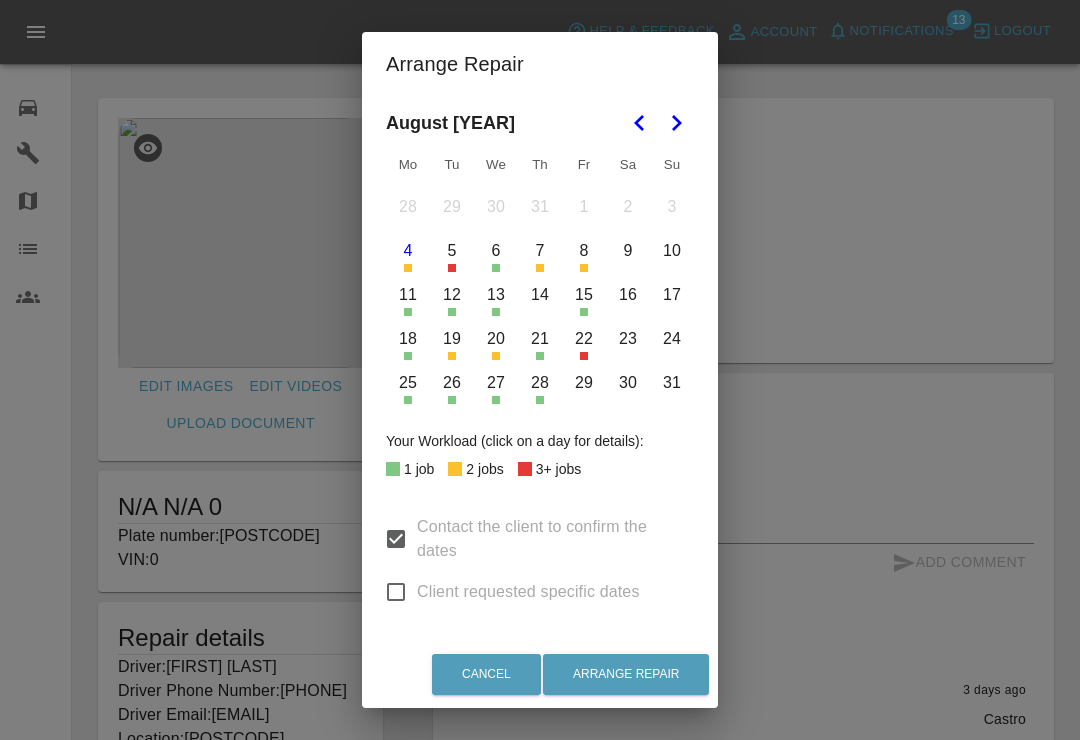 scroll, scrollTop: 53, scrollLeft: 0, axis: vertical 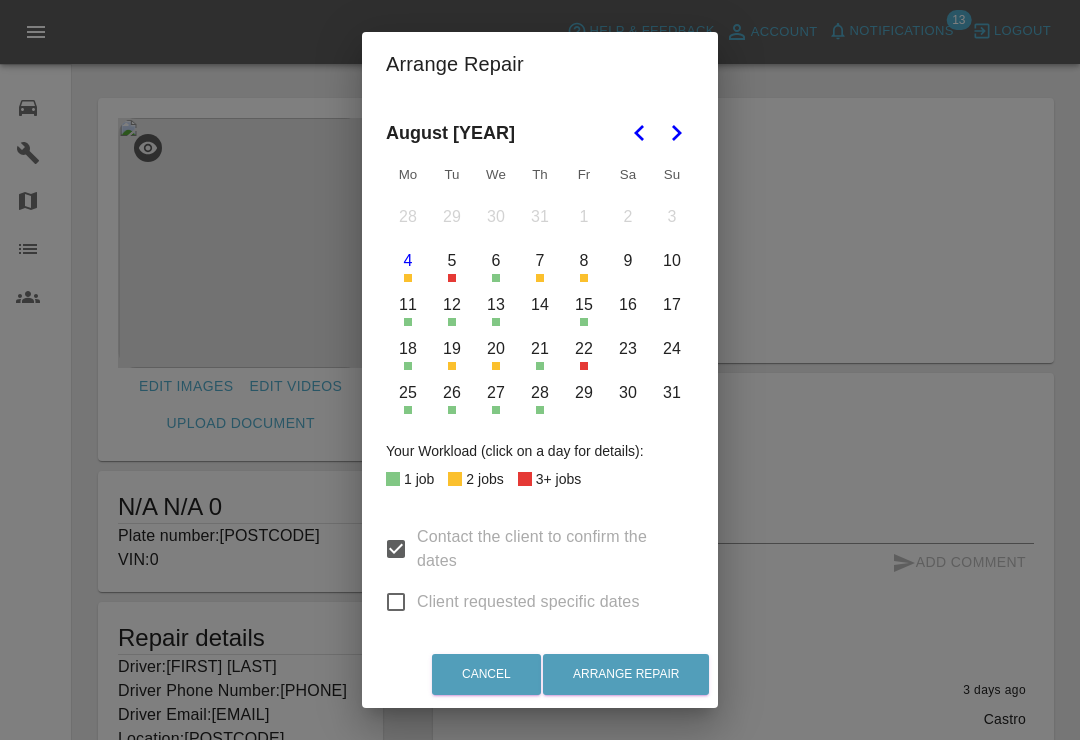 click on "8" at bounding box center (584, 261) 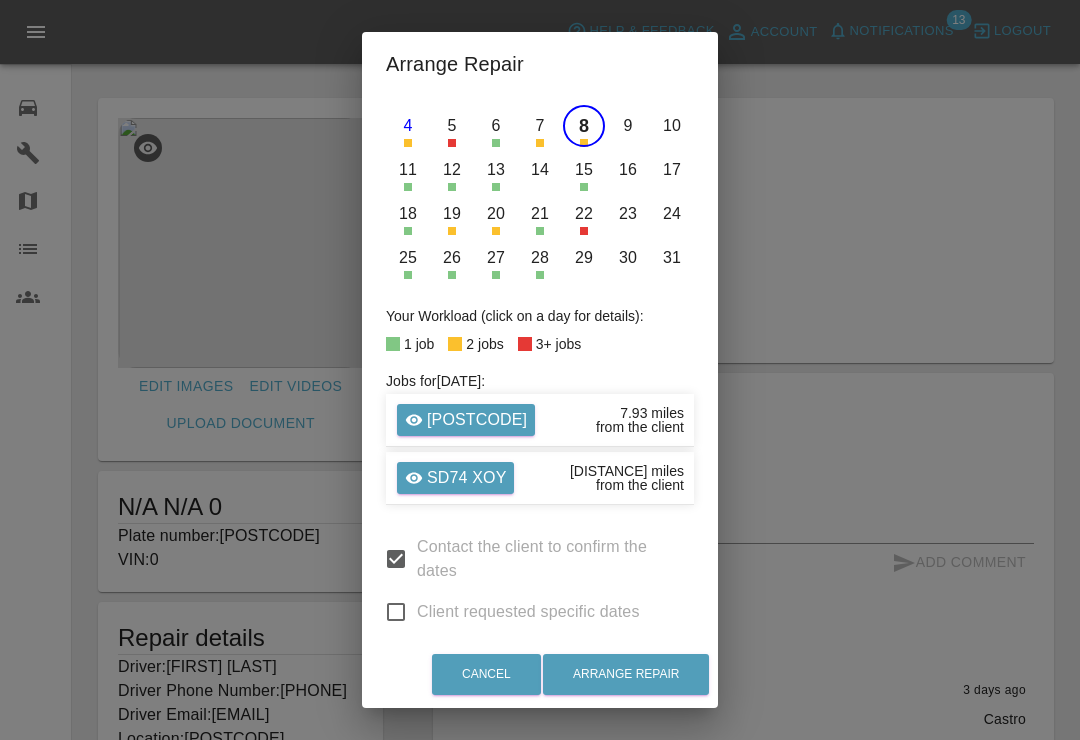 scroll, scrollTop: 190, scrollLeft: 0, axis: vertical 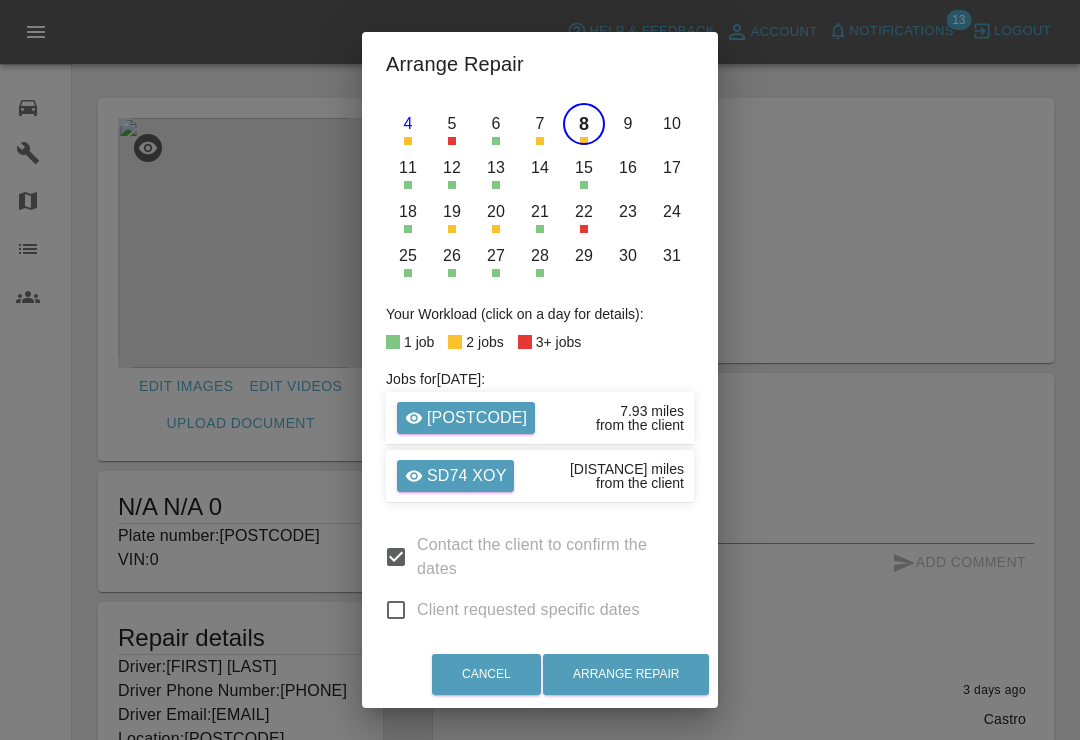 click on "Arrange Repair Please provide available repair dates  within the next 4 weeks. August 2025 Mo Tu We Th Fr Sa Su 28 29 30 31 1 2 3 4 5 6 7 8 9 10 11 12 13 14 15 16 17 18 19 20 21 22 23 24 25 26 27 28 29 30 31 Your Workload (click on a day for details): 1 job 2 jobs 3+ jobs Jobs for  8 August : LO22OXU 7.93 miles from the client SD74 XOY 23.59 miles from the client Contact the client to confirm the dates Client requested specific dates Cancel Arrange Repair" at bounding box center (540, 370) 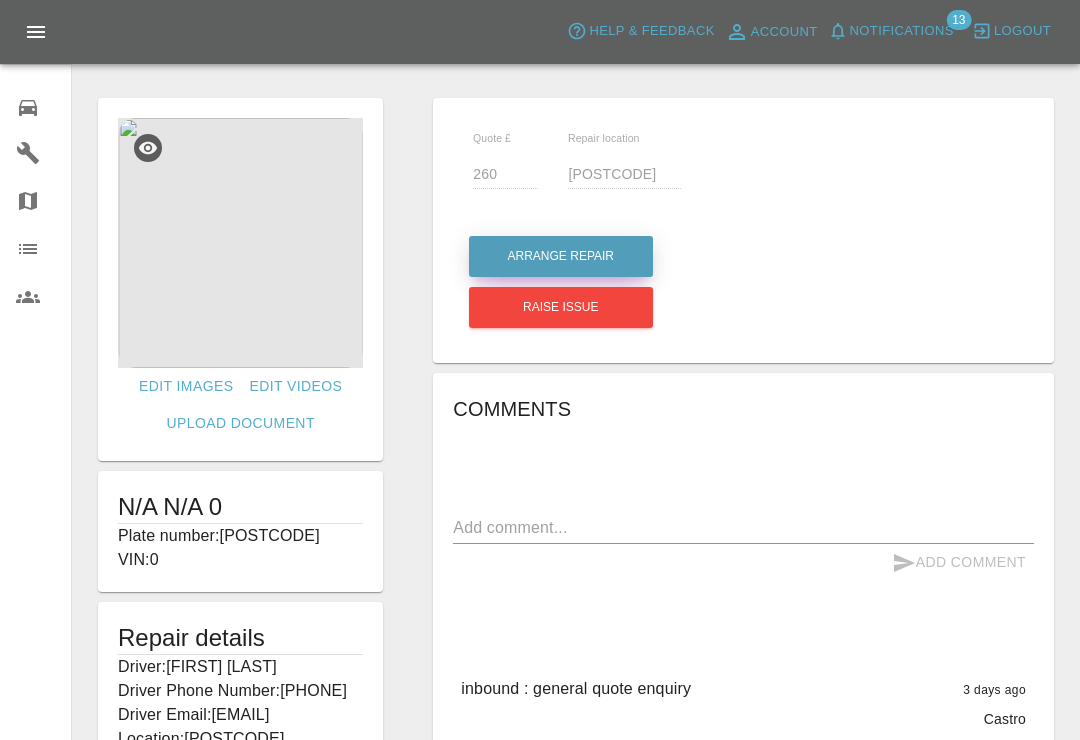 click on "Arrange Repair" at bounding box center (561, 256) 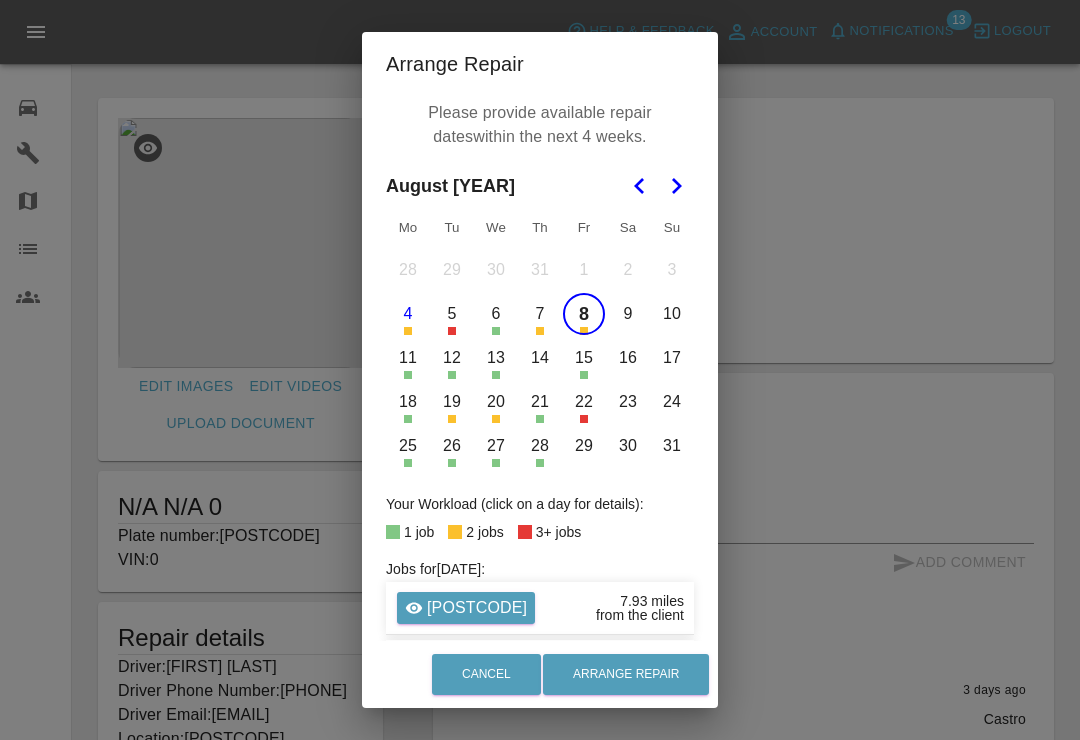 click on "5" at bounding box center (452, 314) 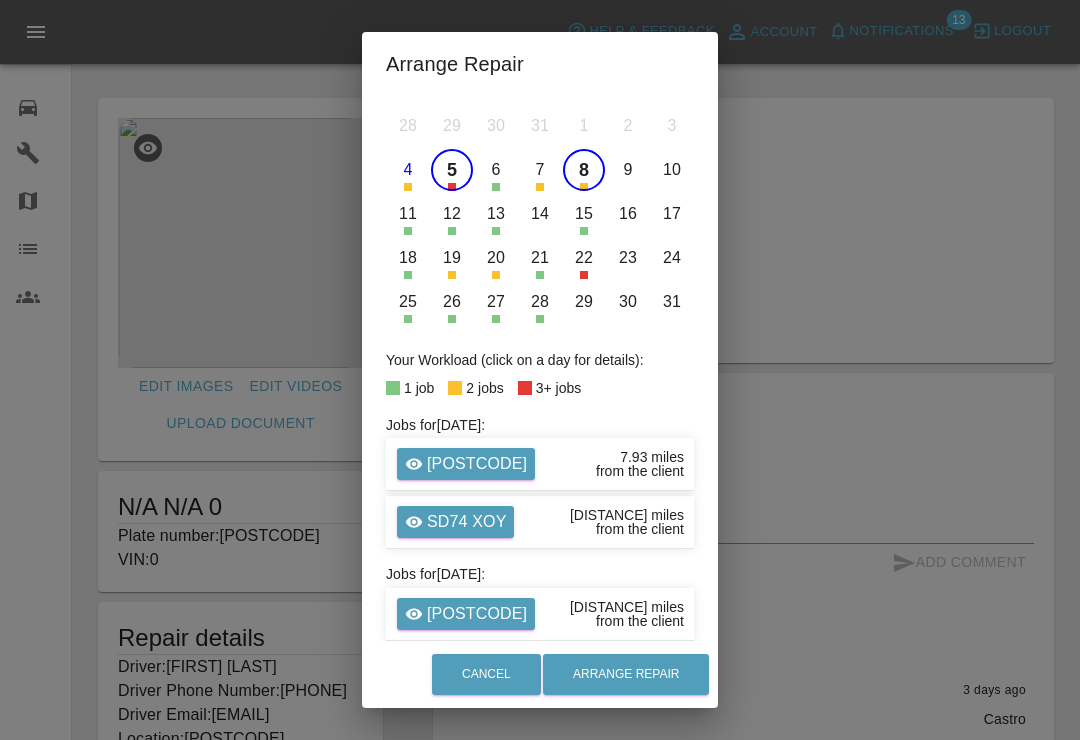 scroll, scrollTop: 142, scrollLeft: 0, axis: vertical 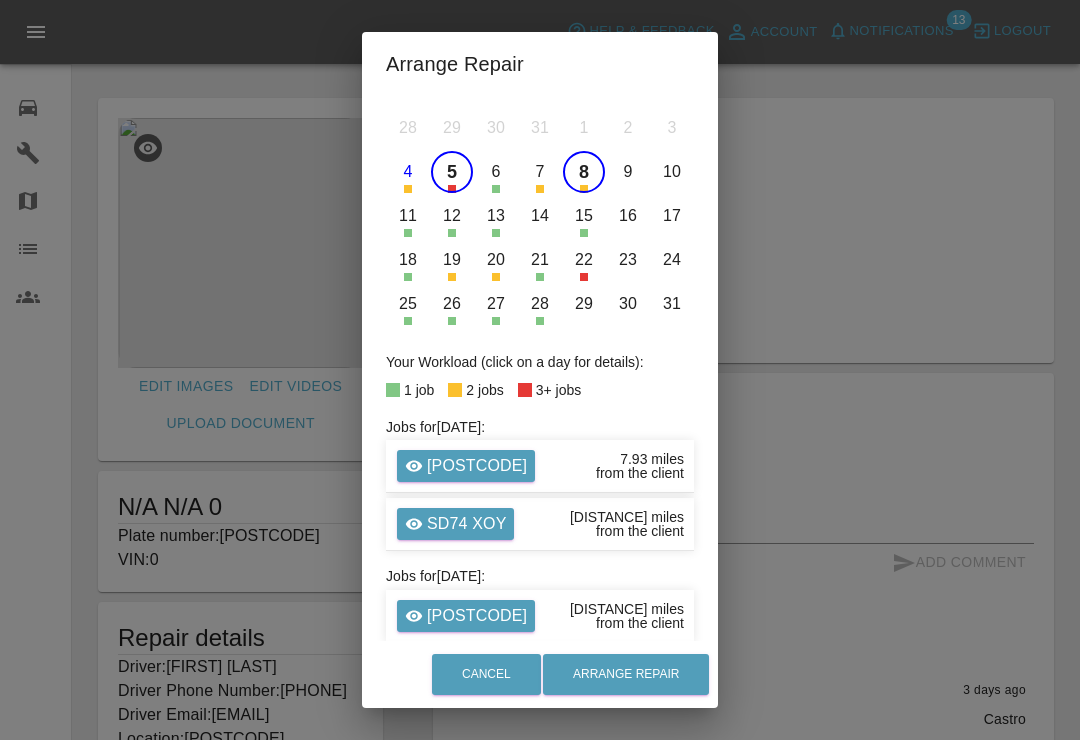 click on "Arrange Repair Please provide available repair dates  within the next 4 weeks. August 2025 Mo Tu We Th Fr Sa Su 28 29 30 31 1 2 3 4 5 6 7 8 9 10 11 12 13 14 15 16 17 18 19 20 21 22 23 24 25 26 27 28 29 30 31 Your Workload (click on a day for details): 1 job 2 jobs 3+ jobs Jobs for  8 August : LO22OXU 7.93 miles from the client SD74 XOY 23.59 miles from the client Jobs for  5 August : KN58NEW 75.88 miles from the client WA67TDV 17.67 miles from the client YM17YLJ 76.18 miles from the client Contact the client to confirm the dates Client requested specific dates Cancel Arrange Repair" at bounding box center (540, 370) 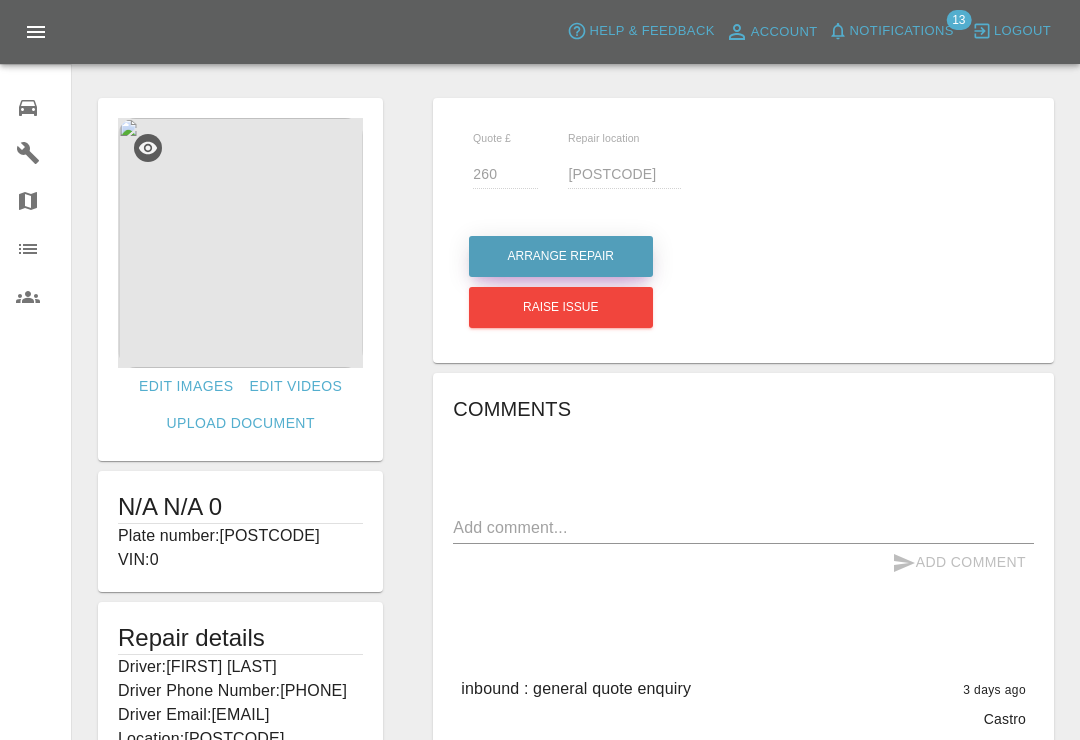click on "Arrange Repair" at bounding box center (561, 256) 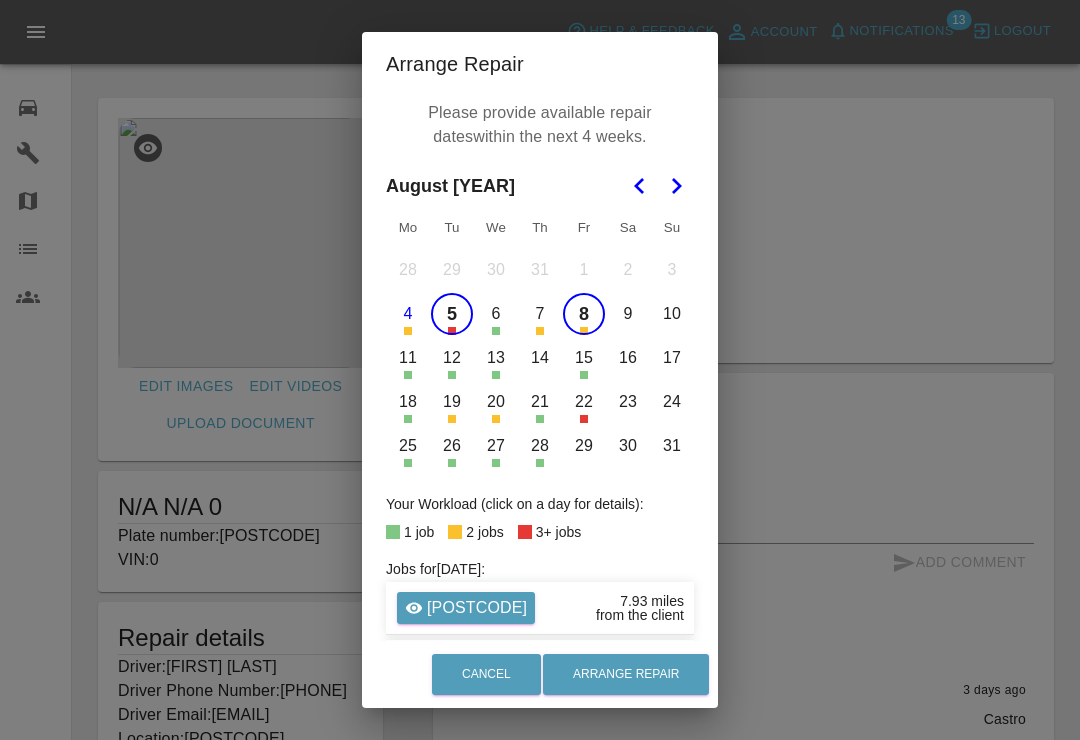 click on "5" at bounding box center (452, 314) 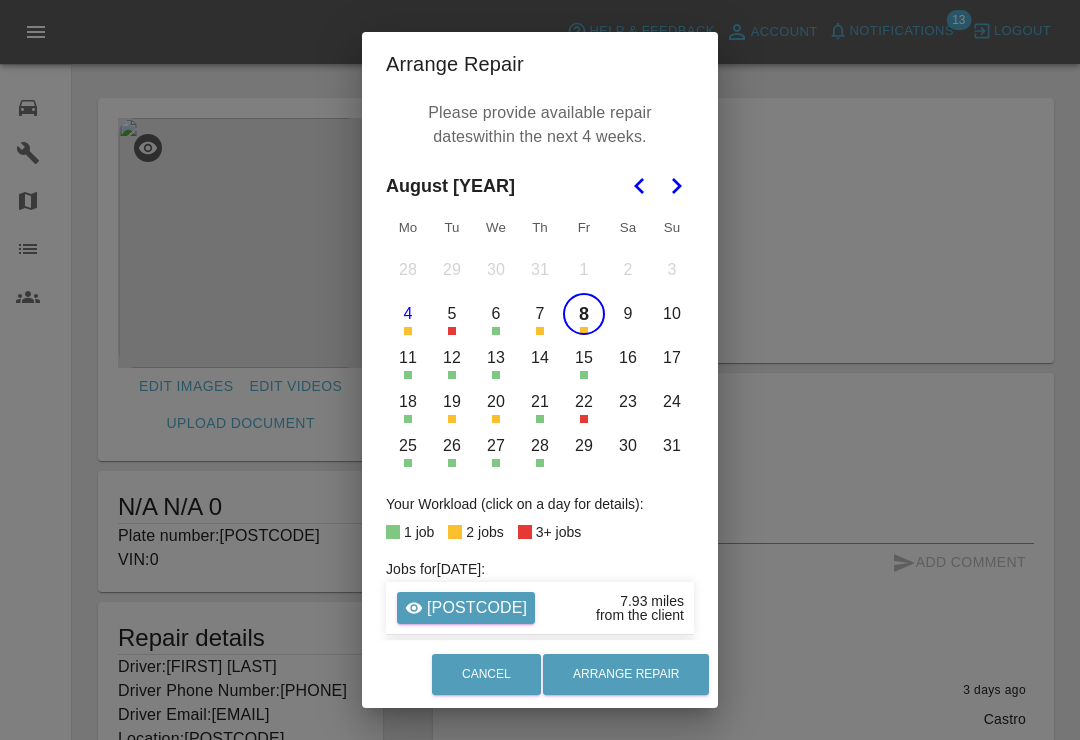 click on "8" at bounding box center [584, 314] 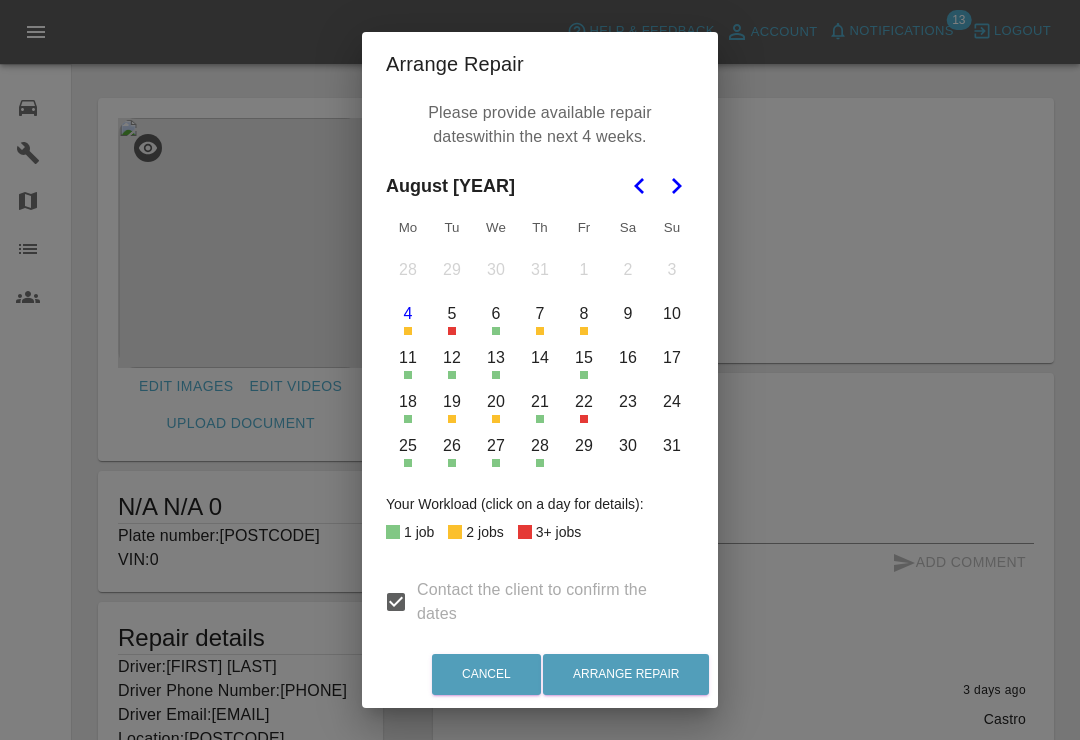 click on "11" at bounding box center (408, 358) 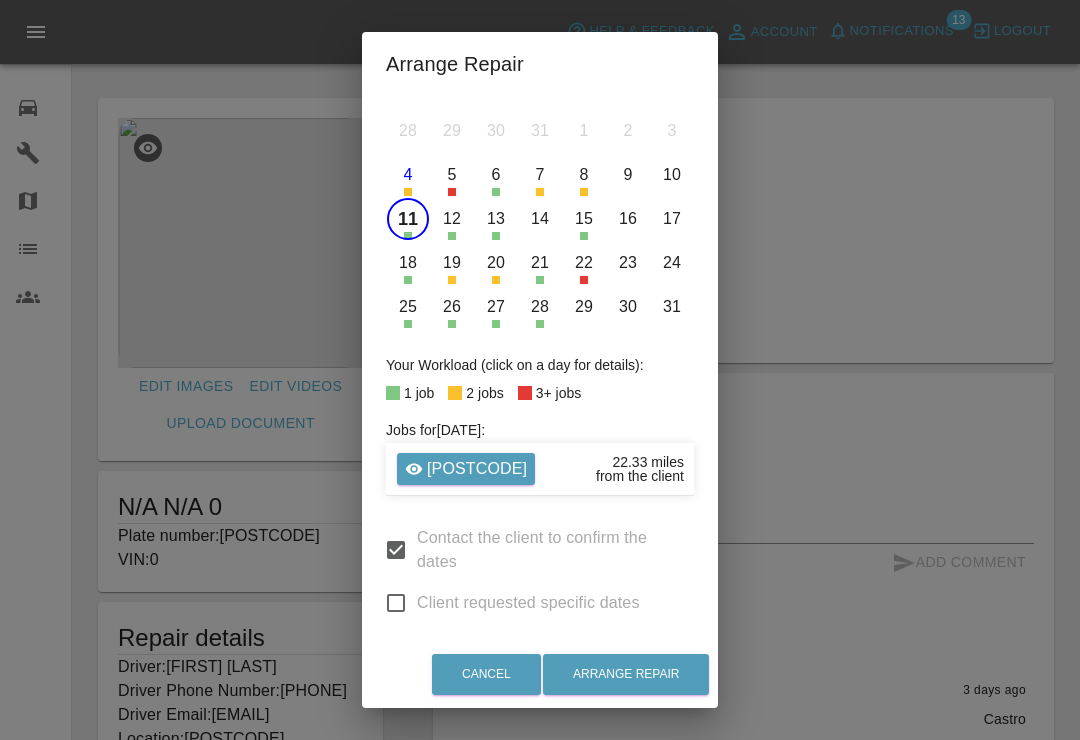 click on "11" at bounding box center [408, 219] 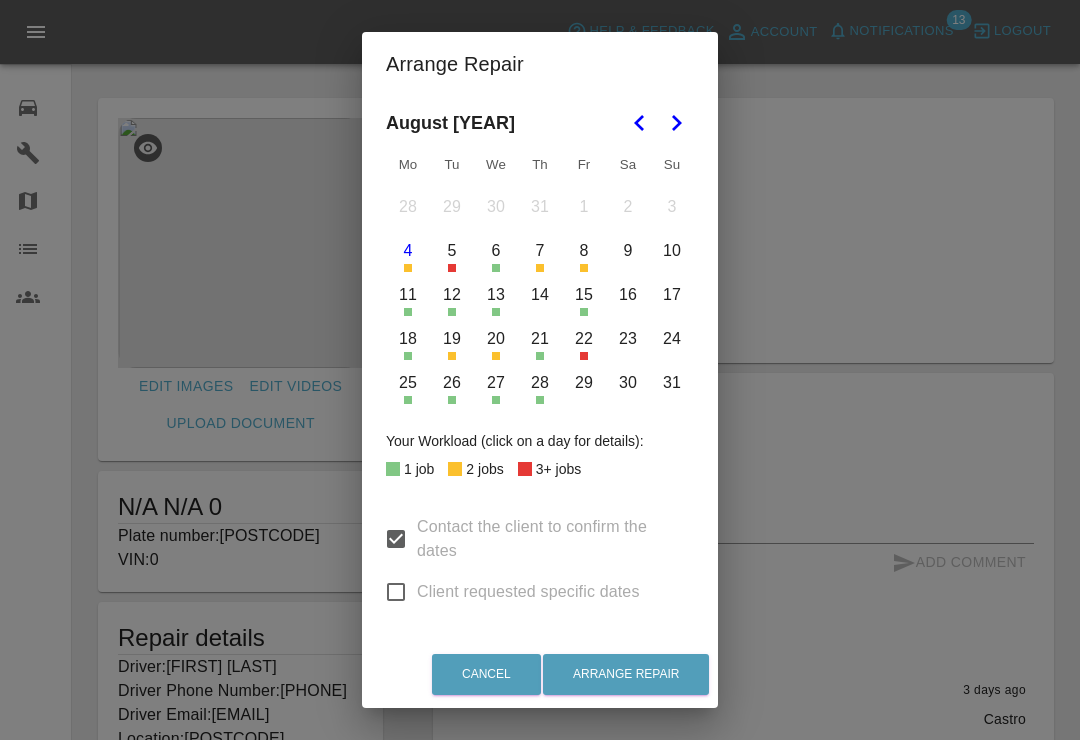 scroll, scrollTop: 53, scrollLeft: 0, axis: vertical 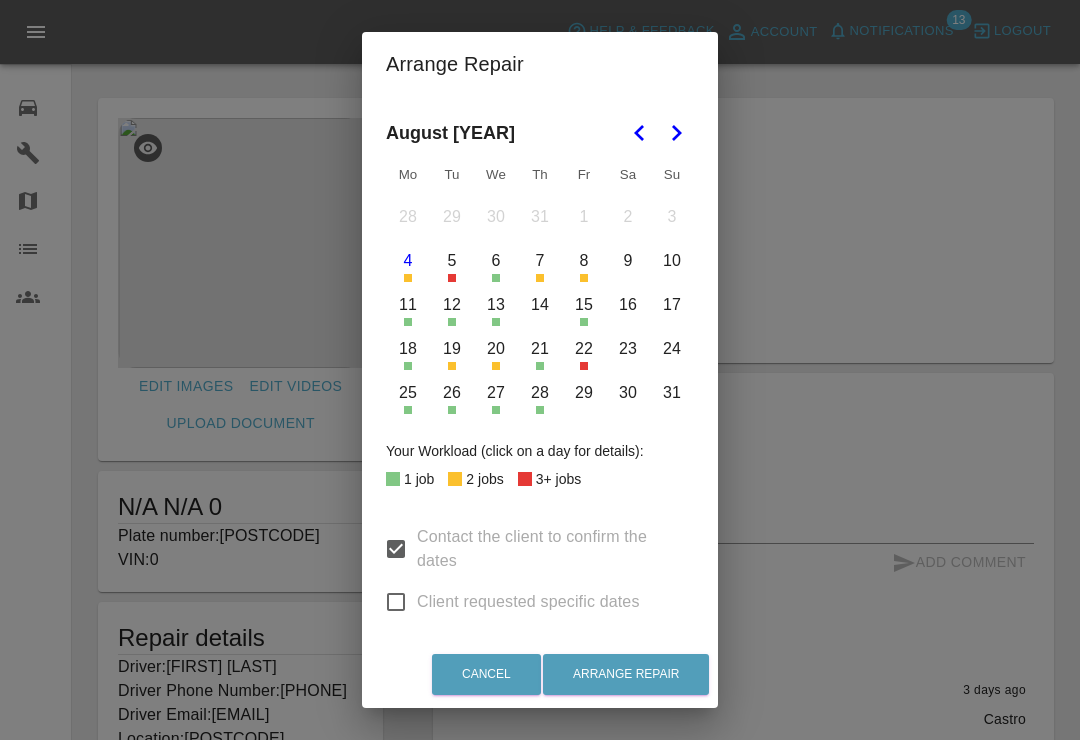 click on "12" at bounding box center [452, 305] 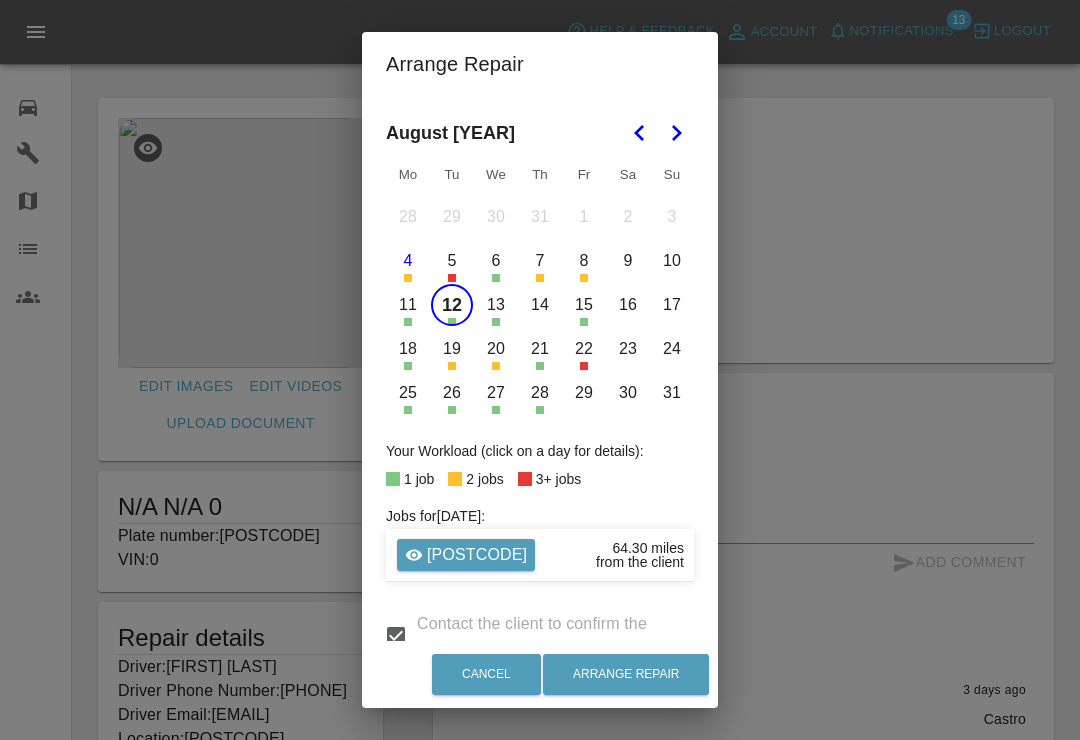 click on "12" at bounding box center [452, 305] 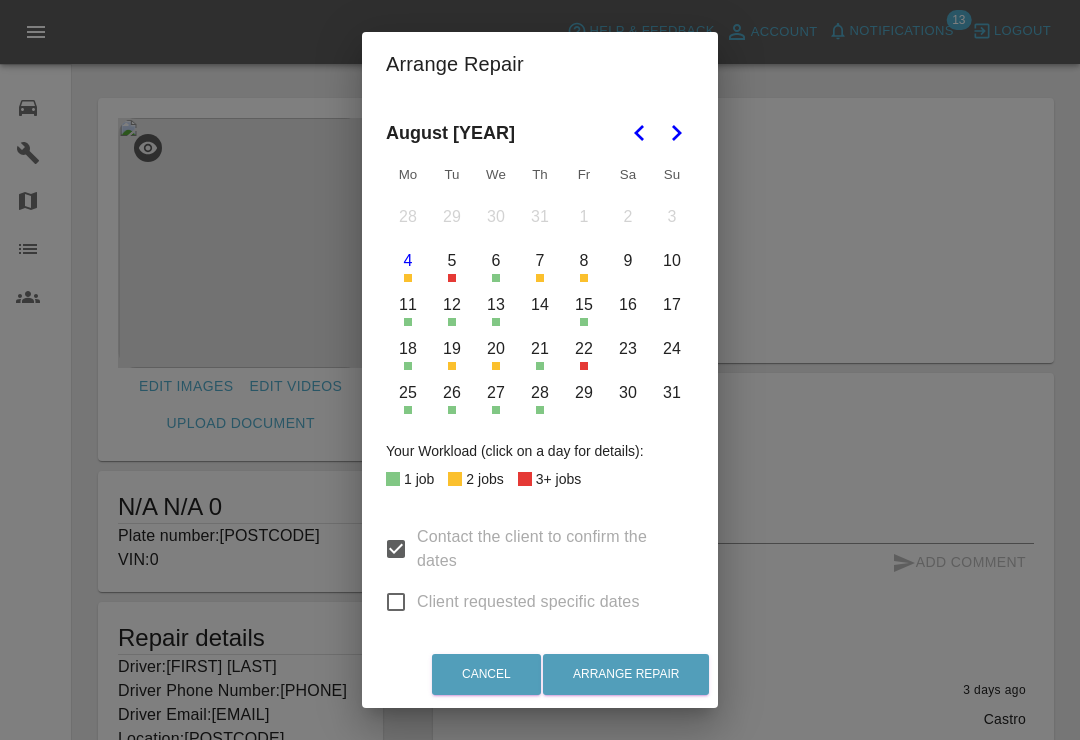 click on "13" at bounding box center (496, 305) 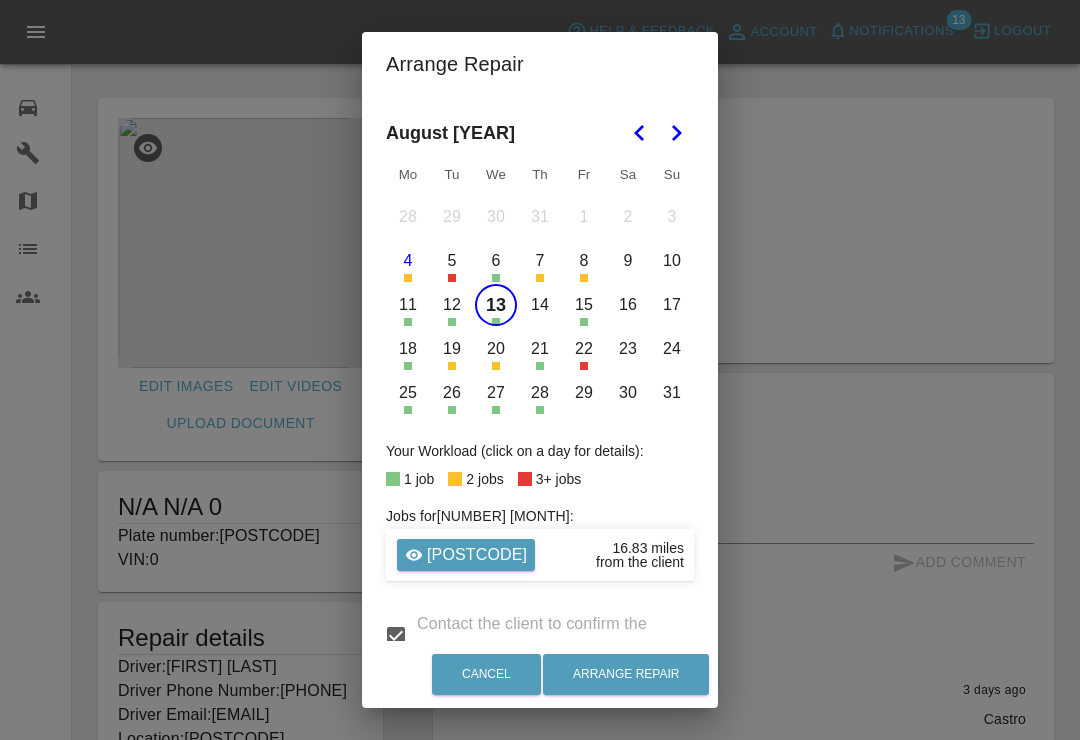 click on "13" at bounding box center (496, 305) 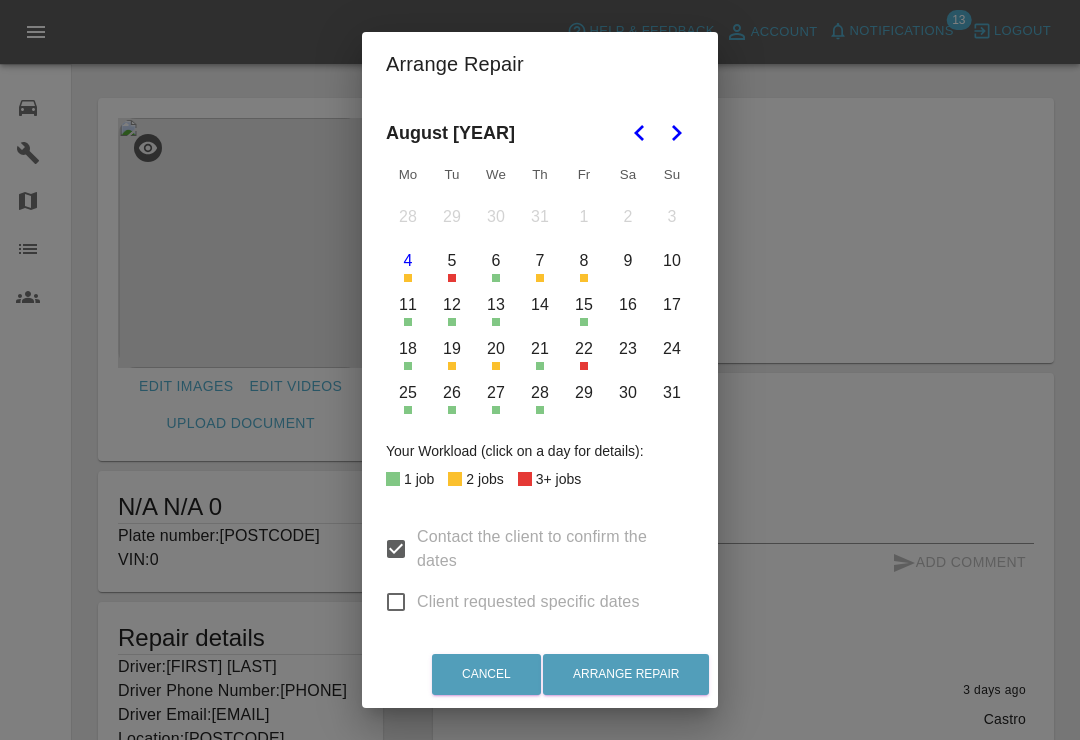 click on "14" at bounding box center [540, 305] 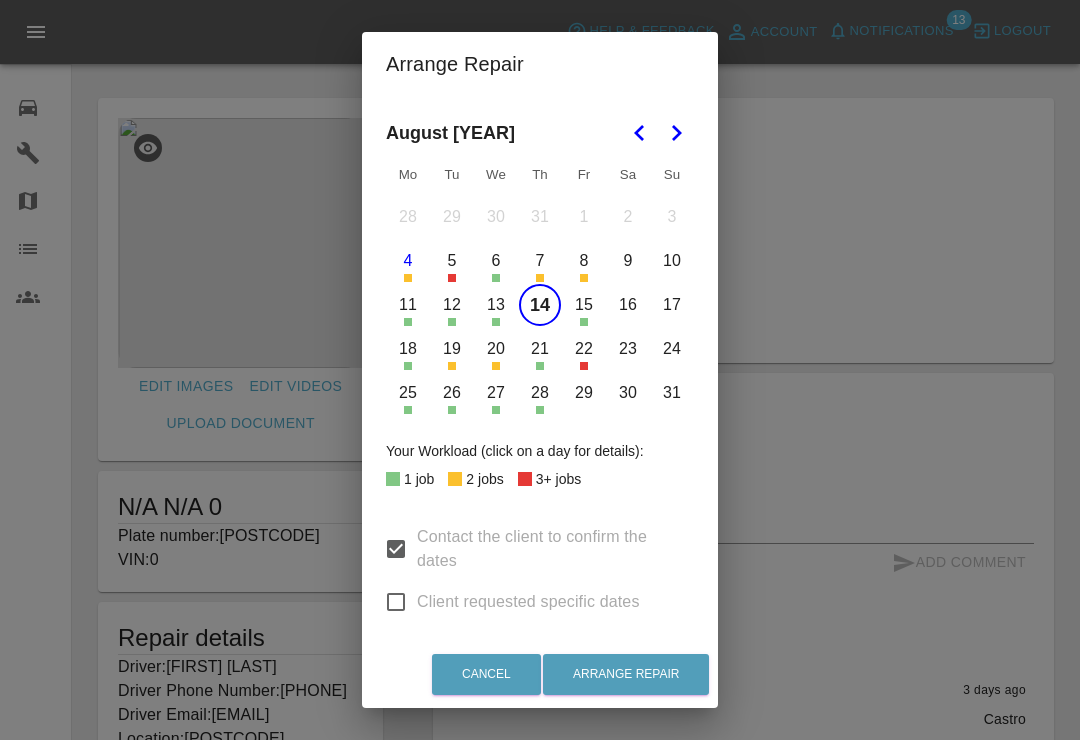 click on "15" at bounding box center [584, 305] 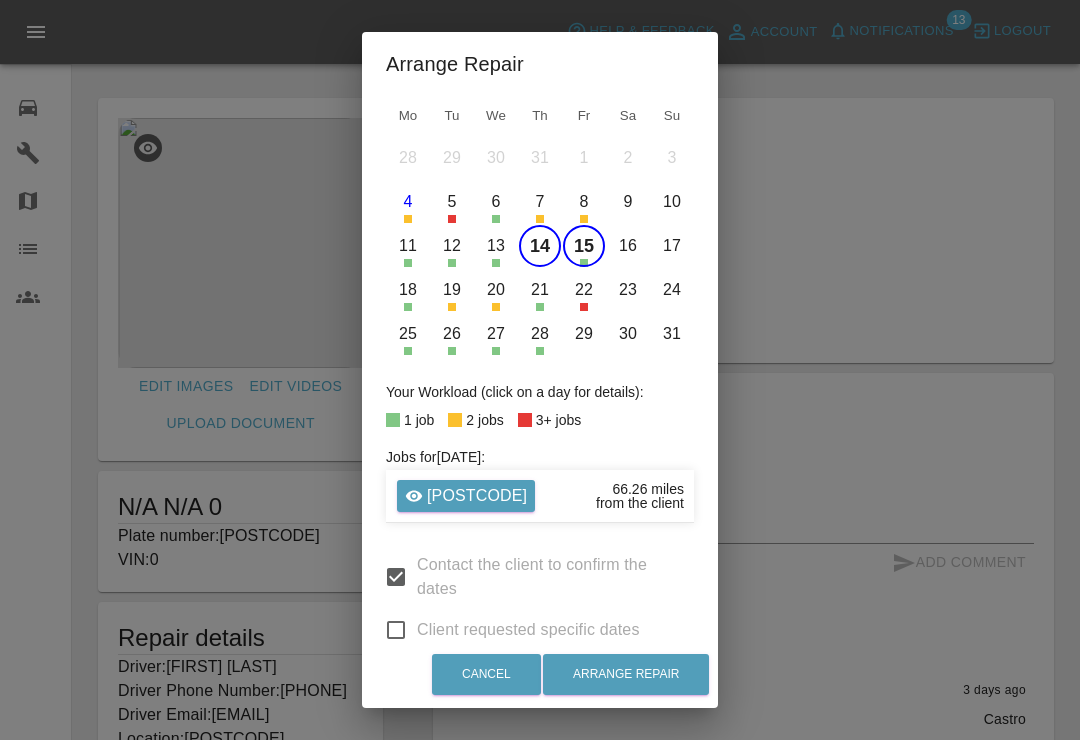 click on "15" at bounding box center [584, 246] 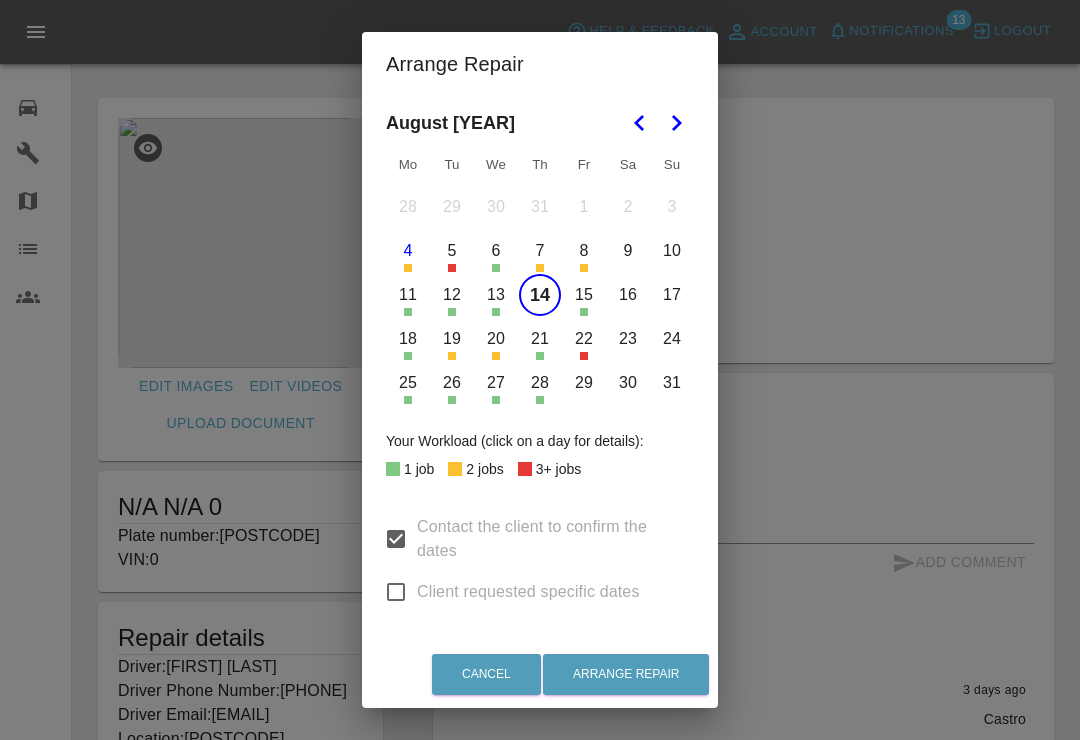 scroll, scrollTop: 53, scrollLeft: 0, axis: vertical 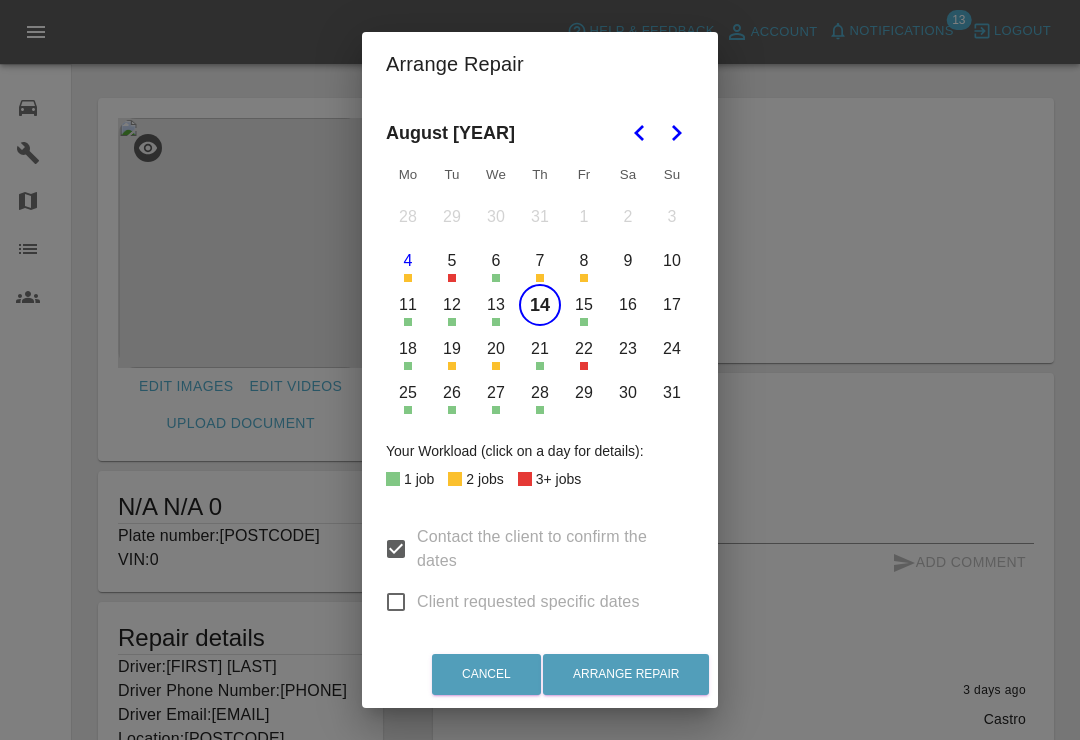 click on "18" at bounding box center [408, 349] 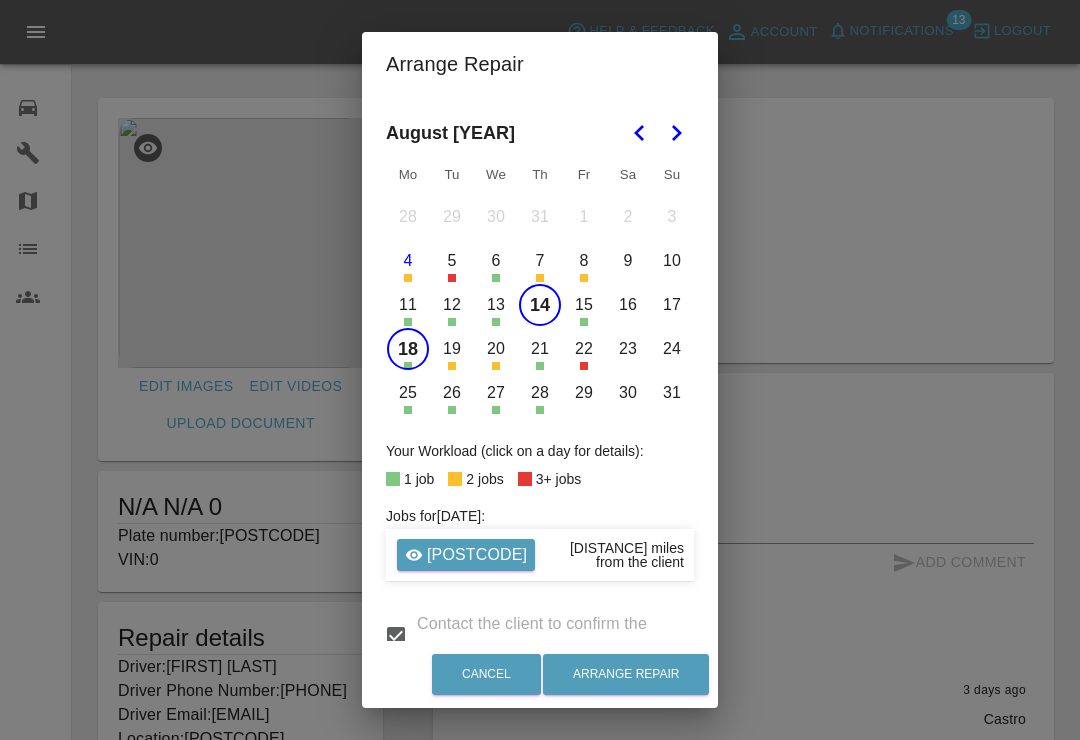 click on "29" at bounding box center [584, 393] 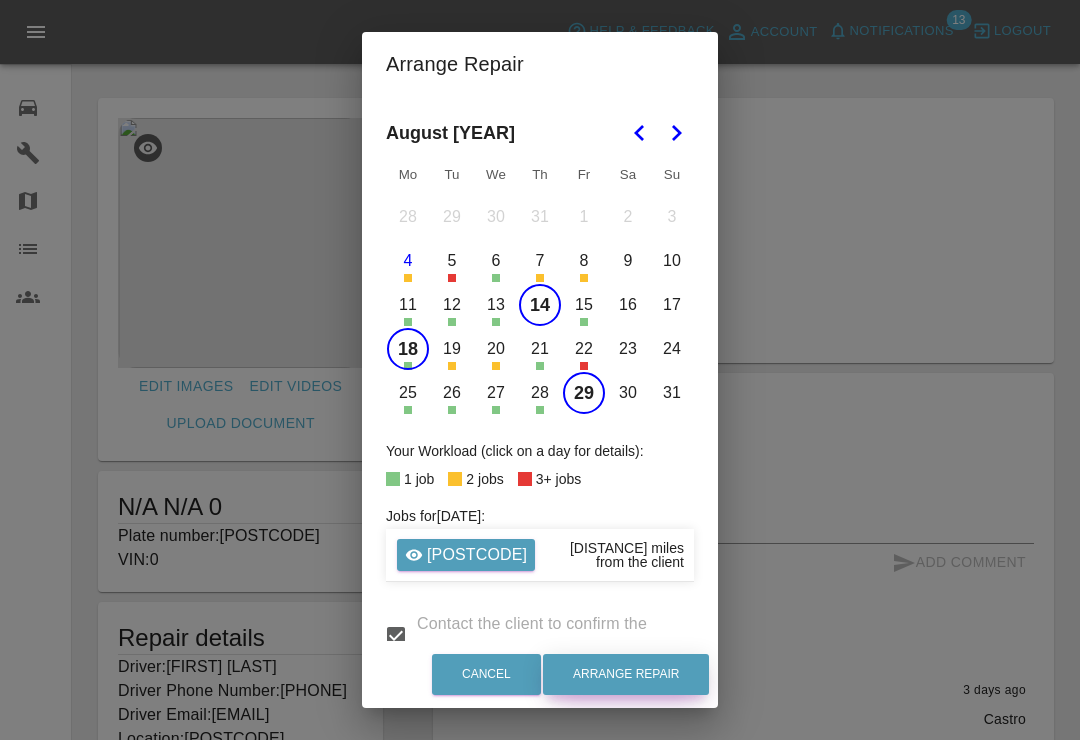 click on "Arrange Repair" at bounding box center (626, 674) 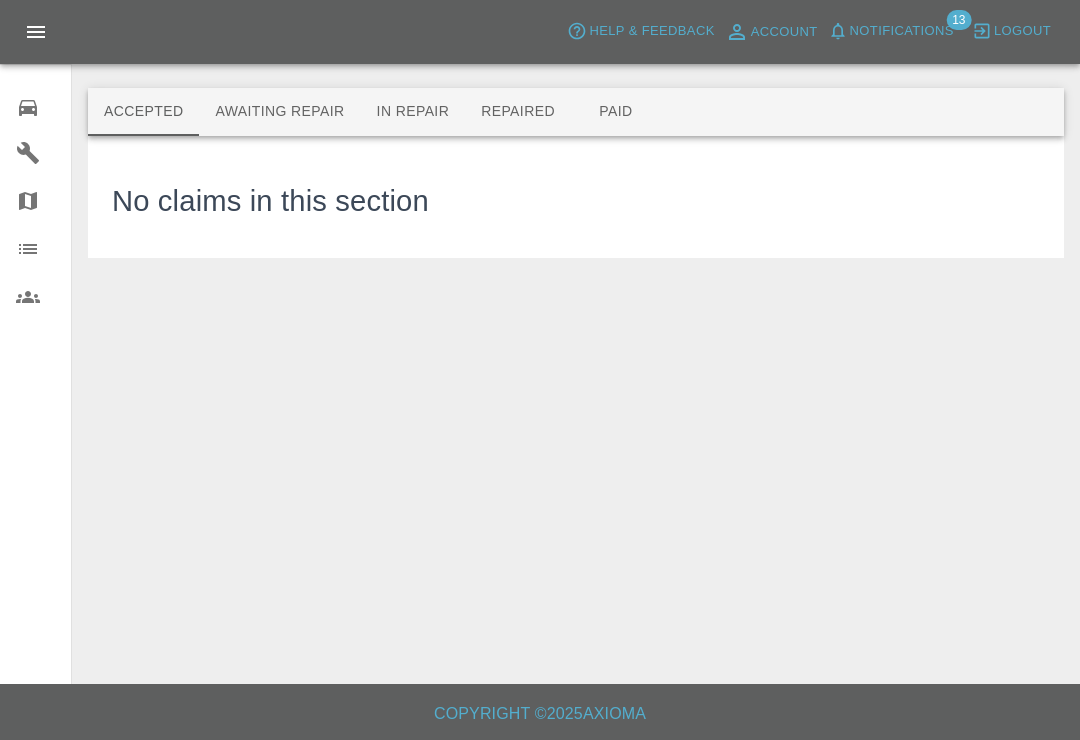 click 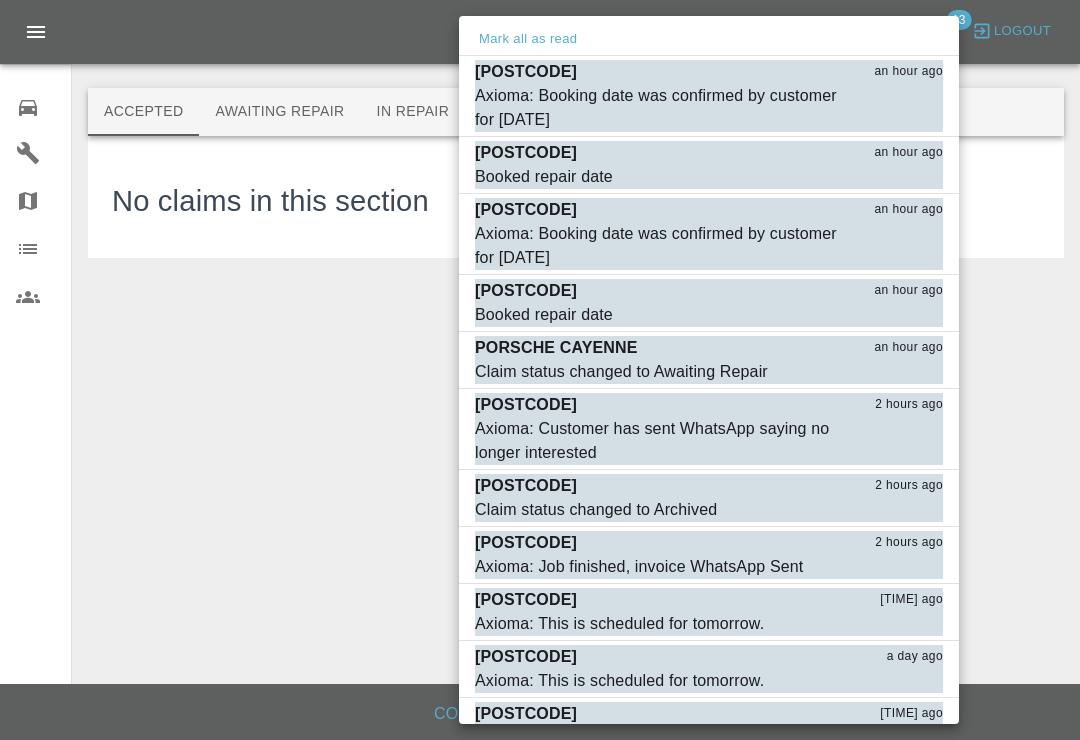 click on "Axioma: Booking date was confirmed by customer for 28-AUG" at bounding box center [659, 108] 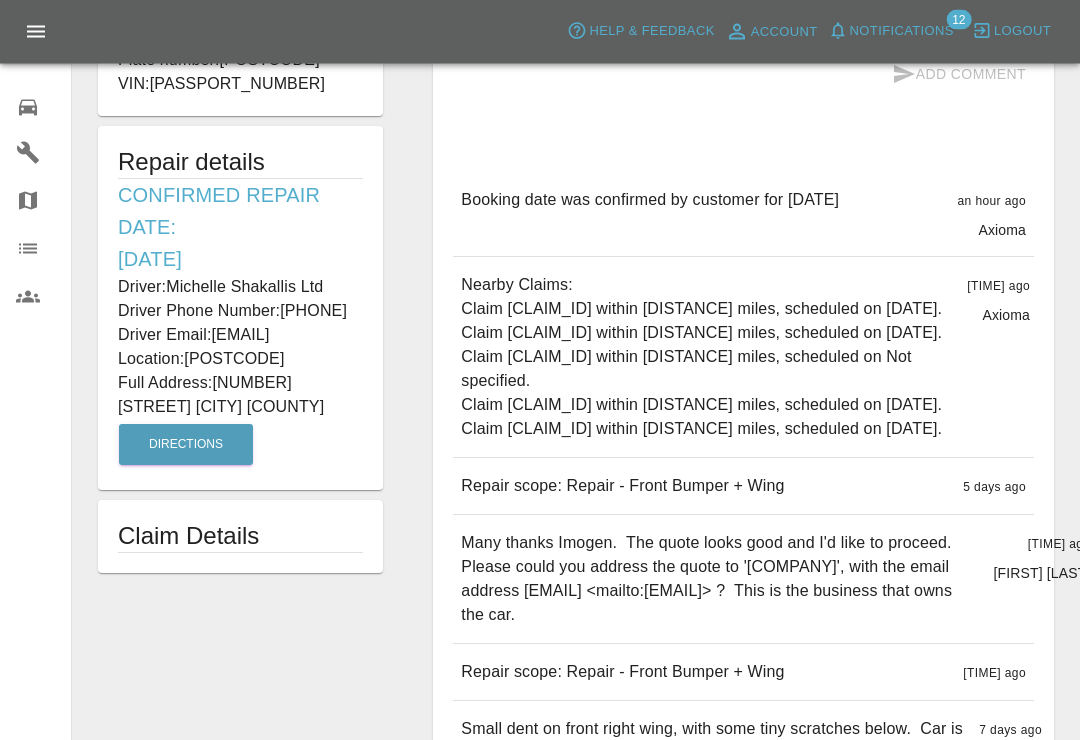 scroll, scrollTop: 547, scrollLeft: 0, axis: vertical 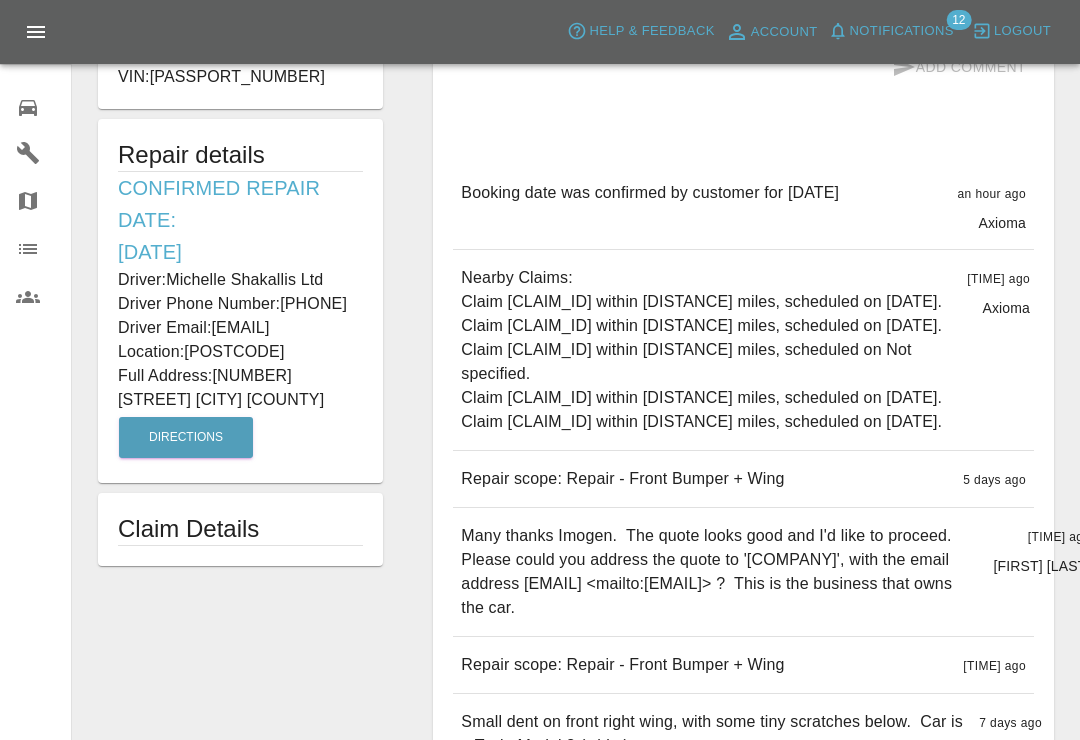 click on "Notifications" at bounding box center (891, 31) 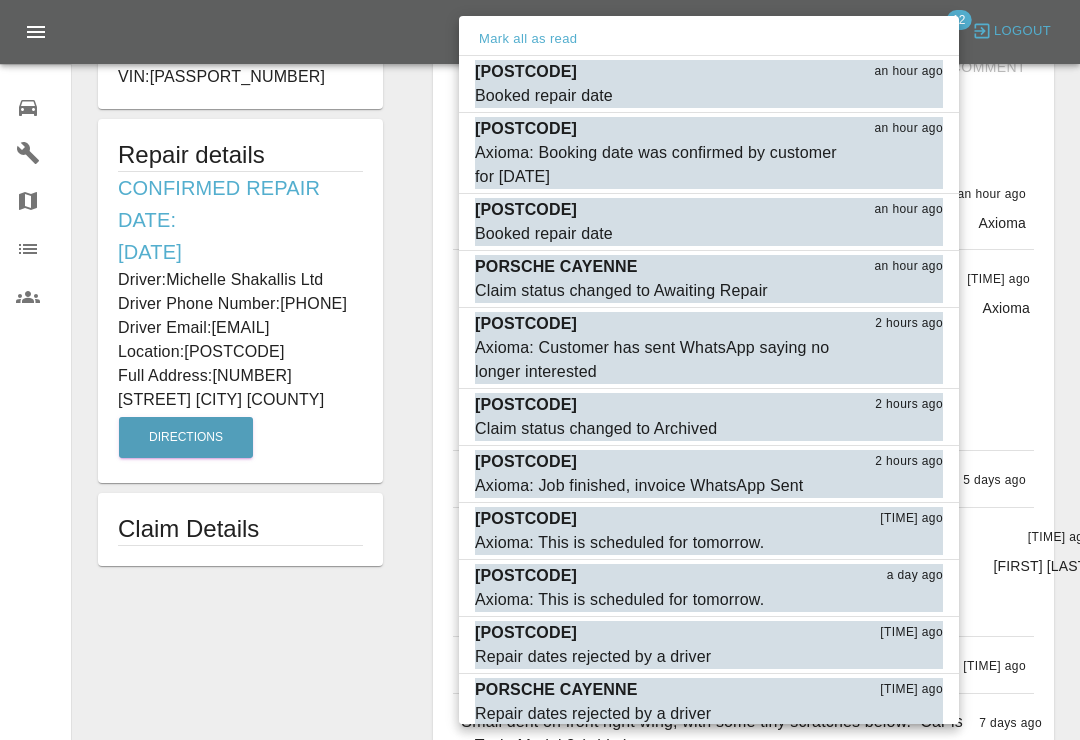 click on "Mark as read" at bounding box center [899, 96] 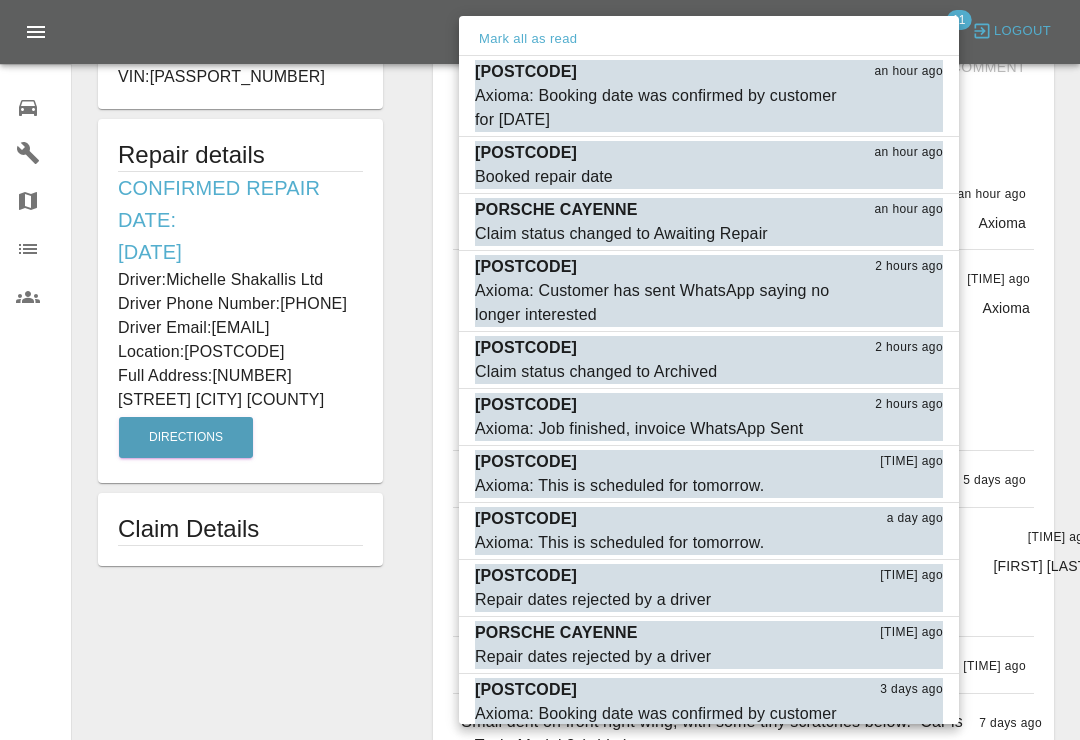 click on "Axioma: Booking date was confirmed by customer for 27-AUG" at bounding box center [659, 108] 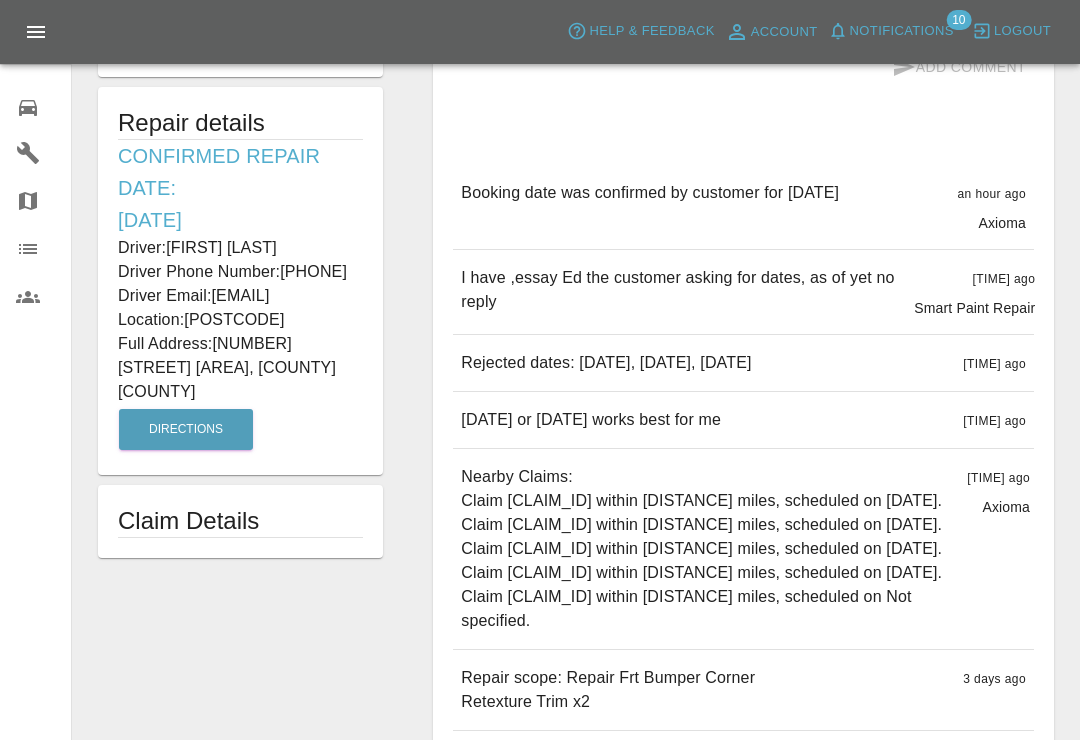 type on "170" 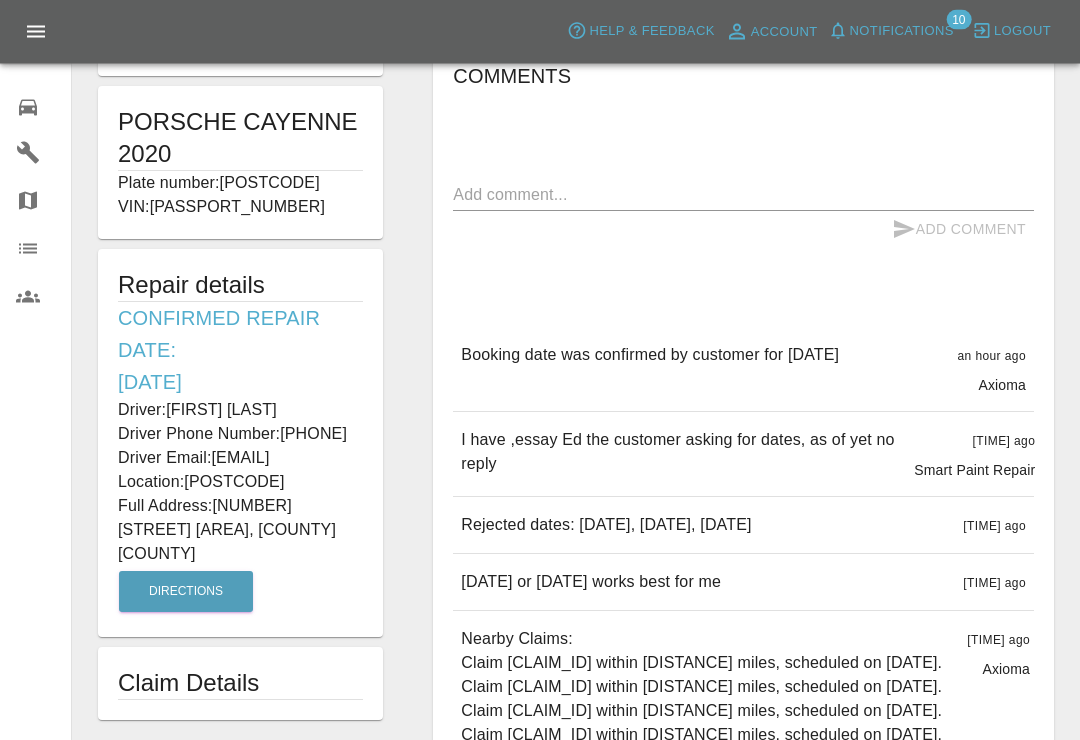 scroll, scrollTop: 390, scrollLeft: 0, axis: vertical 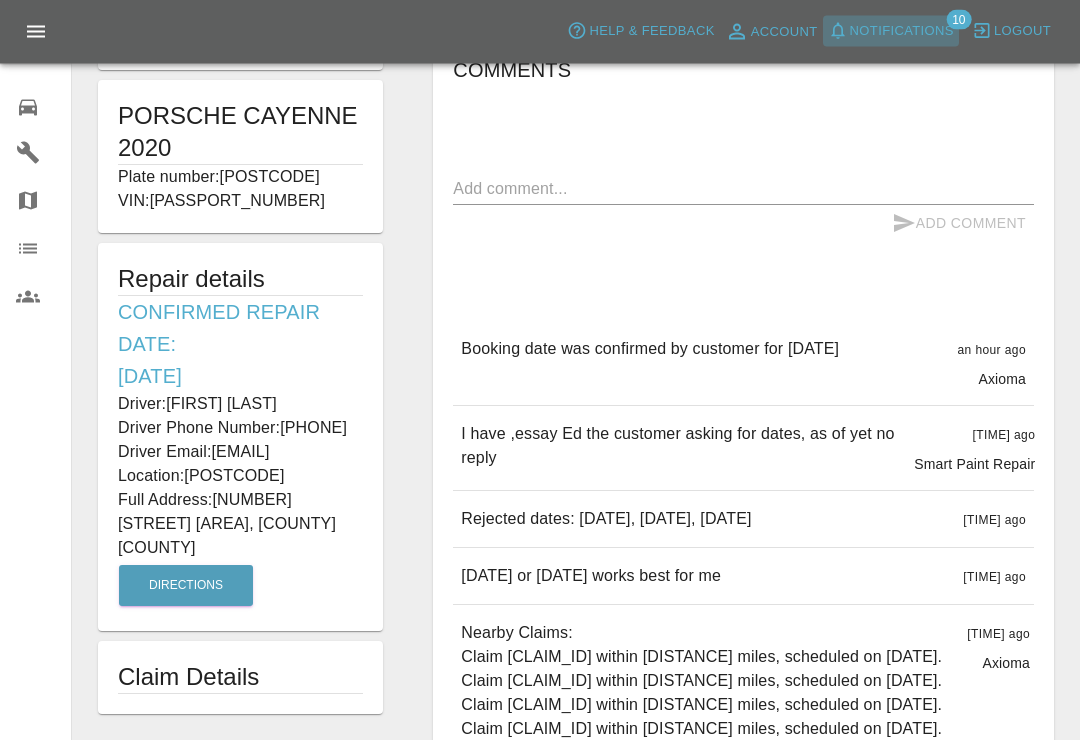 click on "Notifications" at bounding box center (902, 31) 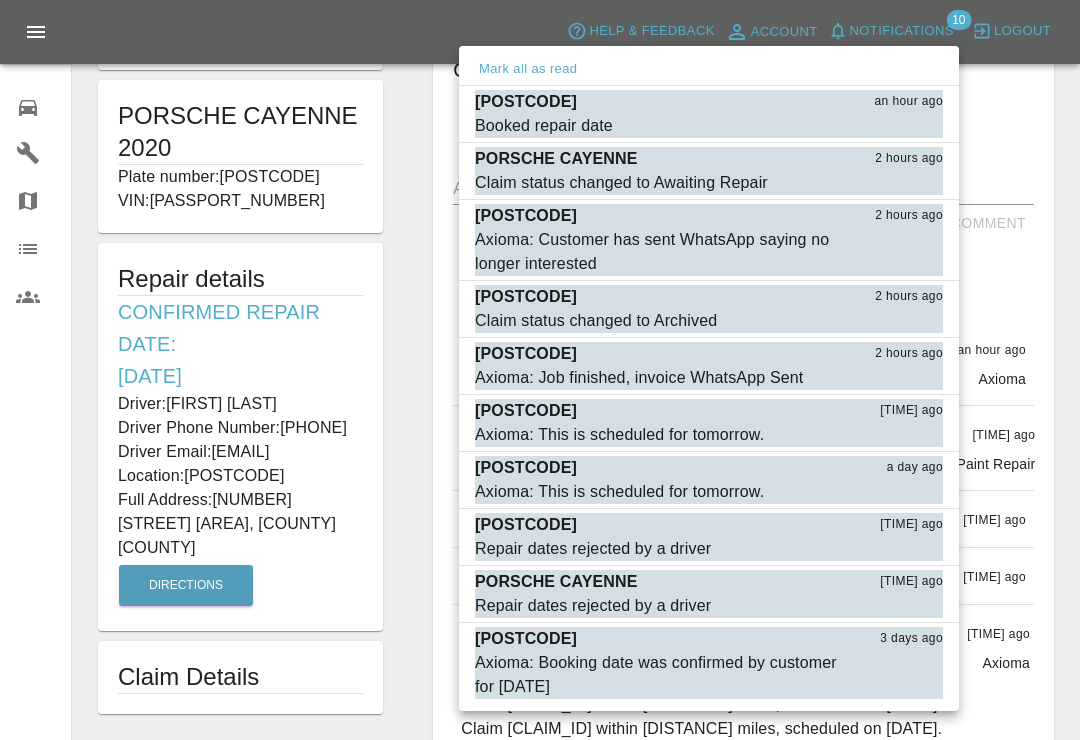 click on "Mark as read" at bounding box center (899, 126) 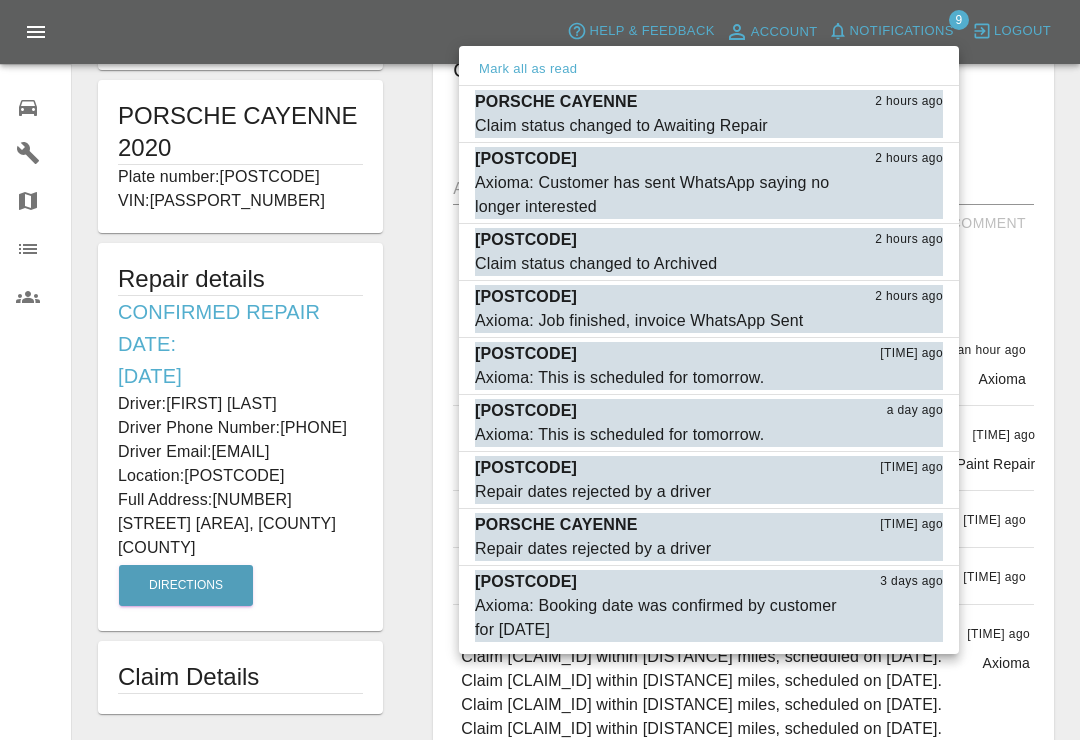 click on "Mark as read" at bounding box center (899, 126) 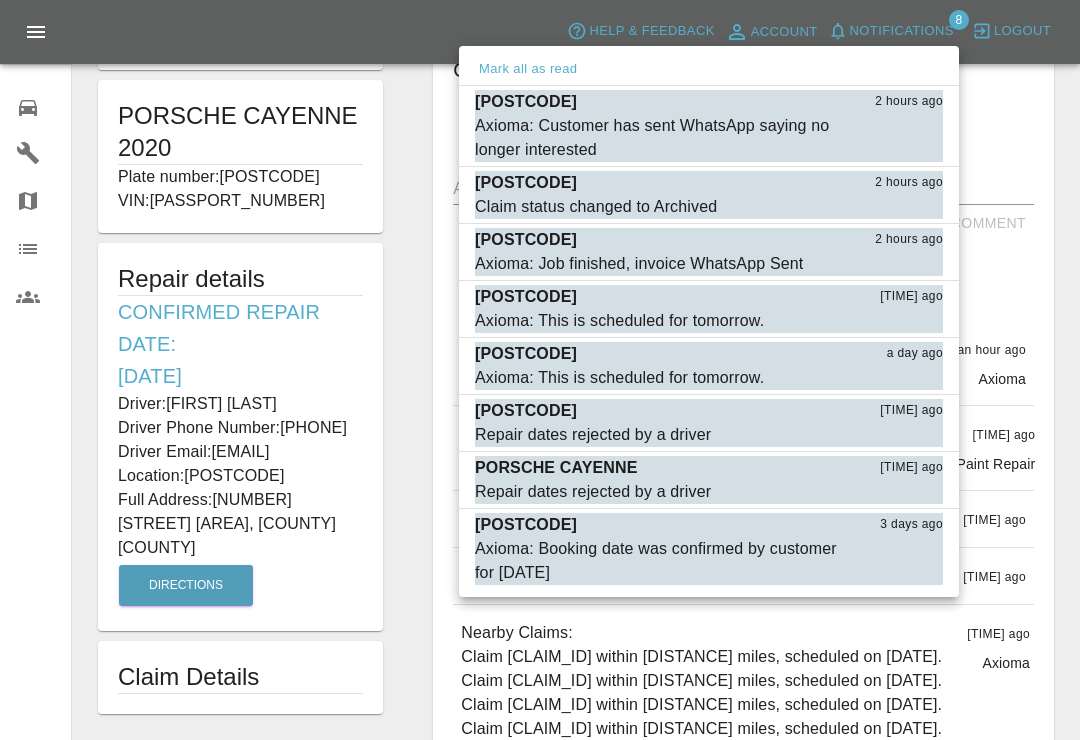 click on "Mark as read" at bounding box center (899, 150) 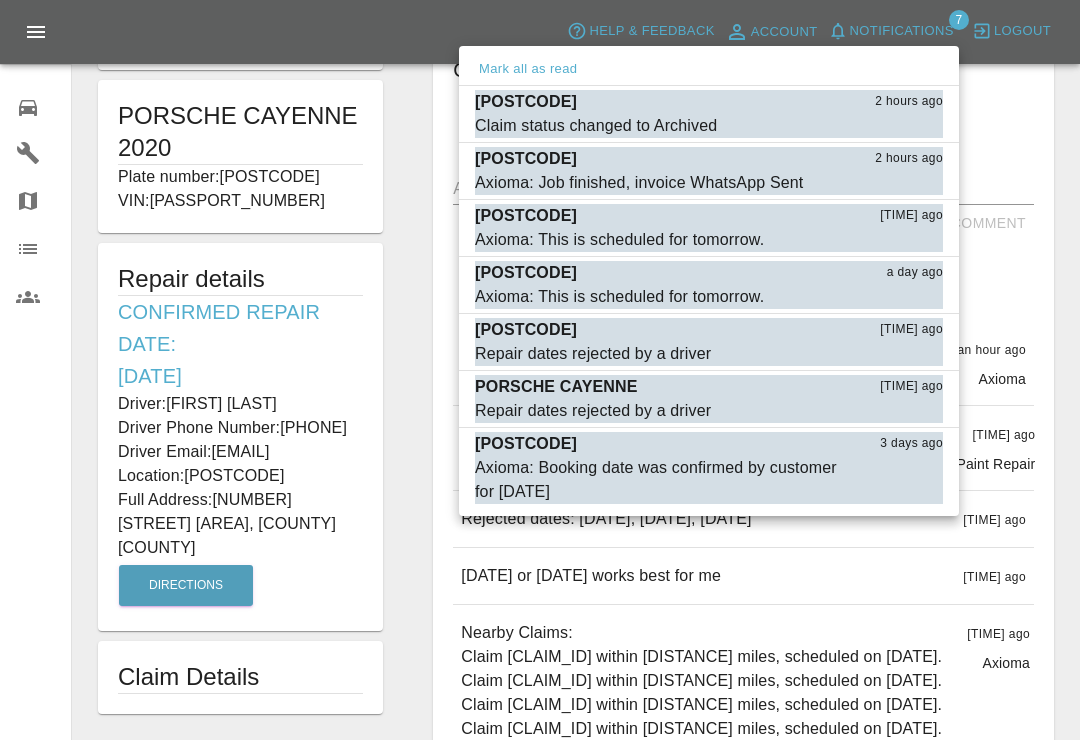 click on "Mark as read" at bounding box center [899, 126] 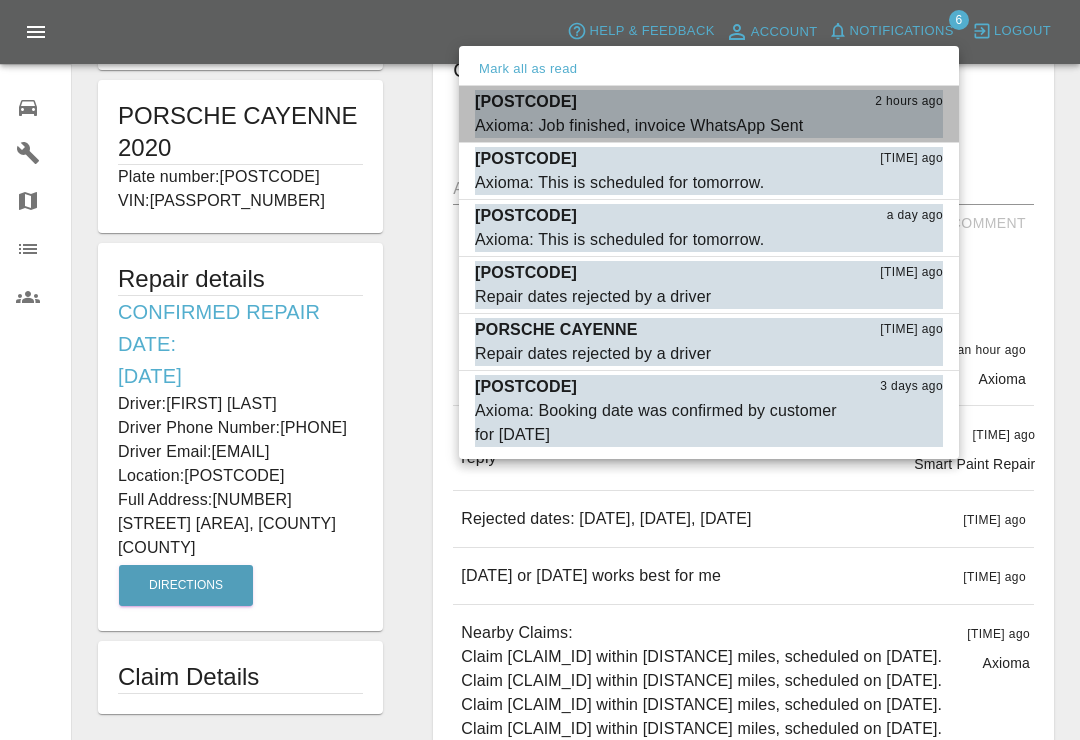 click on "Mark as read" at bounding box center (899, 126) 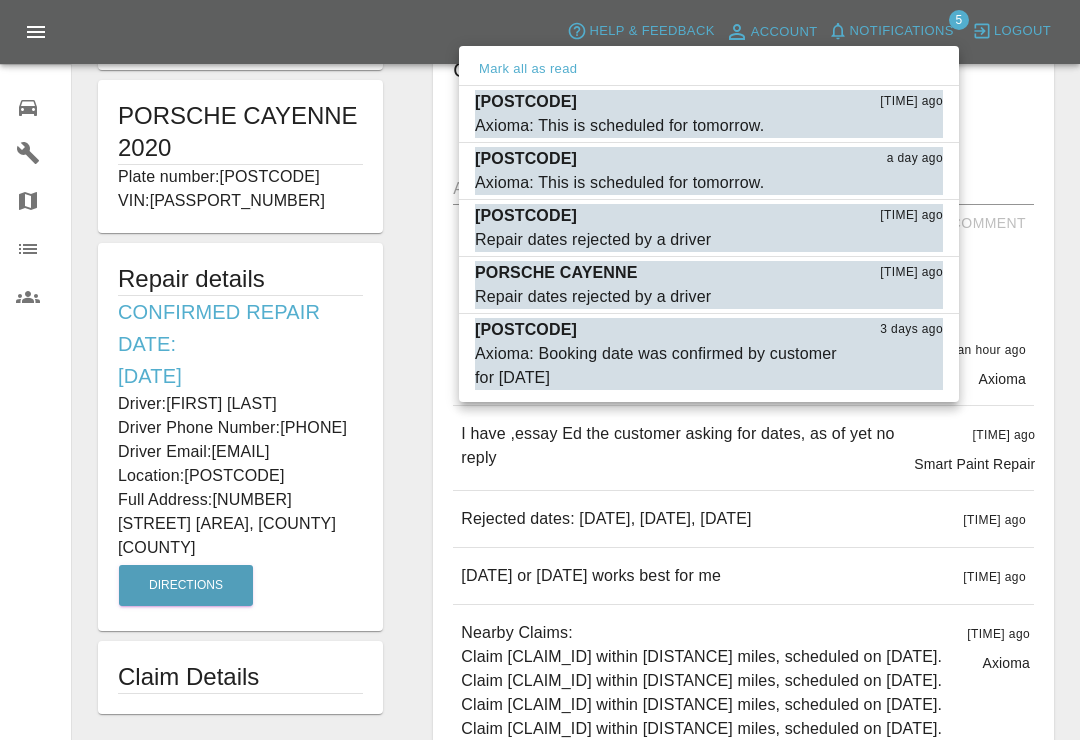 click on "Mark as read" at bounding box center (899, 126) 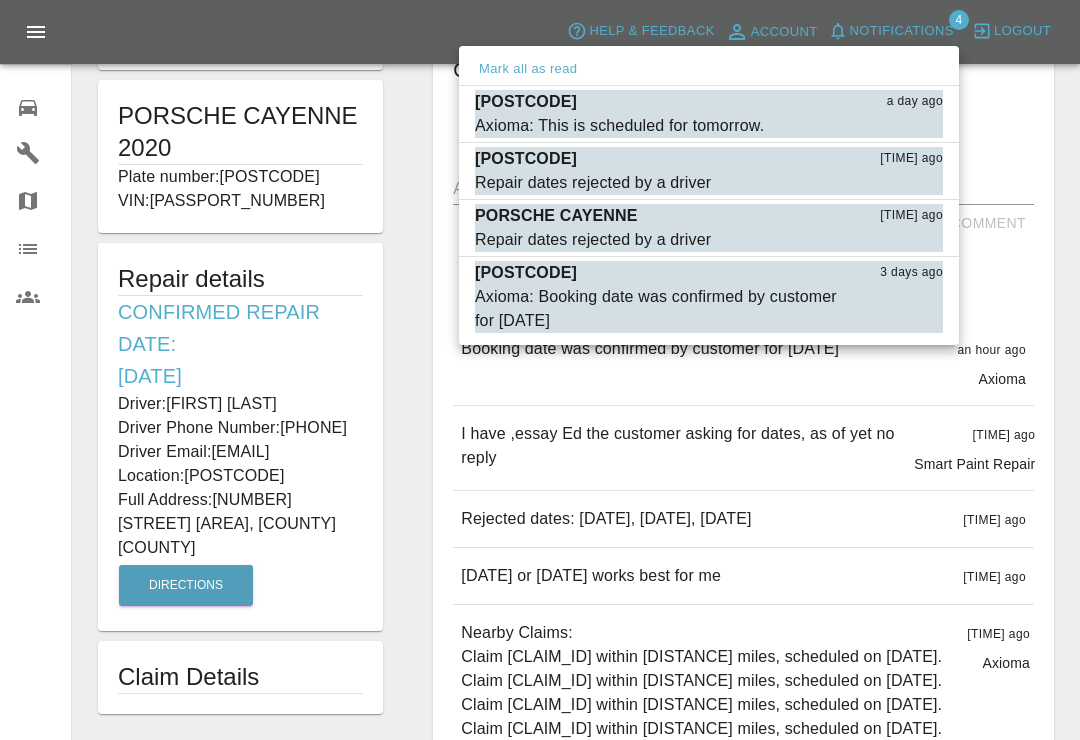 click on "Mark as read" at bounding box center (899, 126) 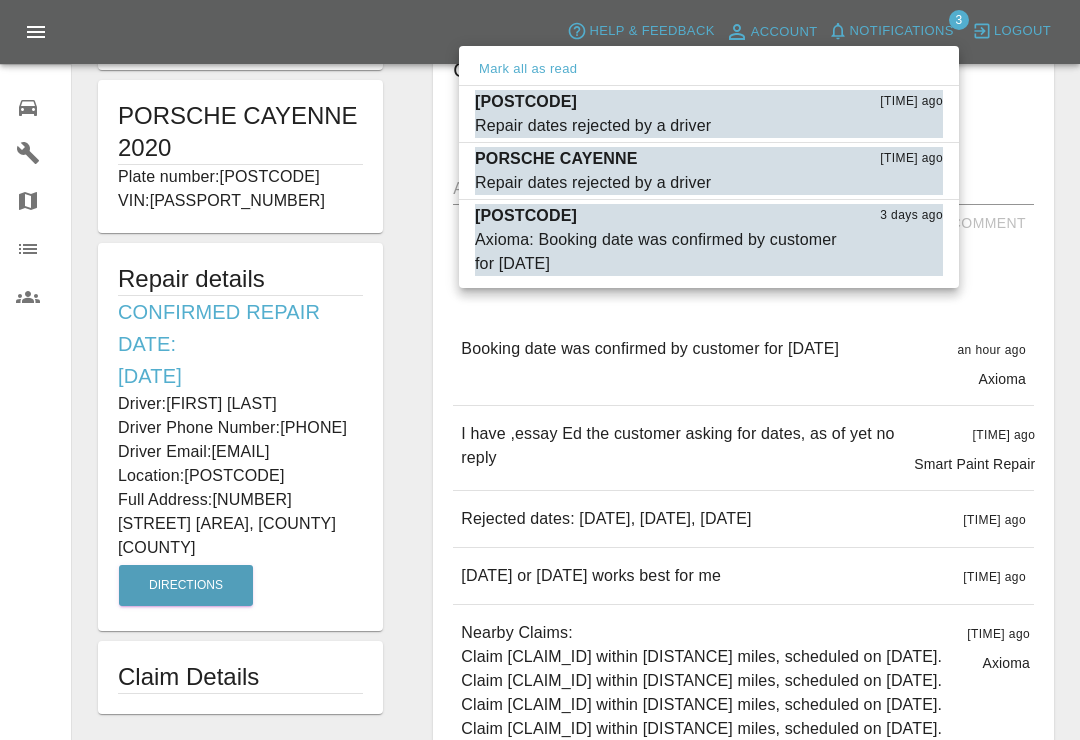 click on "Mark as read" at bounding box center [899, 126] 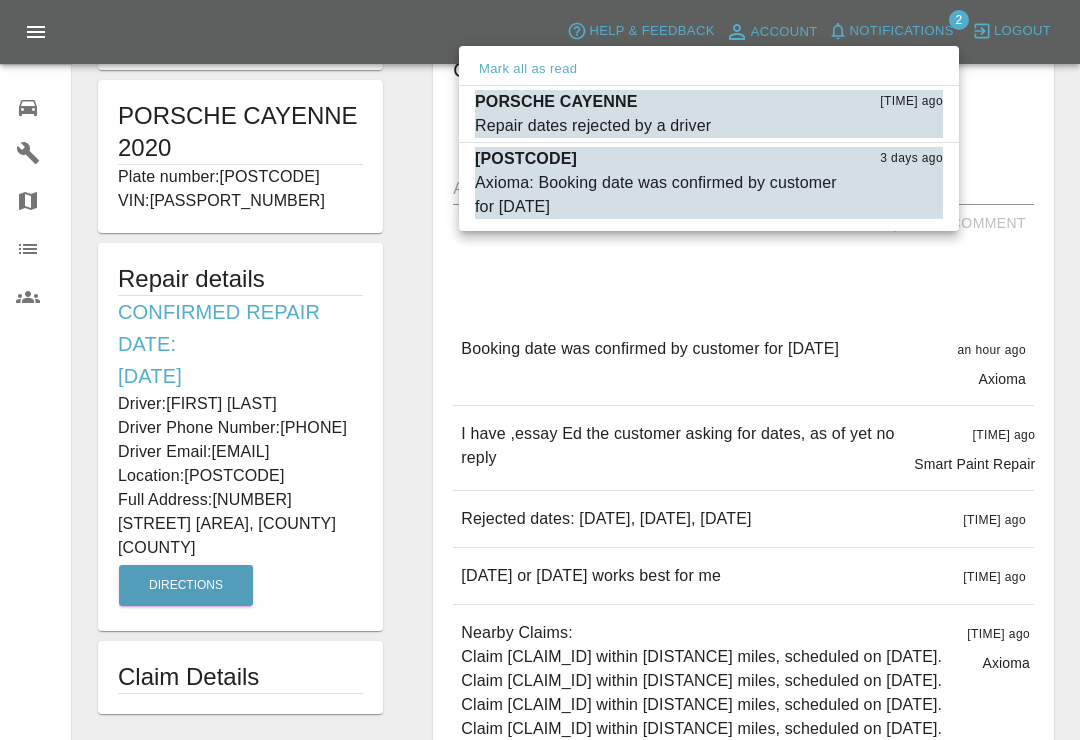 click on "PORSCHE CAYENNE" at bounding box center [556, 102] 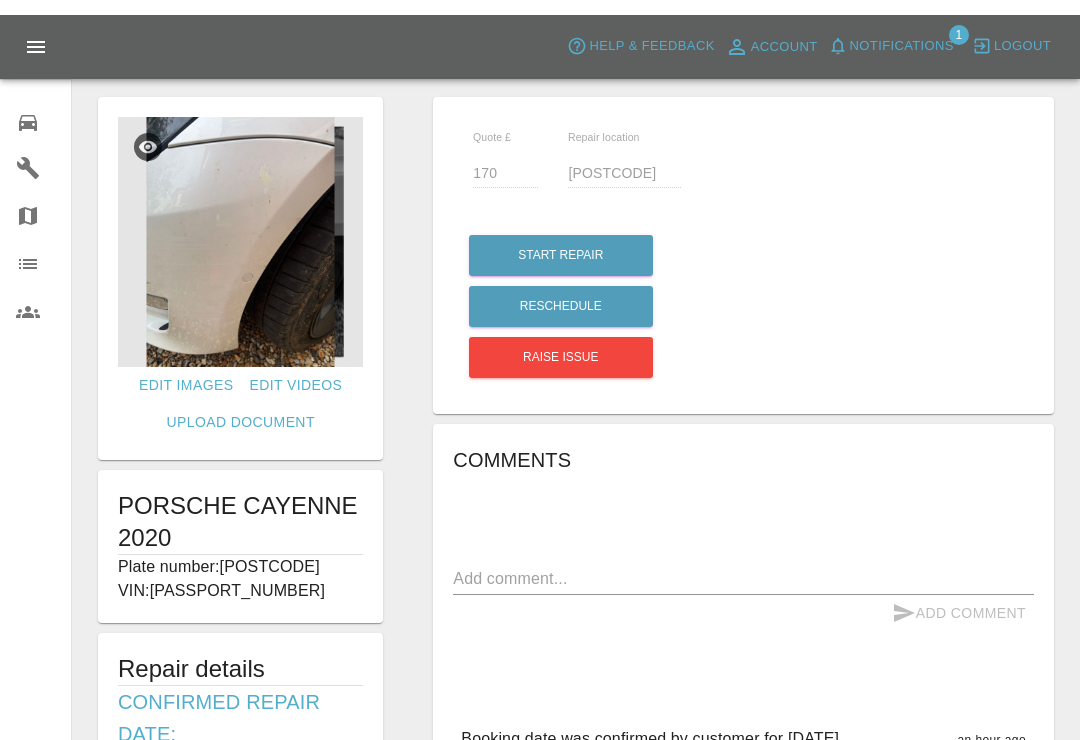 scroll, scrollTop: 0, scrollLeft: 0, axis: both 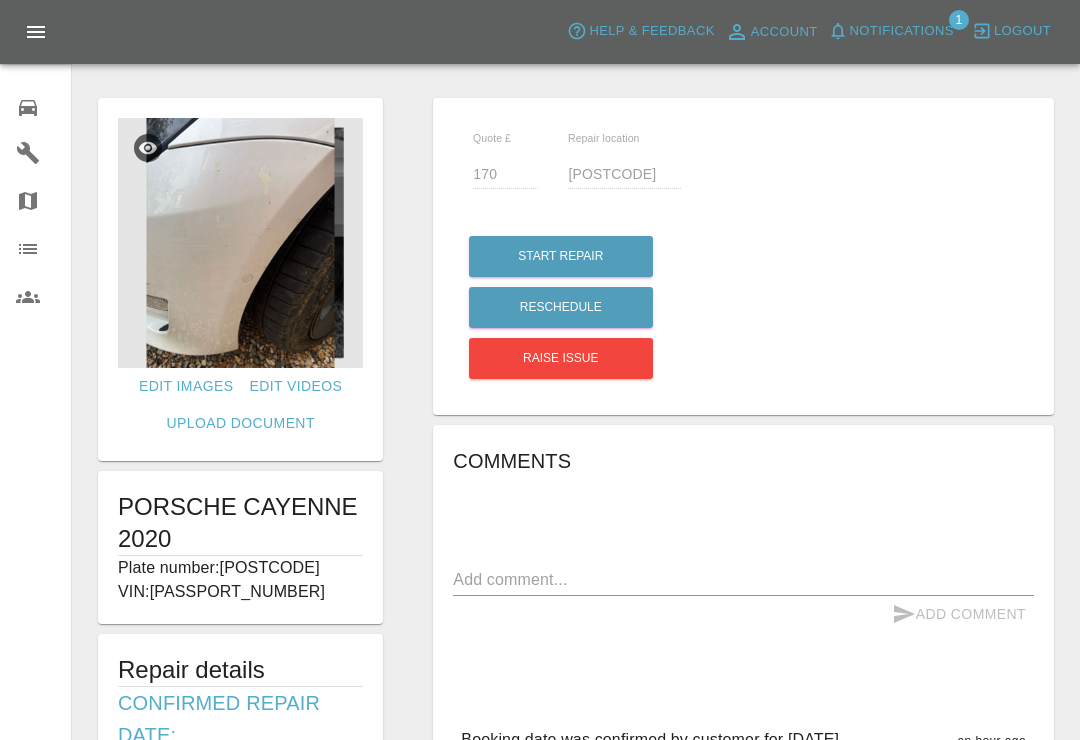 click on "Notifications" at bounding box center [891, 31] 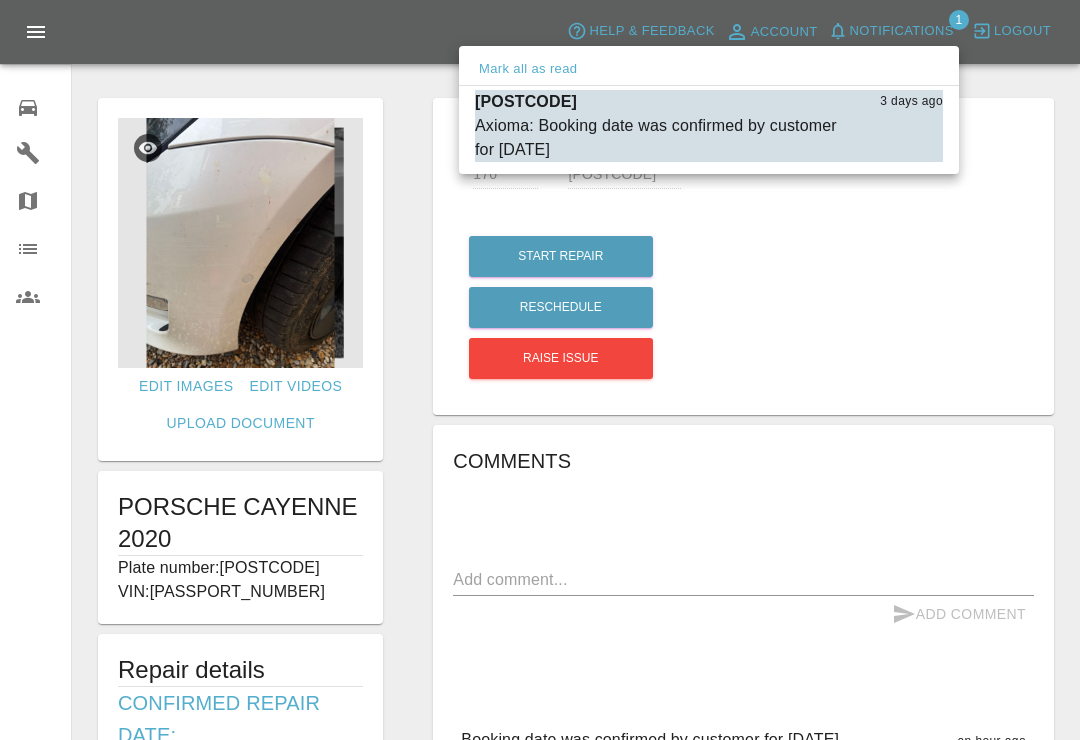 click on "YE19 LWX" at bounding box center (526, 102) 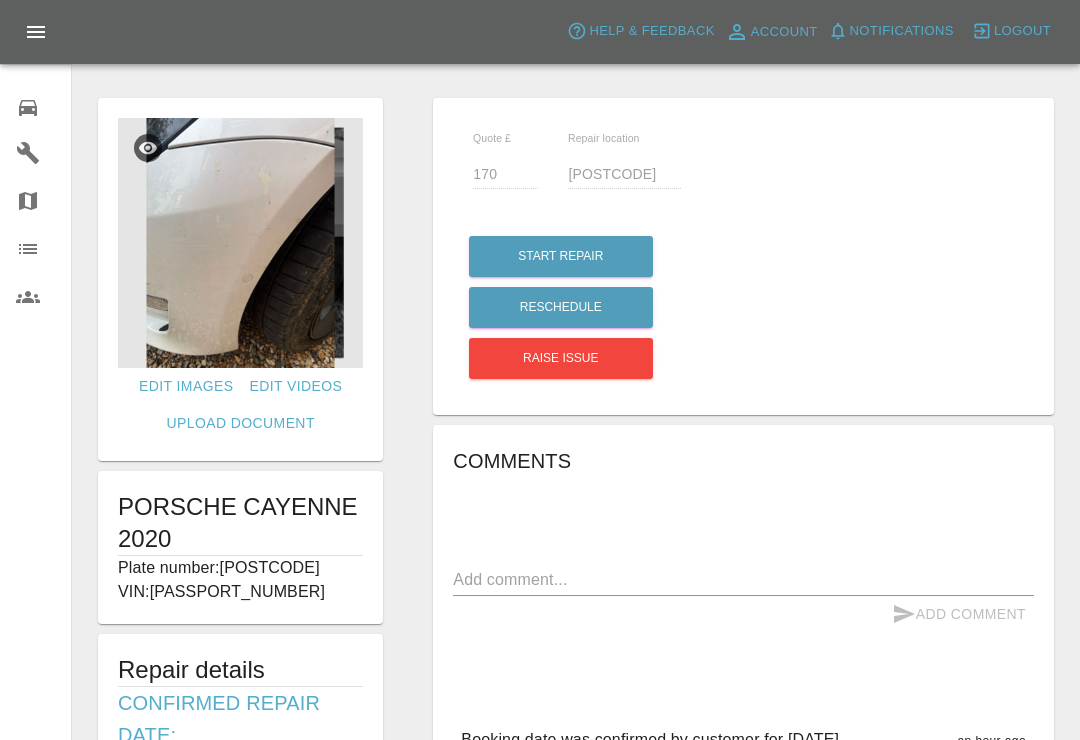 type on "120" 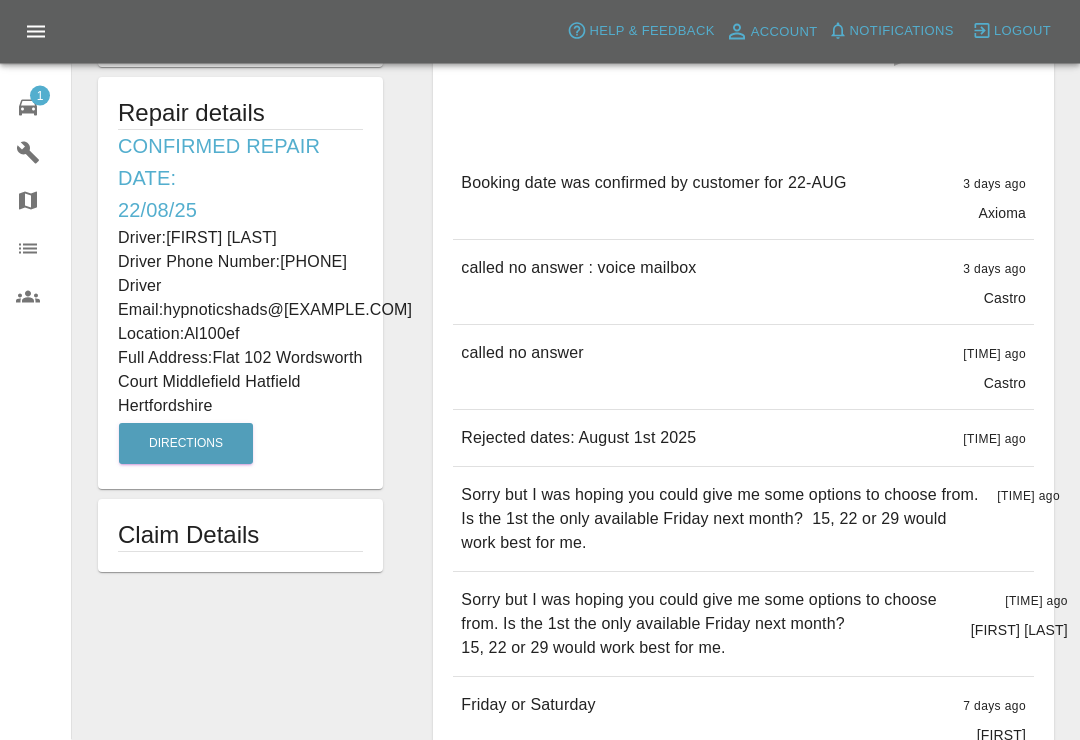 scroll, scrollTop: 557, scrollLeft: 0, axis: vertical 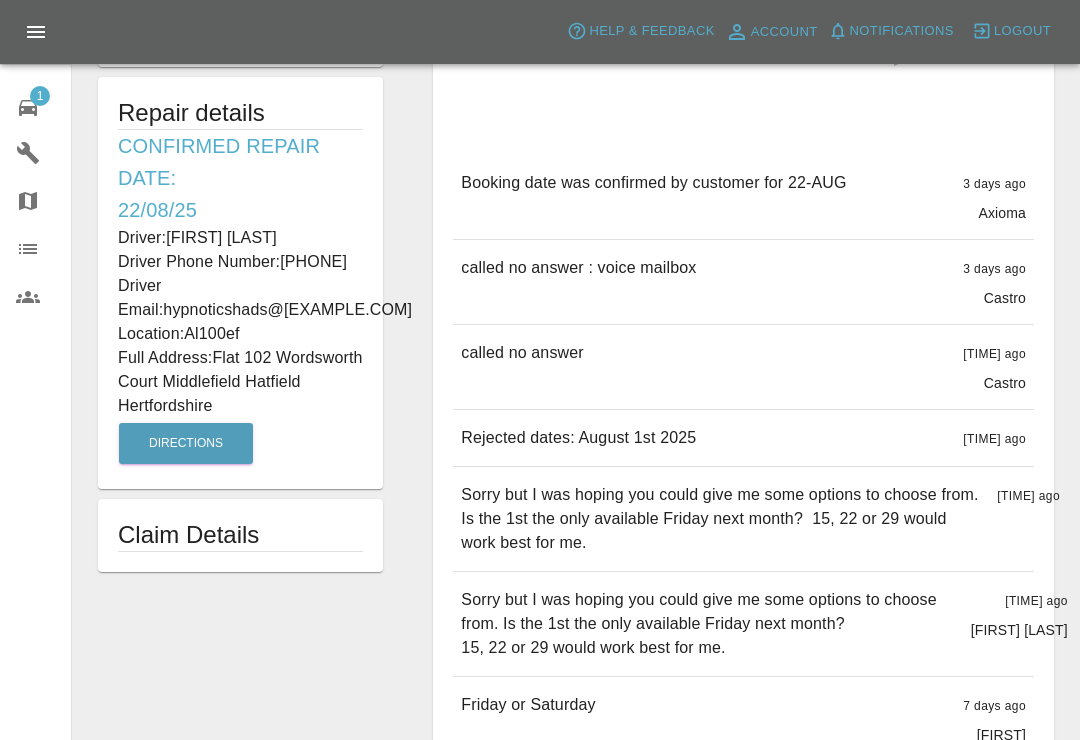 click on "Notifications" at bounding box center (902, 31) 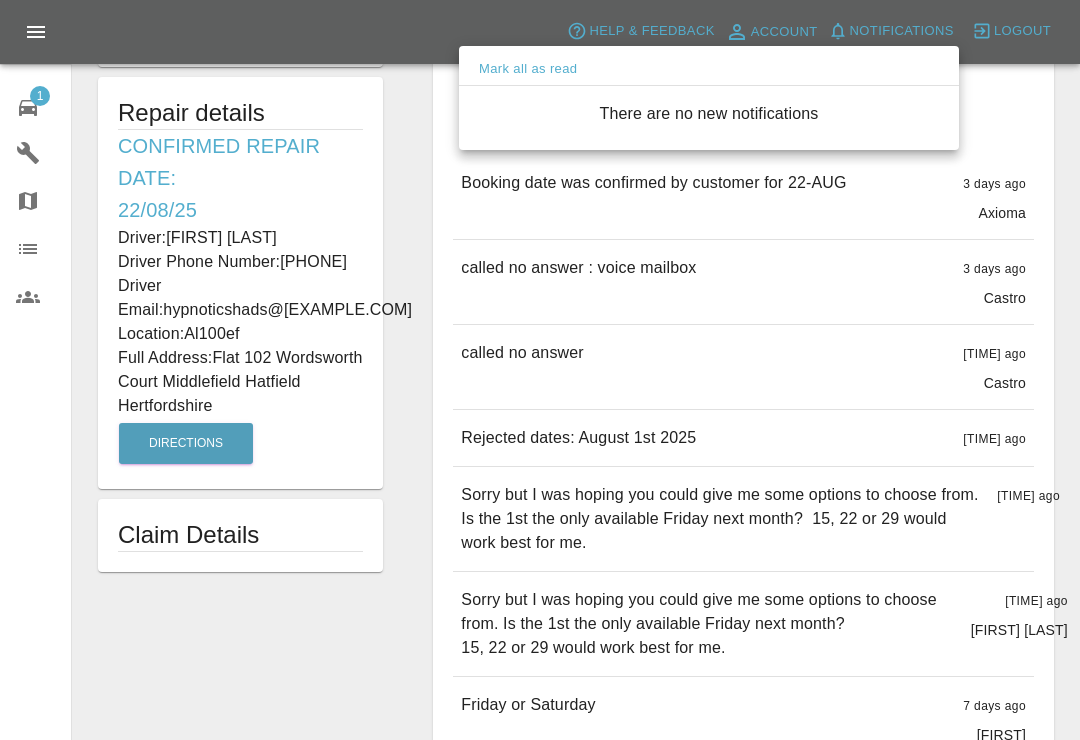 click at bounding box center (540, 370) 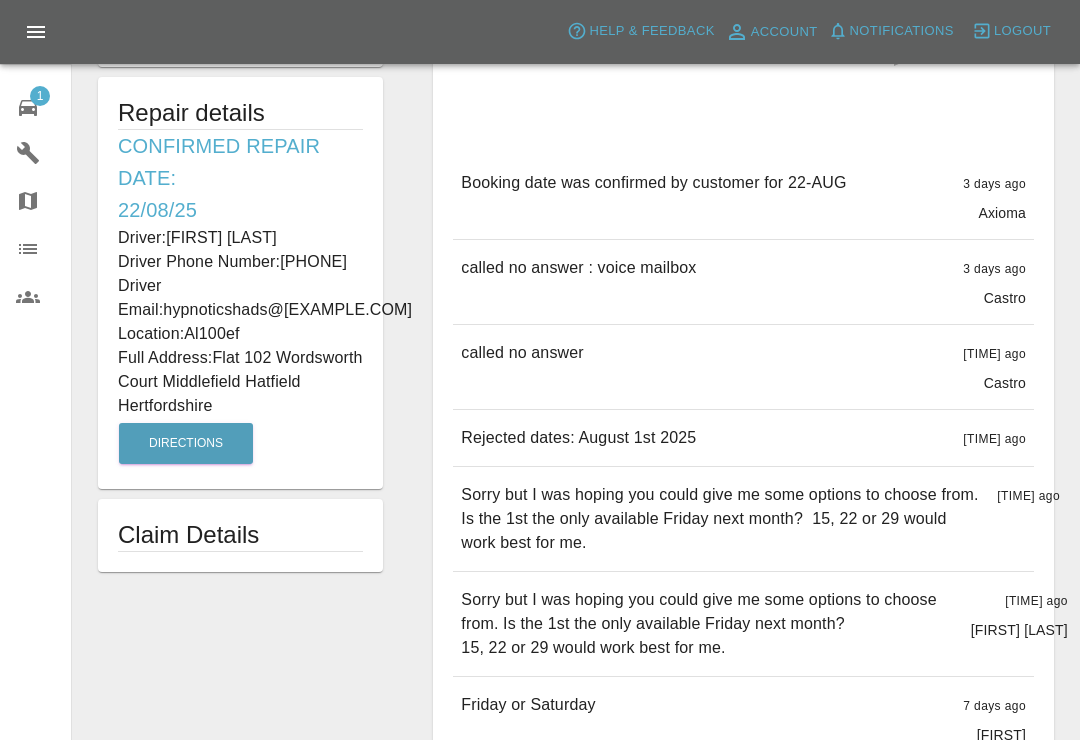 click 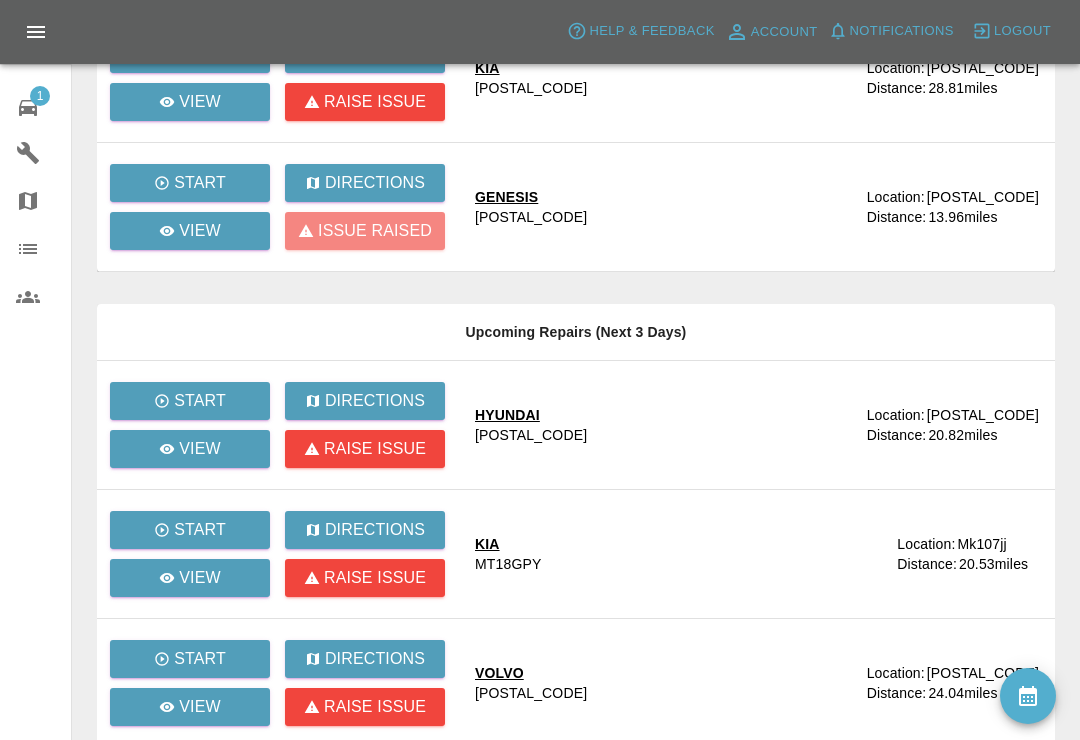 scroll, scrollTop: 253, scrollLeft: 0, axis: vertical 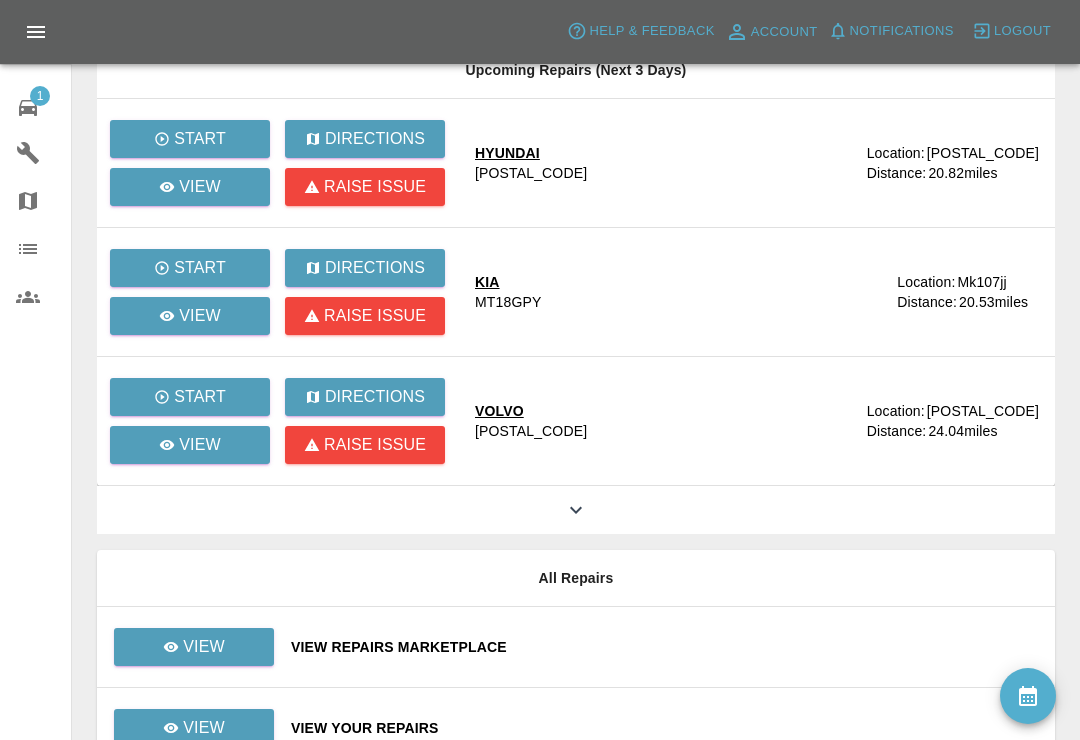 click on "View Your Repairs" at bounding box center [665, 728] 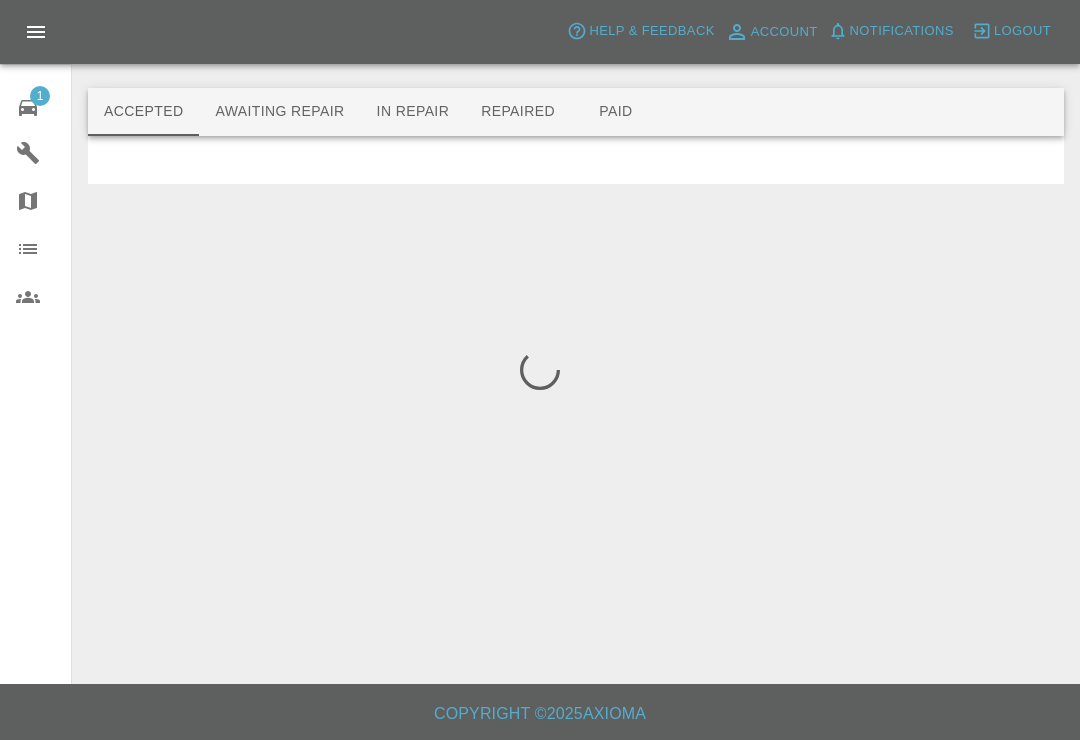 scroll, scrollTop: 0, scrollLeft: 0, axis: both 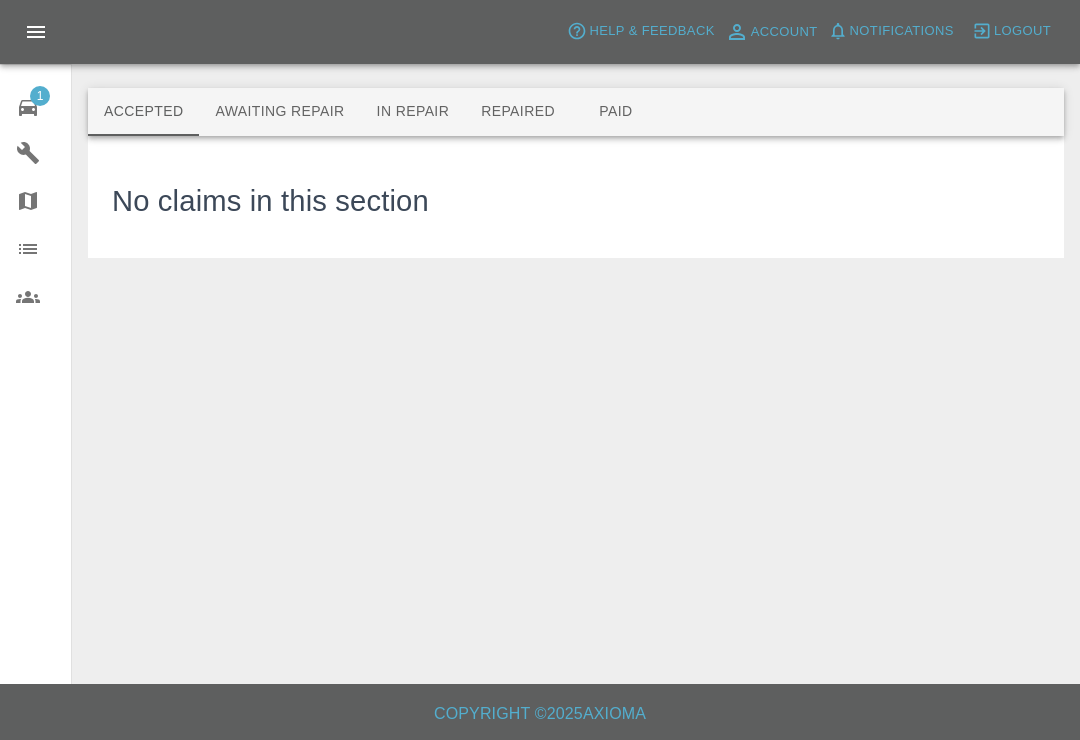 click on "Awaiting Repair" at bounding box center (279, 112) 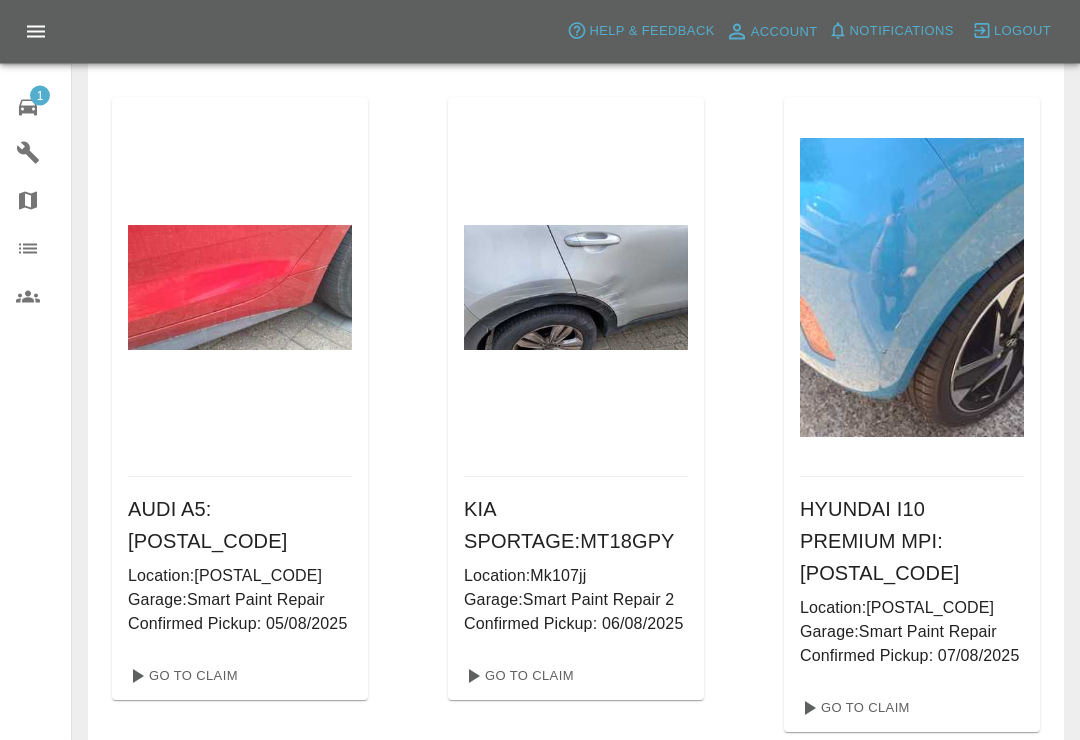 scroll, scrollTop: 818, scrollLeft: 0, axis: vertical 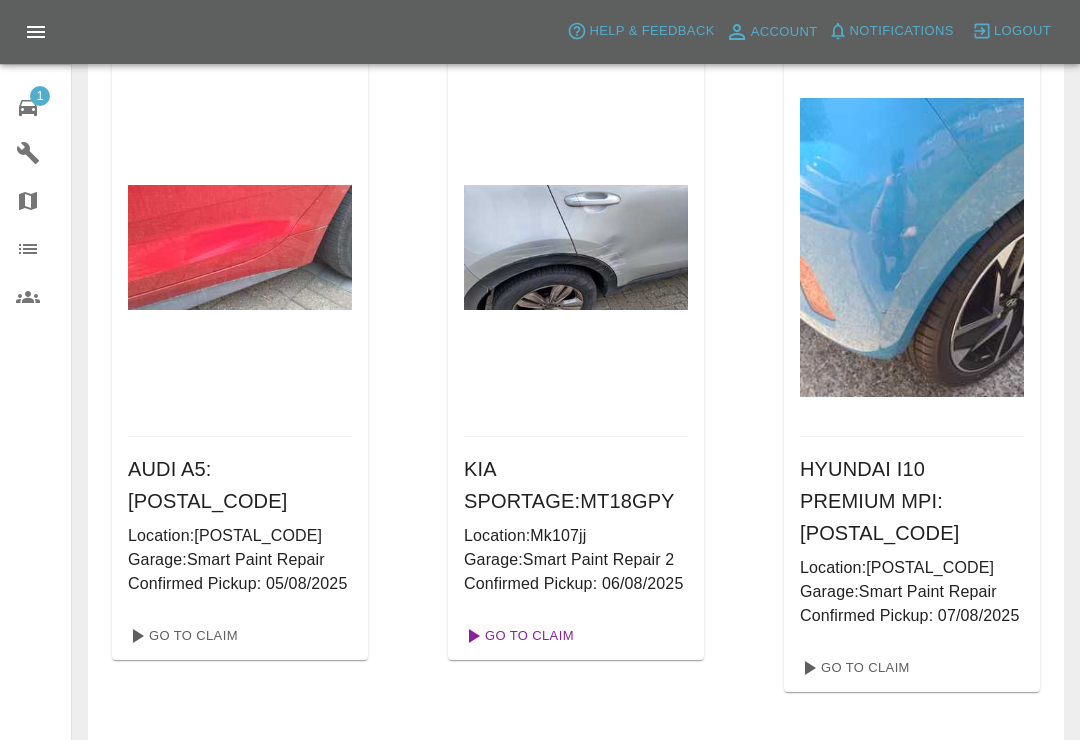 click on "Go To Claim" at bounding box center [517, 636] 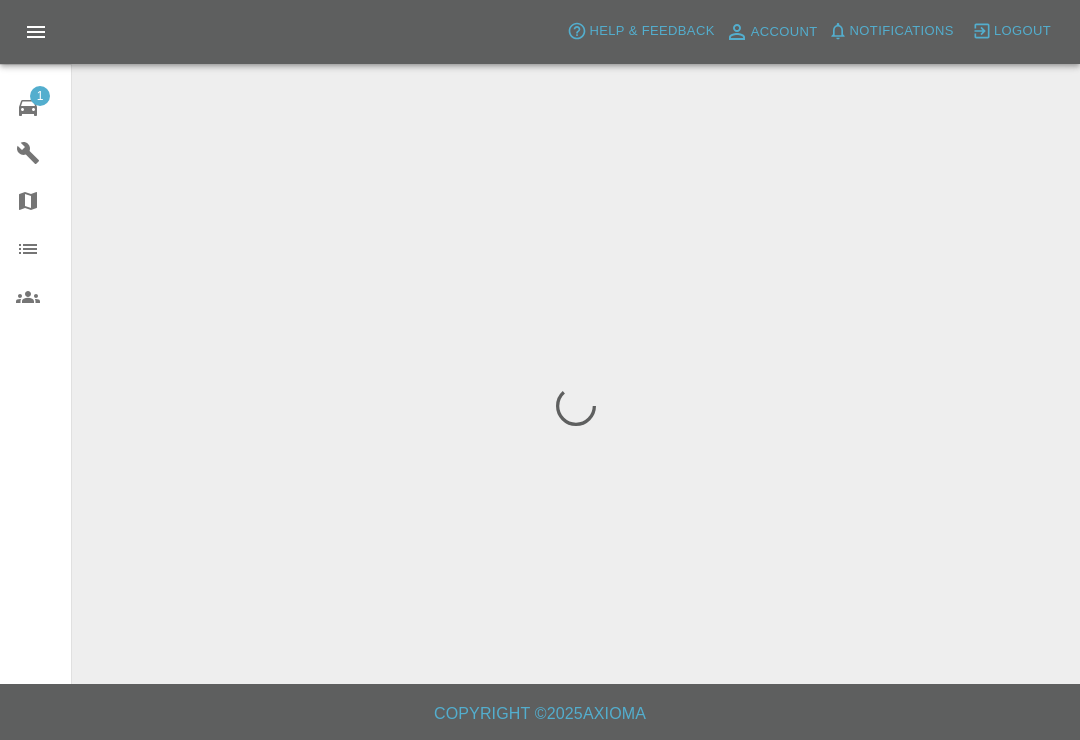 scroll, scrollTop: 0, scrollLeft: 0, axis: both 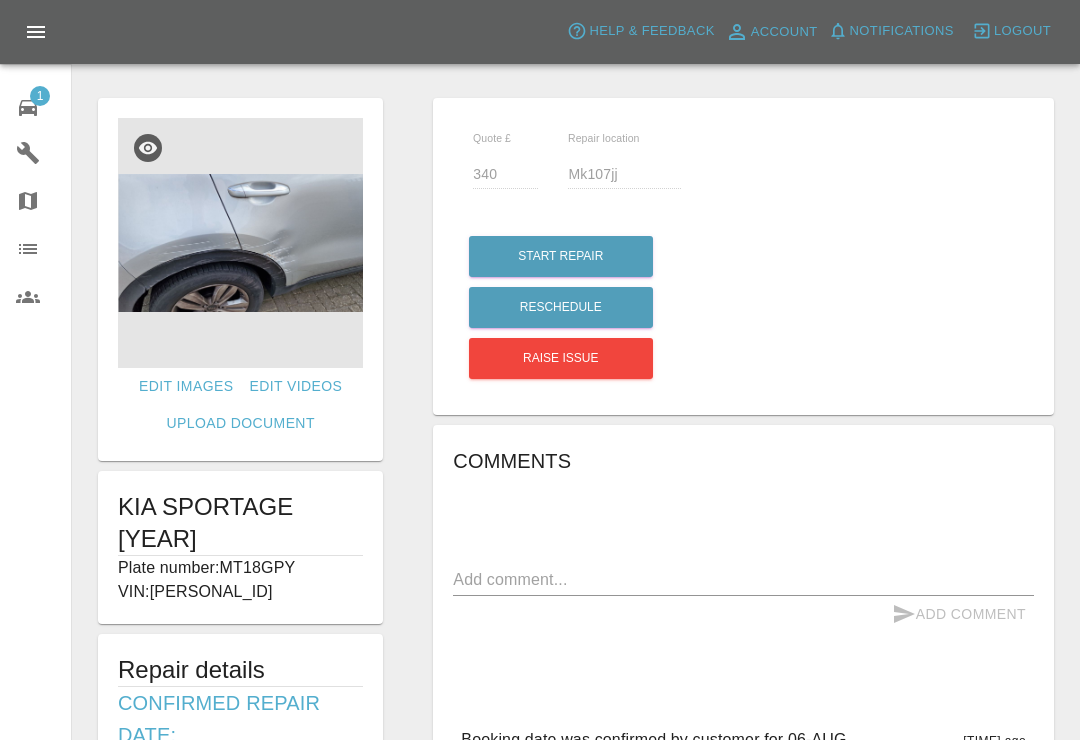 click at bounding box center (240, 243) 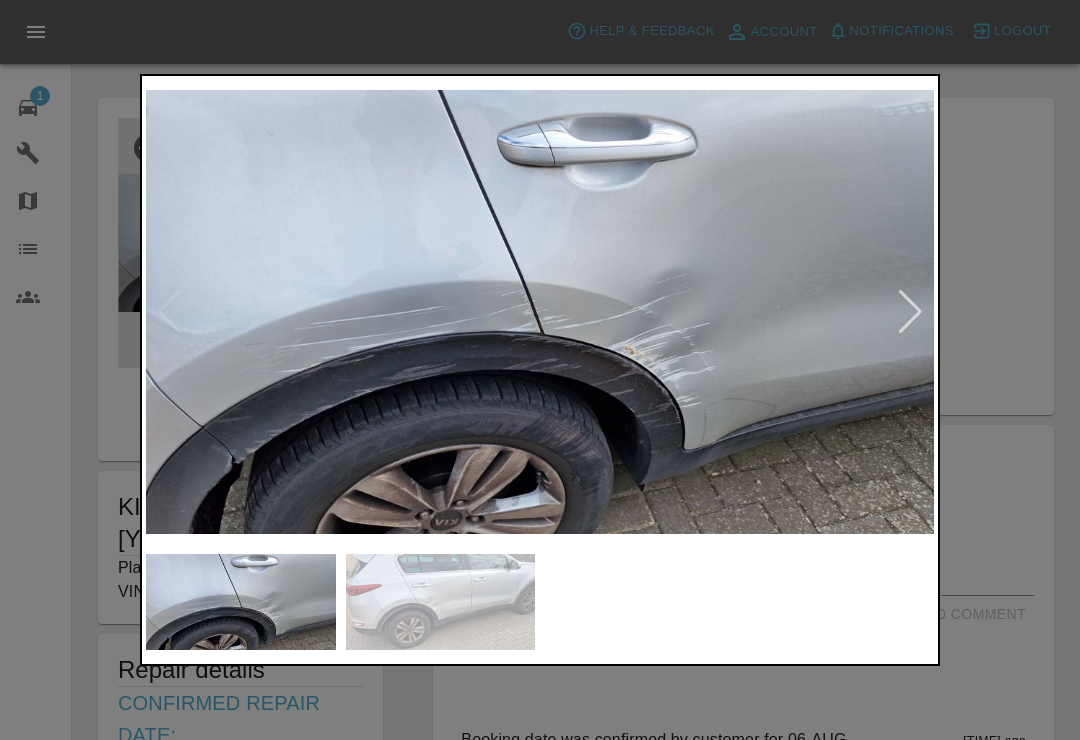 click at bounding box center [441, 602] 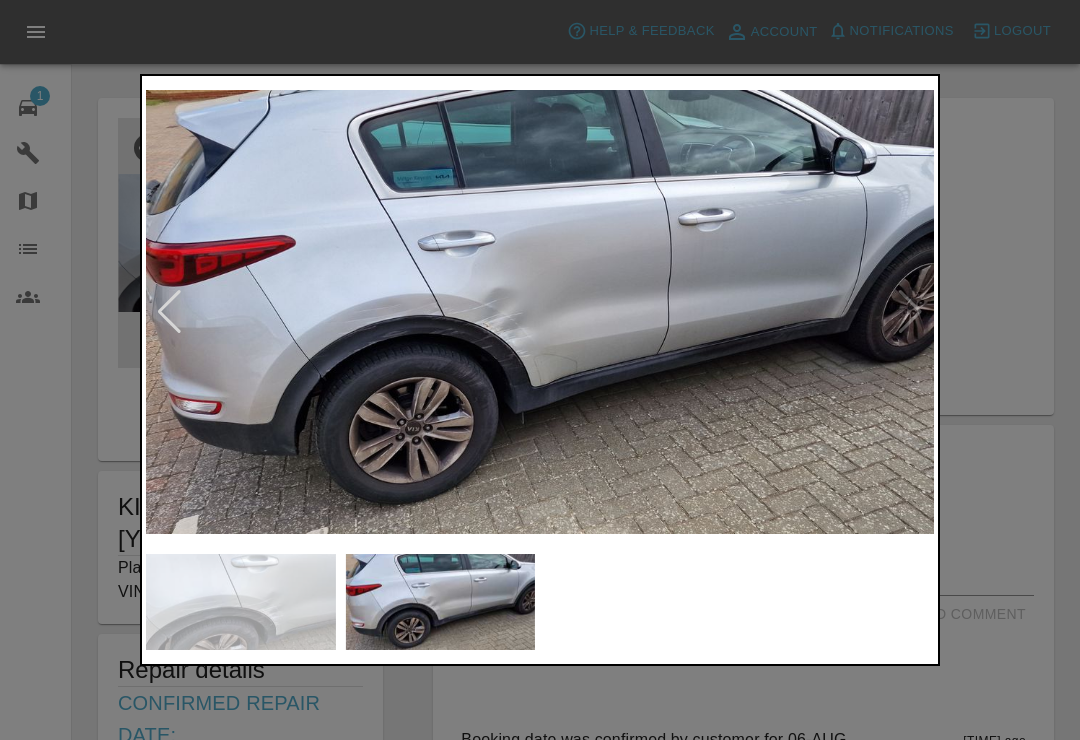 click at bounding box center (540, 370) 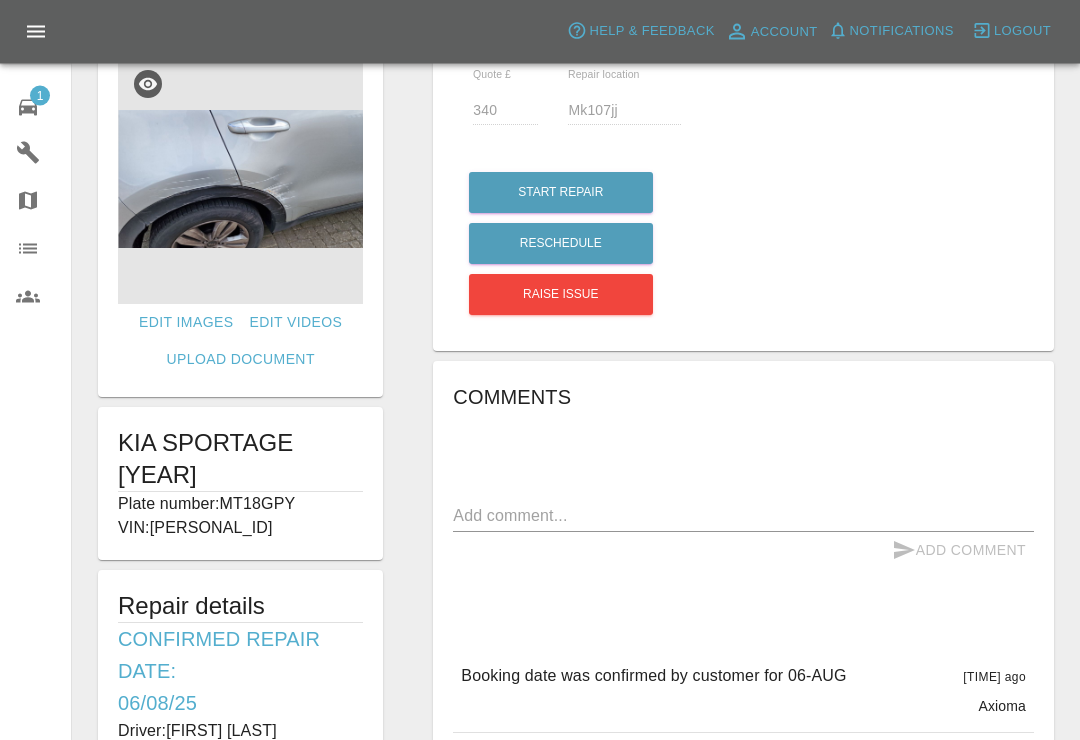 scroll, scrollTop: 59, scrollLeft: 0, axis: vertical 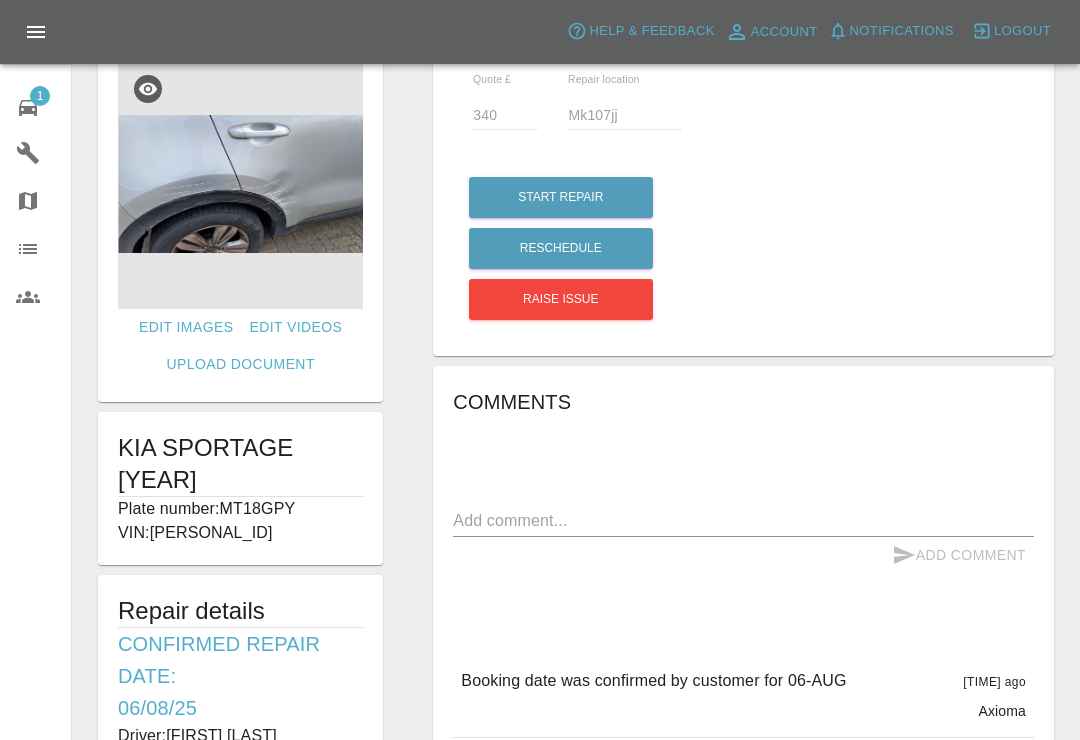 click at bounding box center [240, 184] 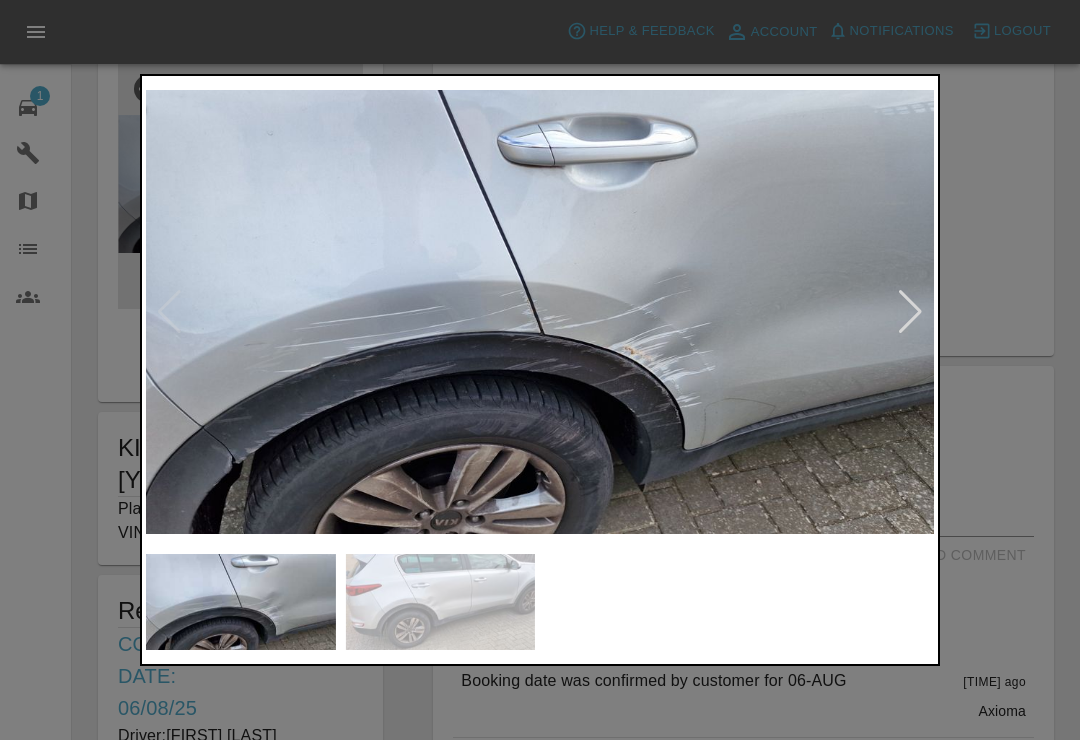 click at bounding box center (910, 312) 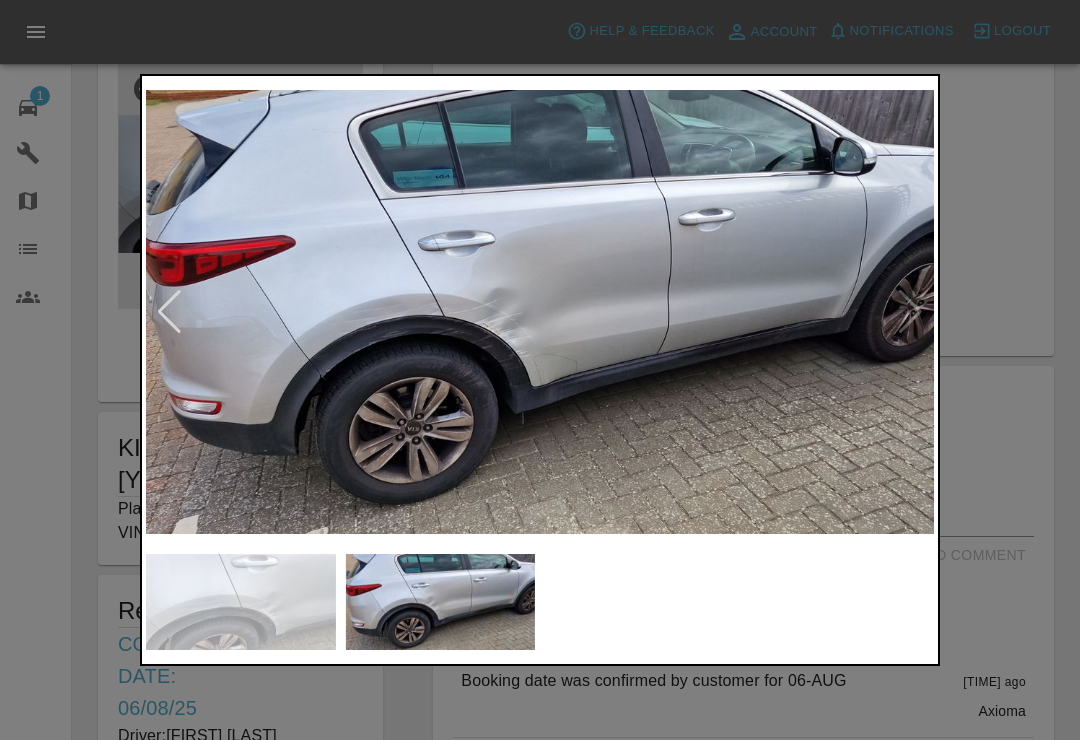 click at bounding box center (169, 312) 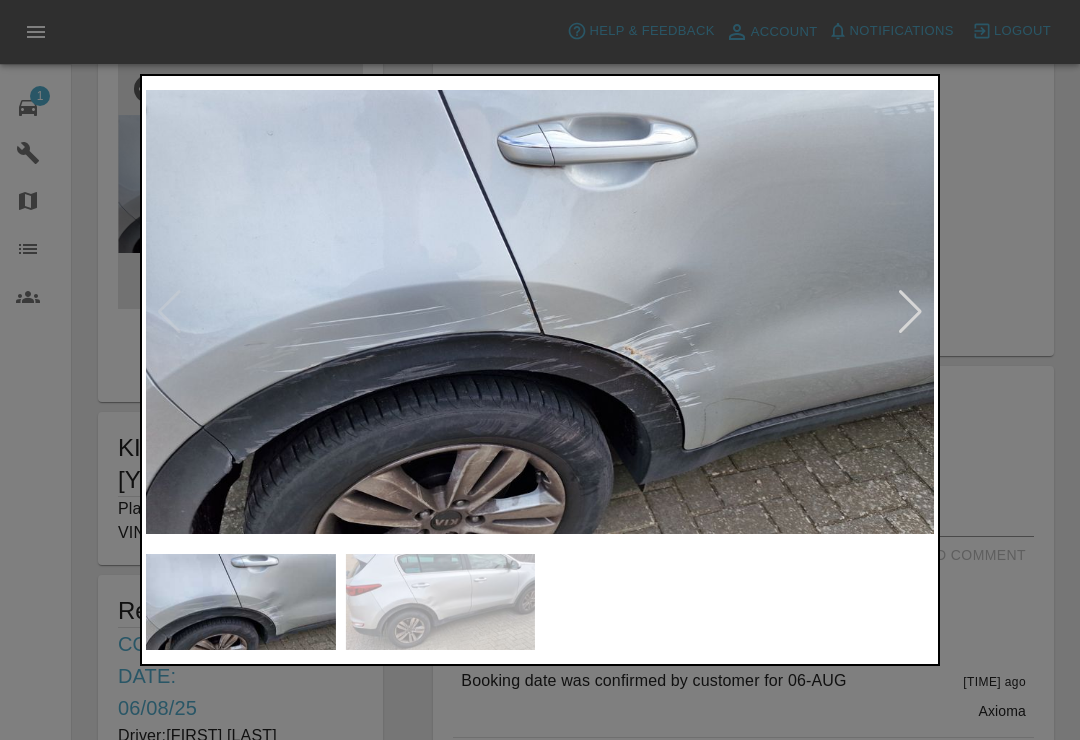 click at bounding box center (540, 370) 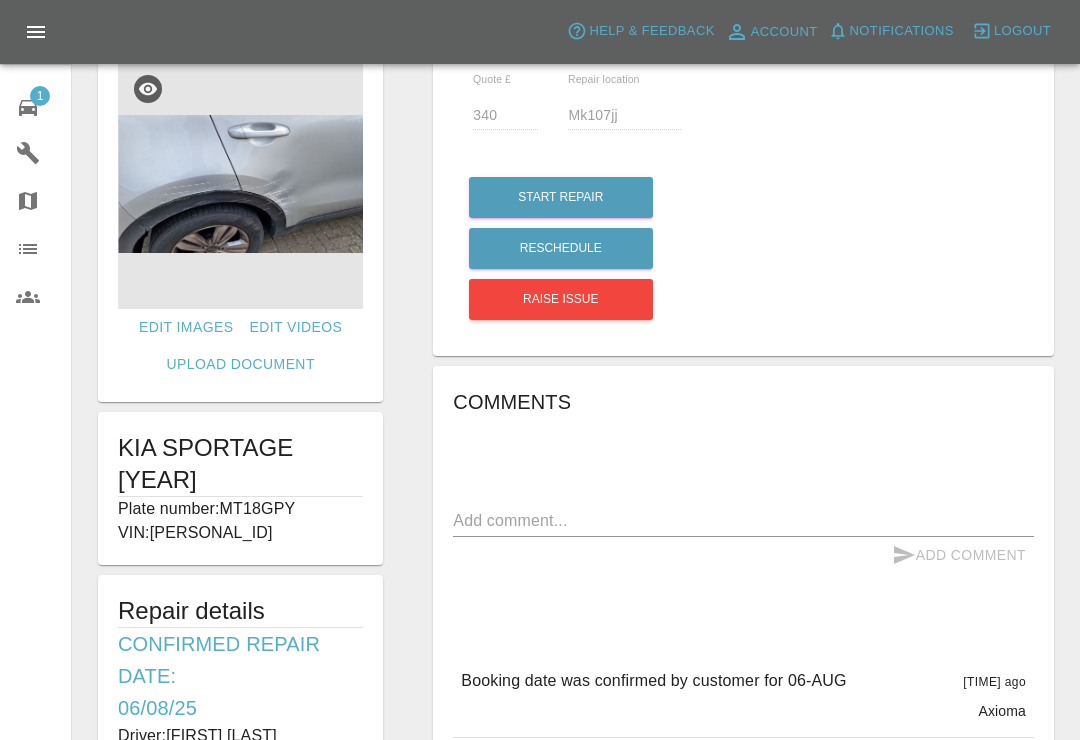 click on "Quote £ 340 Repair location Mk107jj Start Repair Reschedule Raise issue Comments x Add Comment Booking date was confirmed by customer for 06-AUG 13 days ago Axioma Booking date was confirmed by customer for 06-AUG 13 days ago Axioma Repair scope: SMART Repair - Repair OSR Qtr + OSR Door
Repair OSR Wheel Arch Trim 13 days ago Repair scope: SMART Repair - Repair OSR Qtr + OSR Door
Repair OSR Wheel Arch Trim 13 days ago Dent and scratch on rivers side nead rear of car 15 days ago Dent and scratch on rivers side nead rear of car 15 days ago" at bounding box center (743, 554) 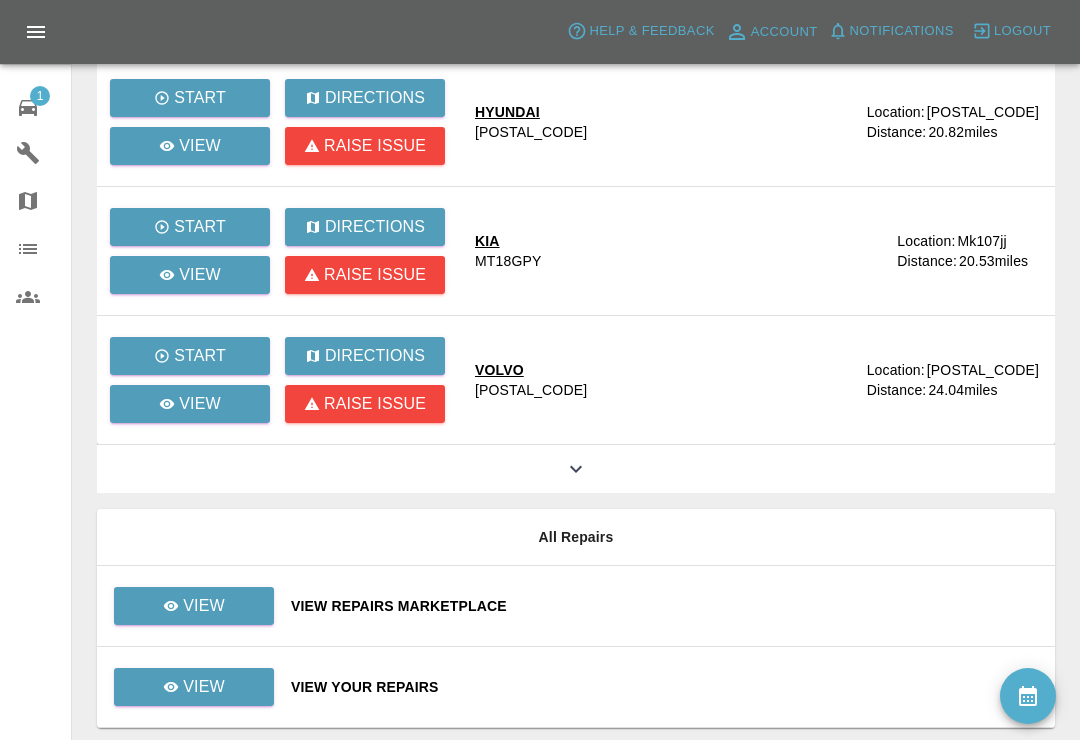 scroll, scrollTop: 586, scrollLeft: 0, axis: vertical 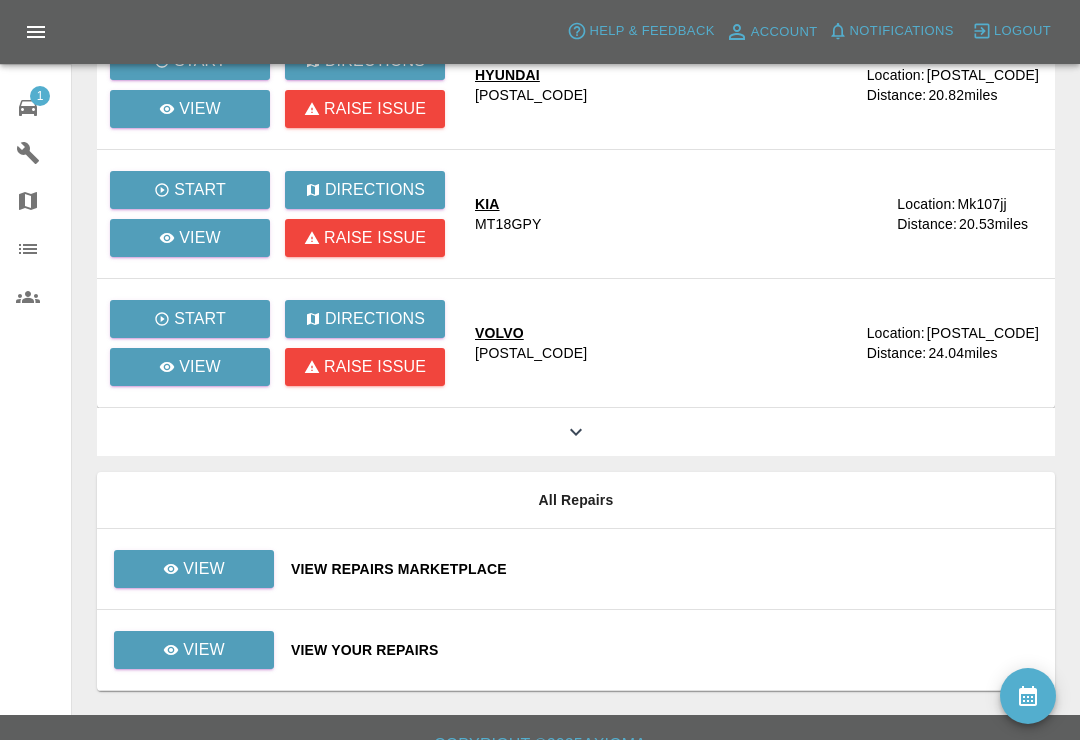 click on "View Repairs Marketplace" at bounding box center (665, 569) 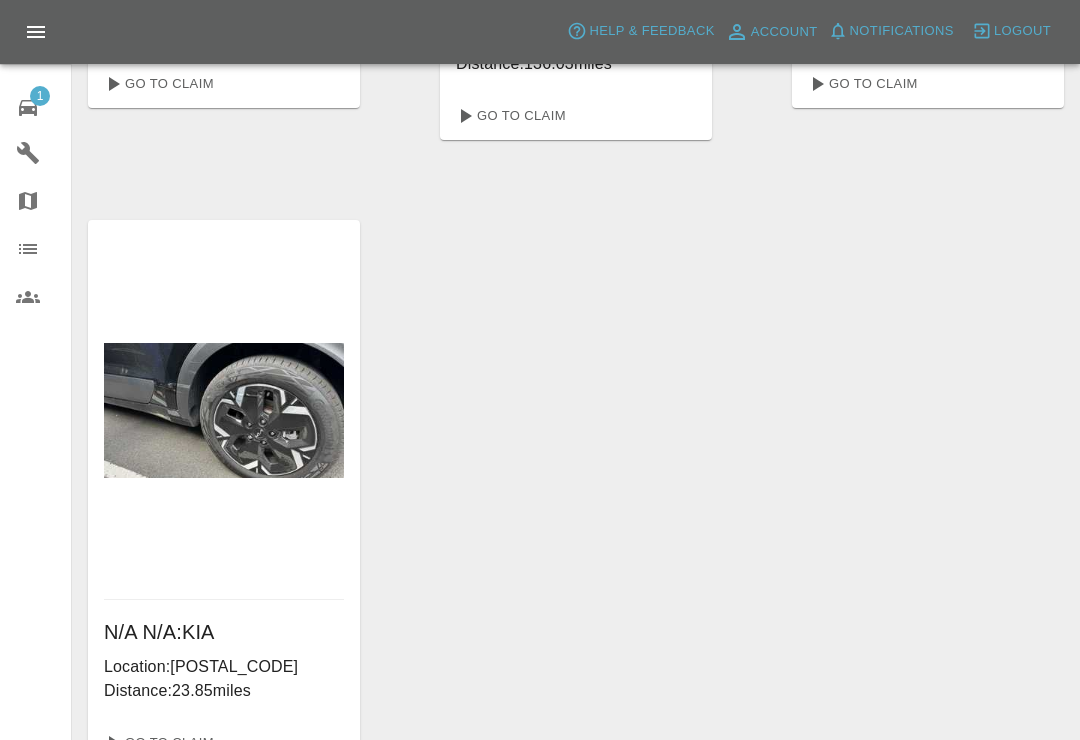 scroll, scrollTop: 603, scrollLeft: 0, axis: vertical 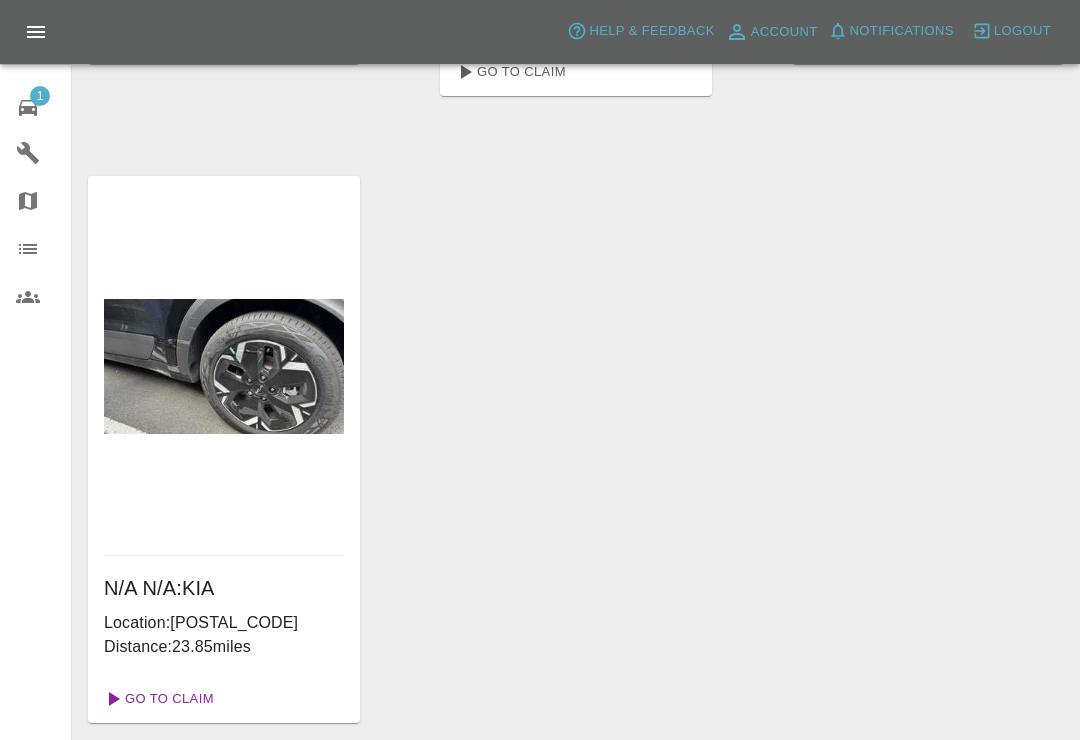click on "Go To Claim" at bounding box center [157, 699] 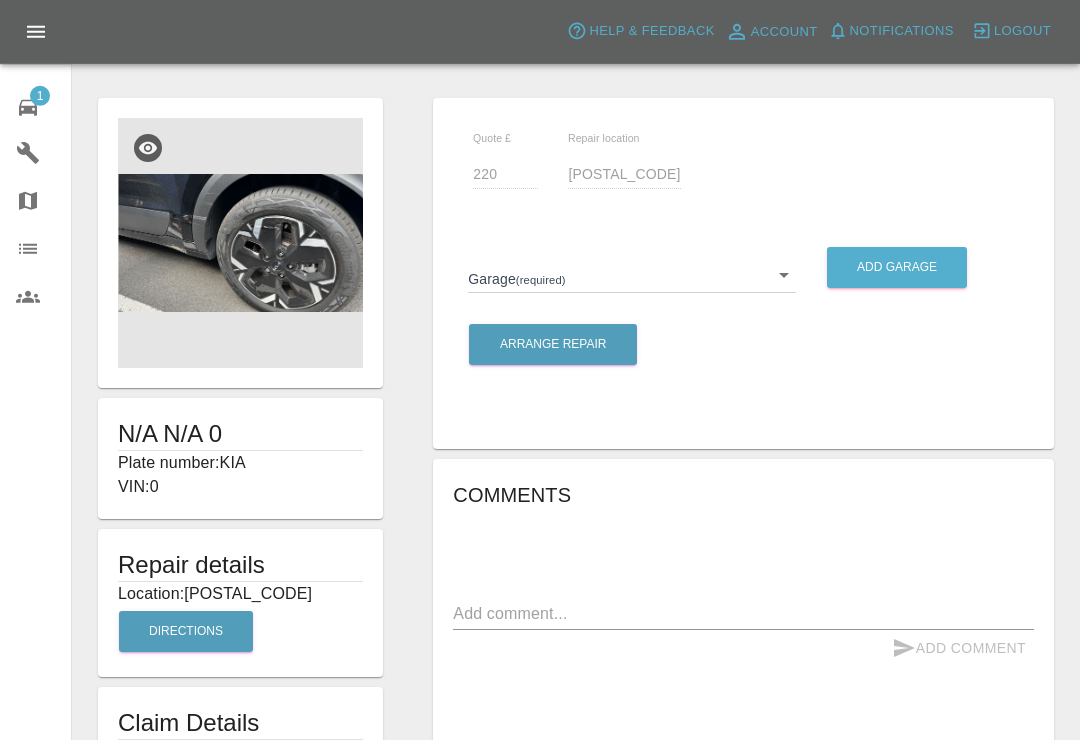 scroll, scrollTop: 15, scrollLeft: 0, axis: vertical 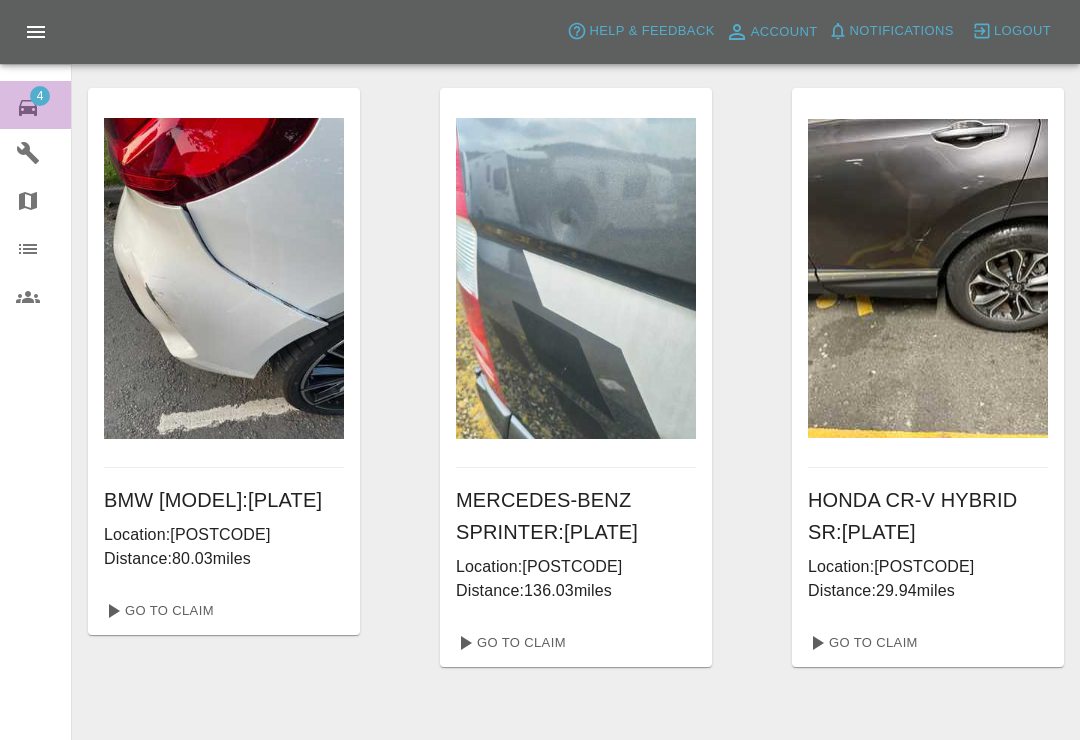 click on "4 Repair home" at bounding box center [35, 105] 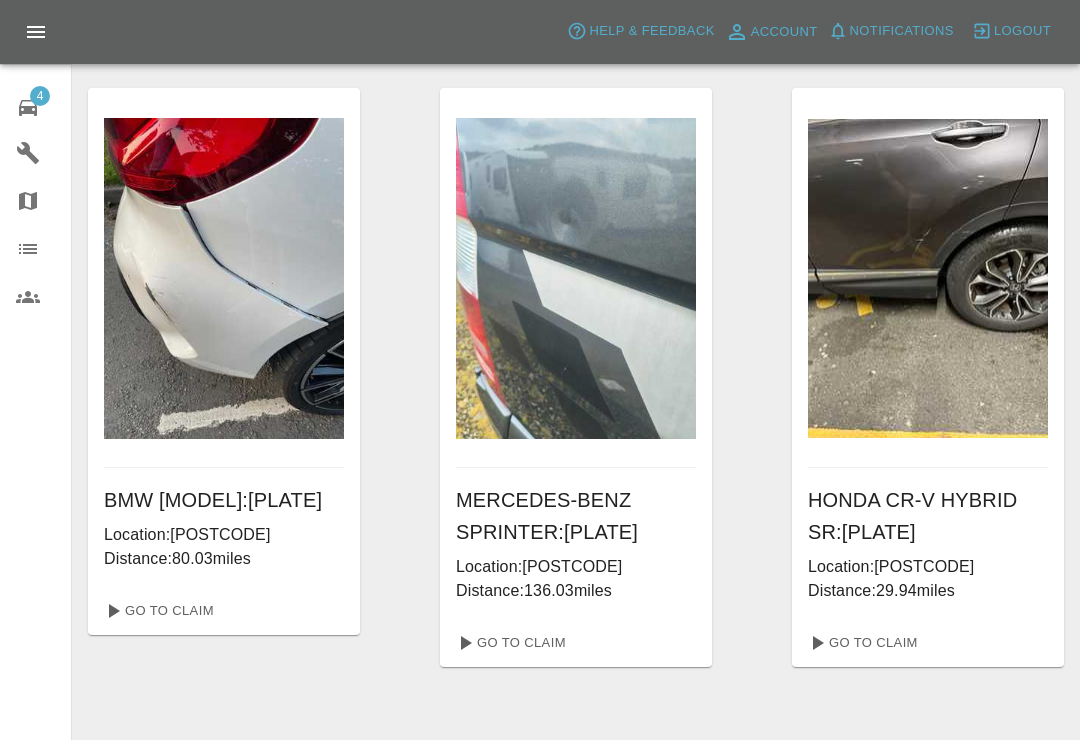 click on "4 Repair home" at bounding box center (35, 105) 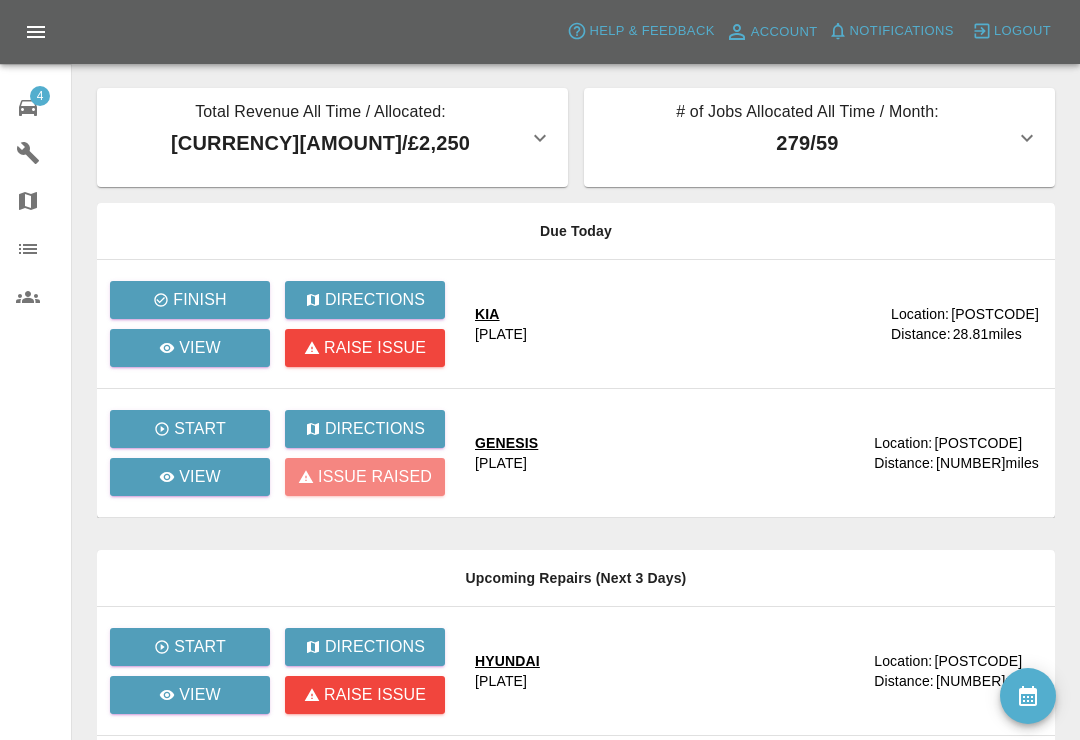 click at bounding box center (1028, 696) 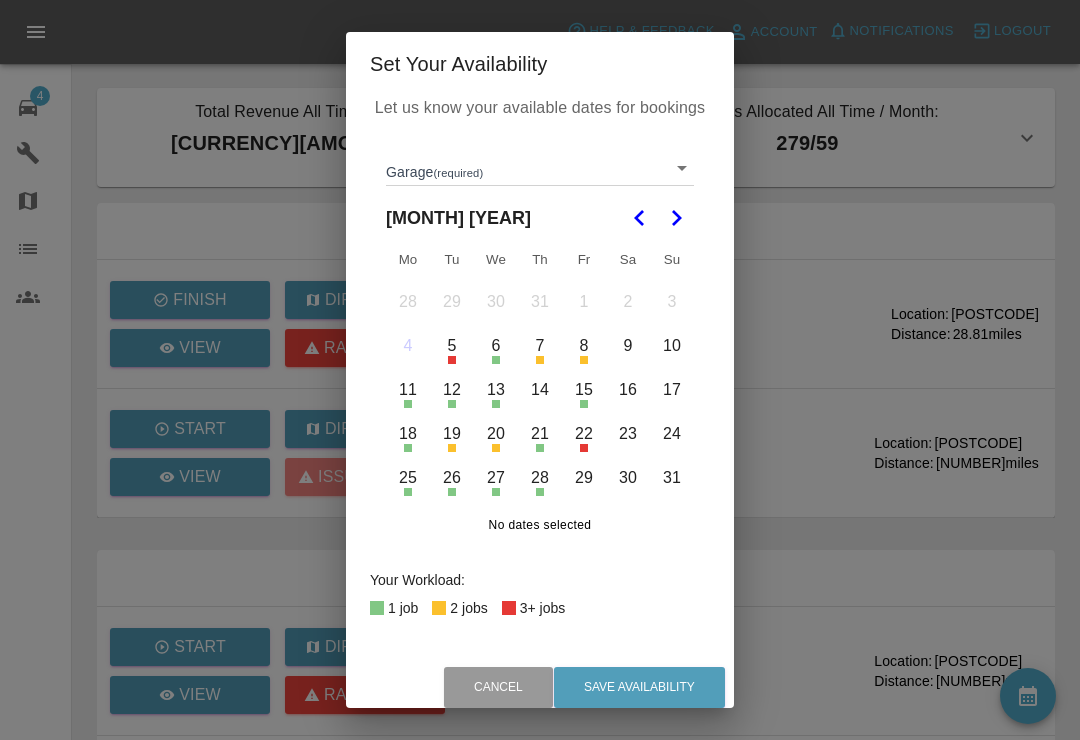 click on "Axioma Help & Feedback Account Notifications 0 Logout 4 Repair home Garages Map Organization Users Total Revenue All Time / Allocated: £37,430  /  £2,250 Smart Paint Repair : £33,285 / £490 Smart Paint Repair 2 : £4,145 / £1,760 # of Jobs Allocated All Time / Month: 279  /  59 Smart Paint Repair : 241 / 23 Smart Paint Repair 2 : 38 / 36 Due Today Finish Directions View Raise issue KIA GF73JXR Location: DA124HN Distance:  28.81  miles   Start Directions View Issue raised GENESIS OE25VKC Location: SG12 7EQ Distance:  13.96  miles   Upcoming Repairs (Next 3 Days) Start Directions View Raise issue HYUNDAI HN21LUR Location: CT16 2HZ Distance:  20.82  miles   Start Directions View Raise issue KIA MT18GPY Location: Mk107jj Distance:    Start Directions View Raise issue VOLVO KN58NEW Location: CT14 8HX Distance:    Start Directions View Raise issue JAGUAR KM67GJK Location: MK43 0EA Distance:    Start Directions View Raise issue MERCEDES-BENZ WA67TDV Location: AL3 8RU Distance:    Start Directions" at bounding box center [540, 678] 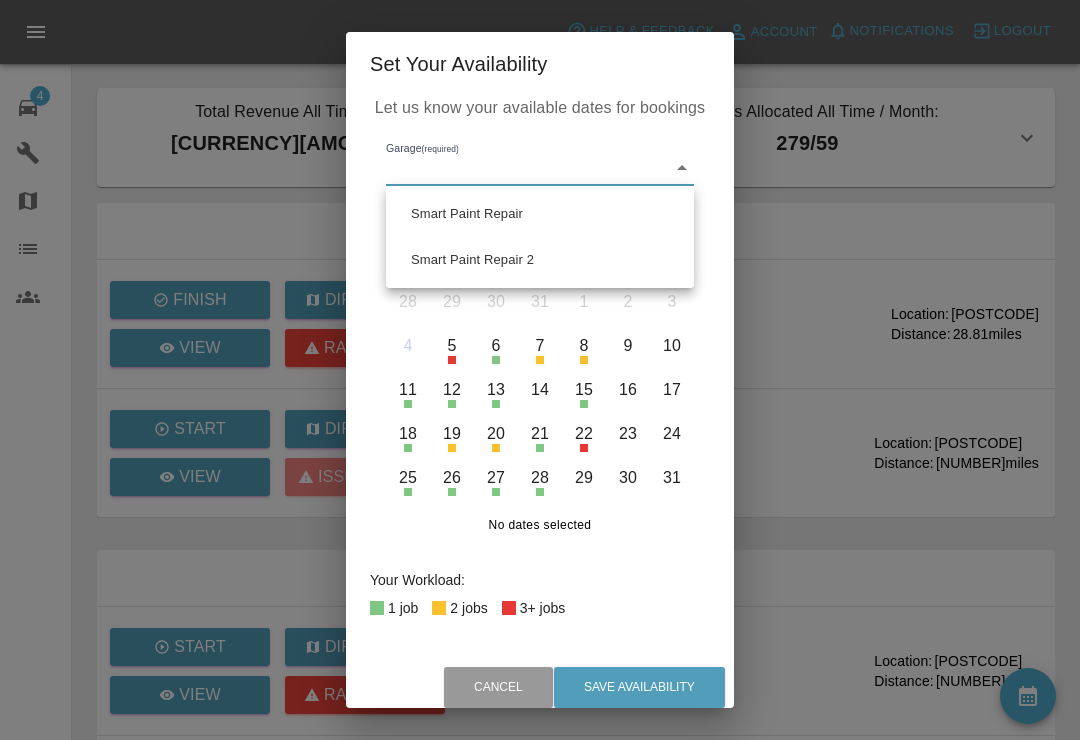 click on "Smart Paint Repair 2" at bounding box center (540, 260) 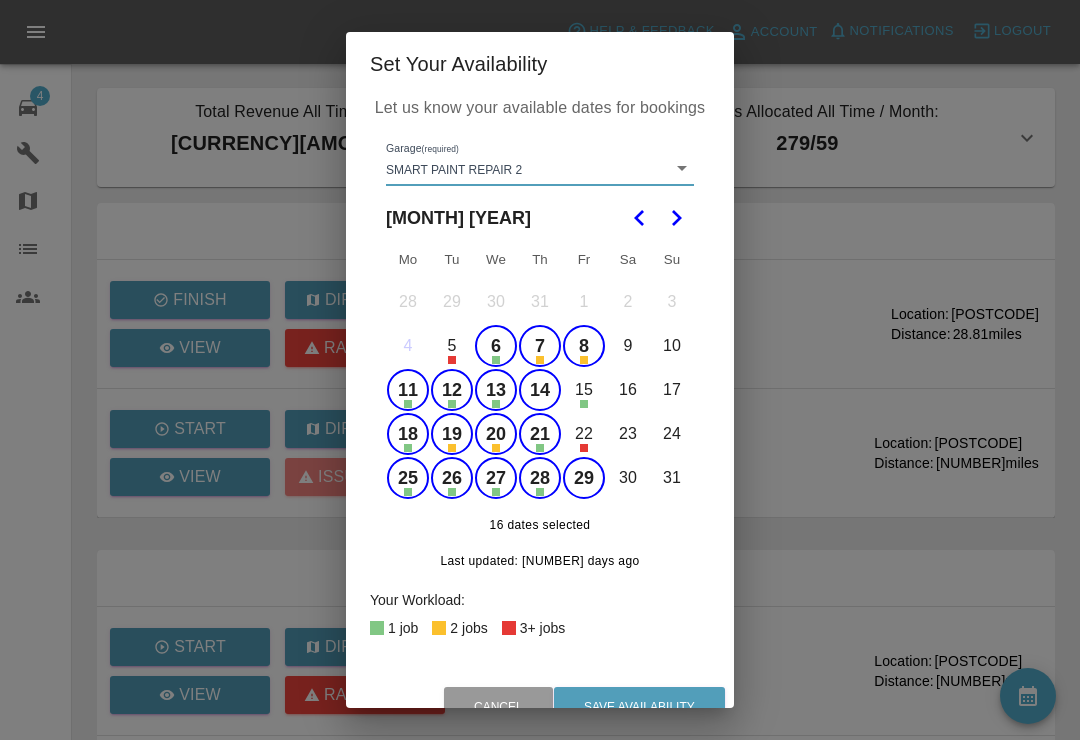 type on "68777e42aa6a988063456d0d" 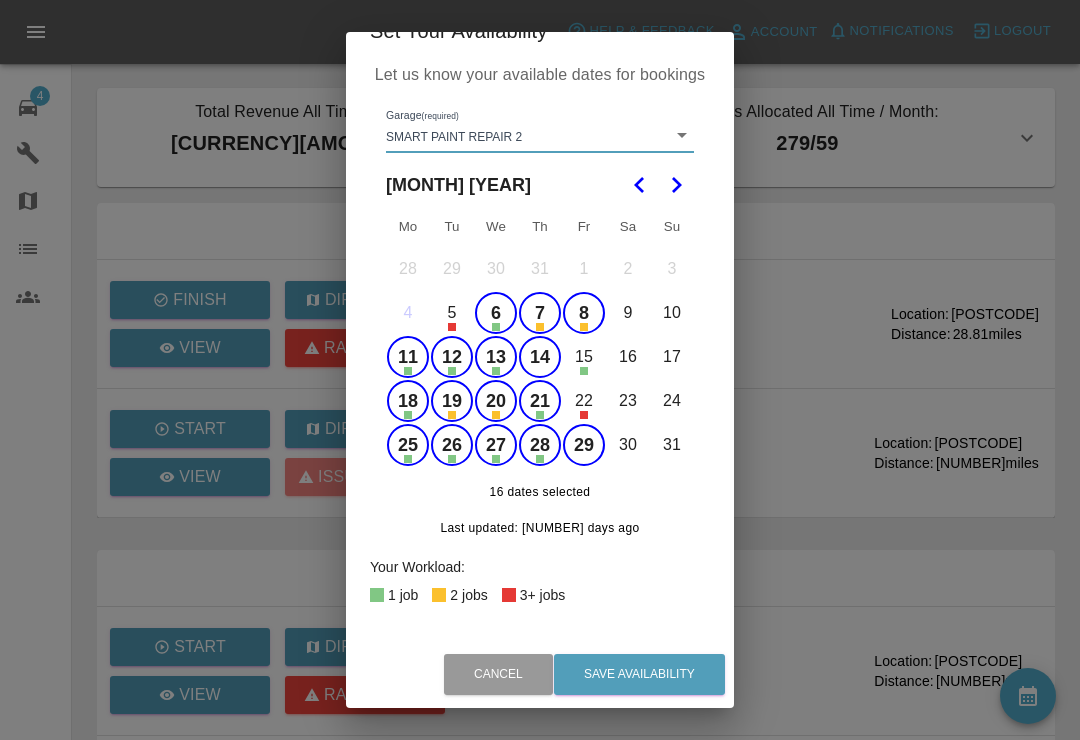 scroll, scrollTop: 31, scrollLeft: 0, axis: vertical 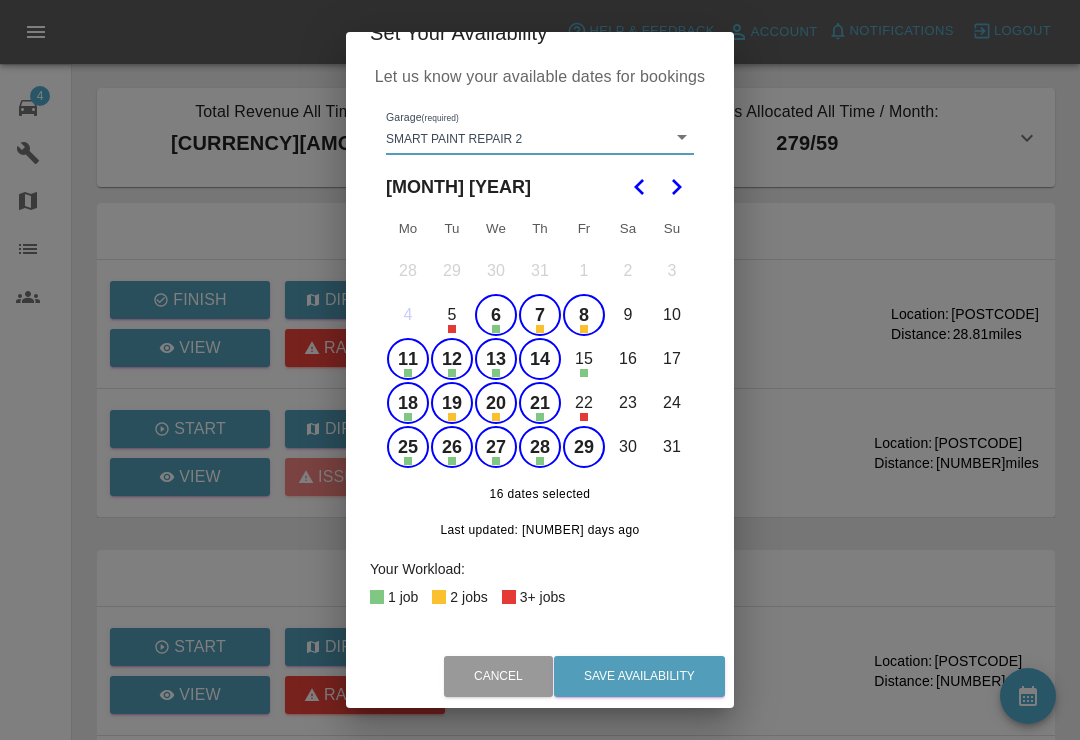 click on "6" at bounding box center [496, 315] 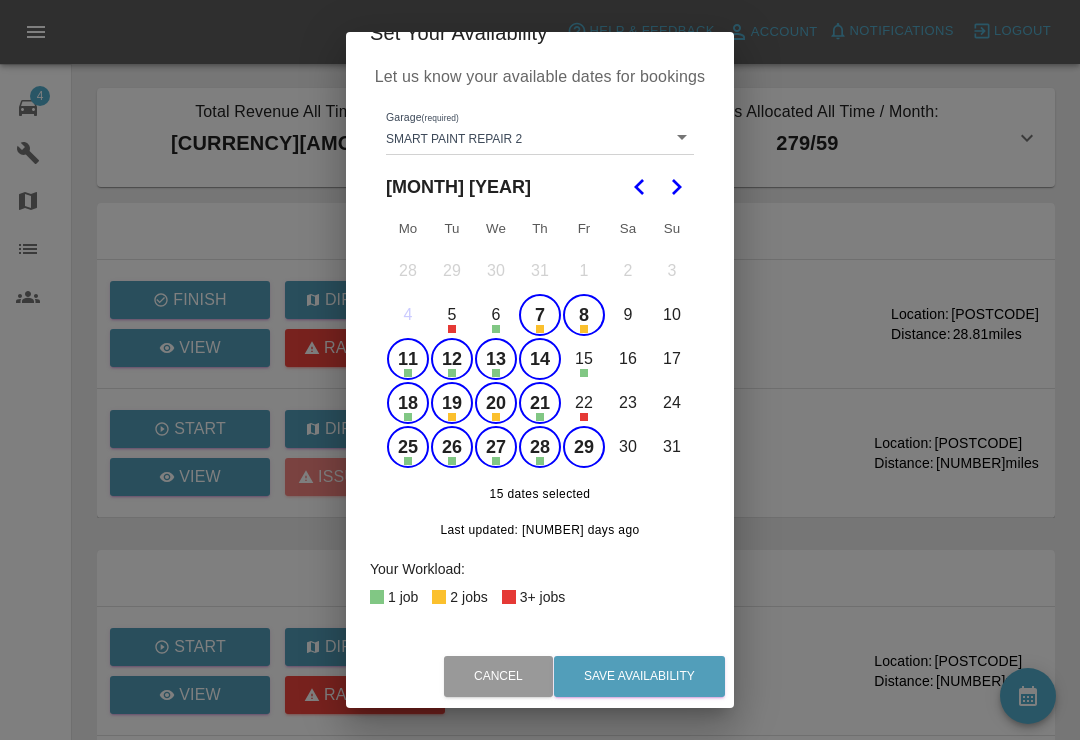 click on "8" at bounding box center (584, 315) 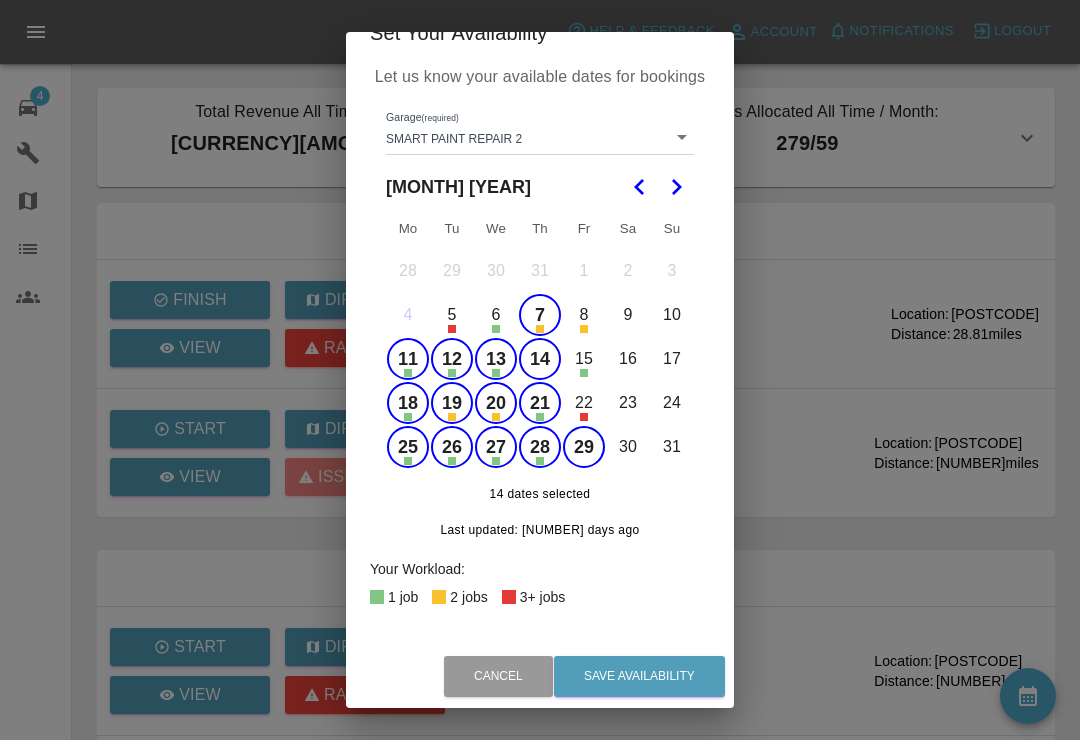 click on "7" at bounding box center [540, 315] 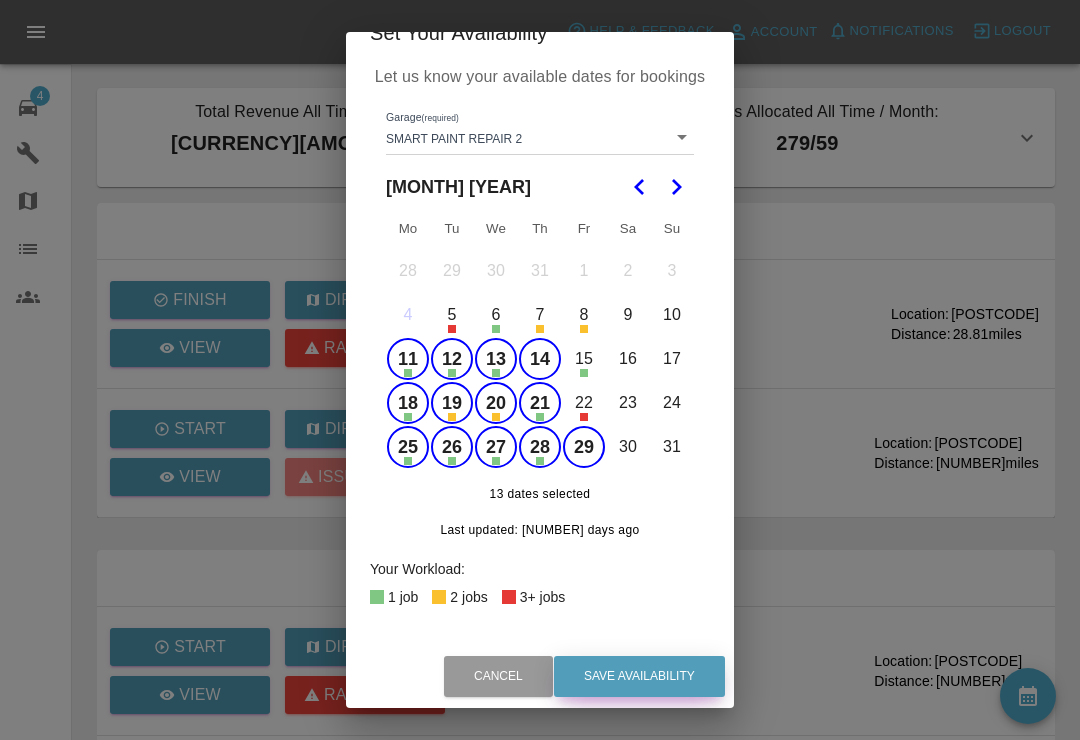 click on "Save Availability" at bounding box center (639, 676) 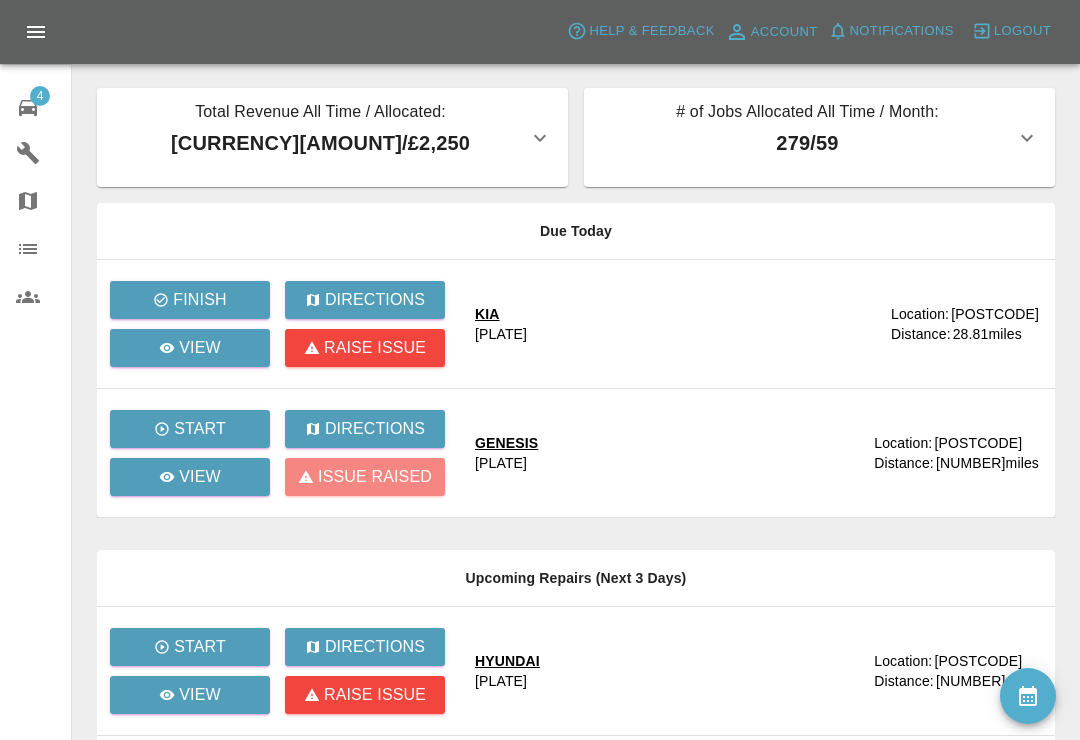 click on "Total Revenue All Time / Allocated: £37,430  /  £2,250 Smart Paint Repair : £33,285 / £490 Smart Paint Repair 2 : £4,145 / £1,760 # of Jobs Allocated All Time / Month: 279  /  59 Smart Paint Repair : 241 / 23 Smart Paint Repair 2 : 38 / 36 Due Today Finish Directions View Raise issue KIA GF73JXR Location: DA124HN Distance:  28.81  miles   Start Directions View Issue raised GENESIS OE25VKC Location: SG12 7EQ Distance:  13.96  miles   Upcoming Repairs (Next 3 Days) Start Directions View Raise issue HYUNDAI HN21LUR Location: CT16 2HZ Distance:  20.82  miles   Start Directions View Raise issue KIA MT18GPY Location: Mk107jj Distance:    Start Directions View Raise issue VOLVO KN58NEW Location: CT14 8HX Distance:    Start Directions View Raise issue JAGUAR KM67GJK Location: MK43 0EA Distance:    Start Directions View Raise issue MERCEDES-BENZ WA67TDV Location: AL3 8RU Distance:    Start Directions View Raise issue AUDI YM17YLJ Location: CT14 9JX Distance:    All Repairs View View Repairs Marketplace View" at bounding box center (540, 650) 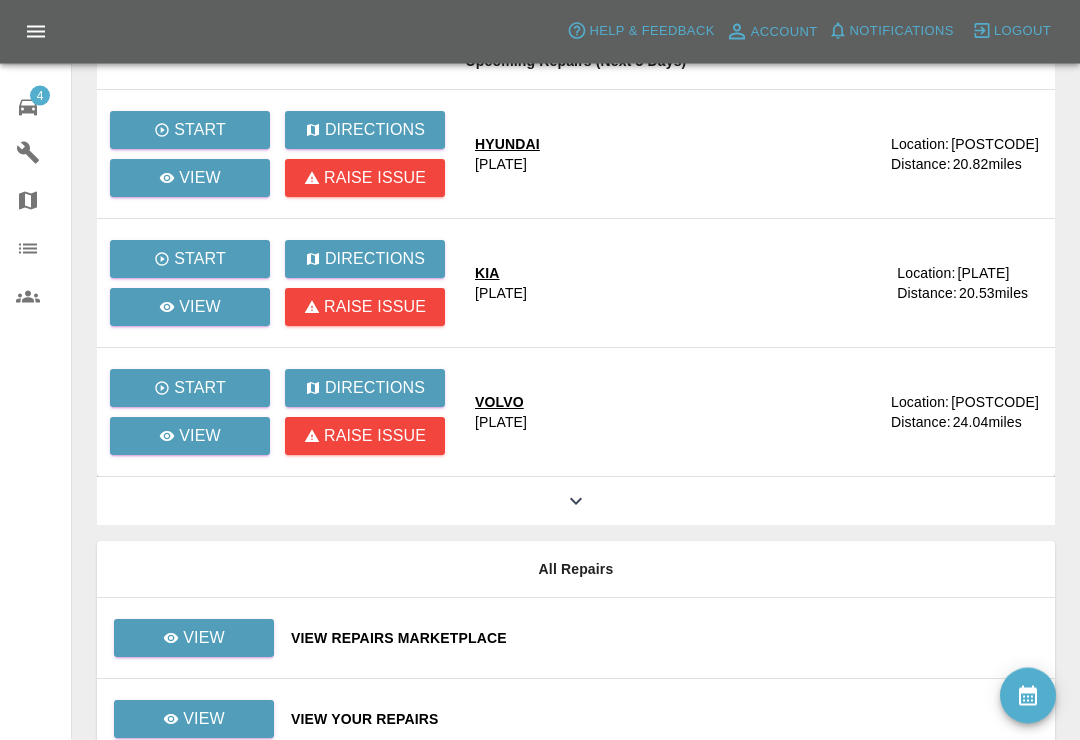 scroll, scrollTop: 586, scrollLeft: 0, axis: vertical 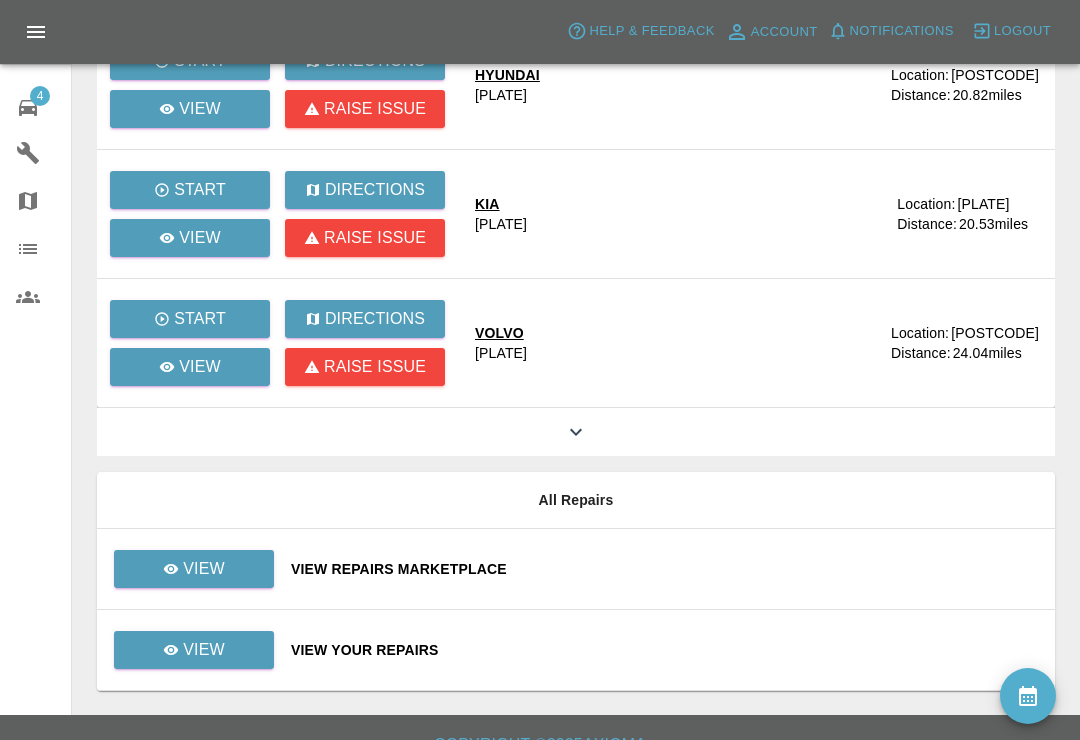 click on "View Your Repairs" at bounding box center (665, 650) 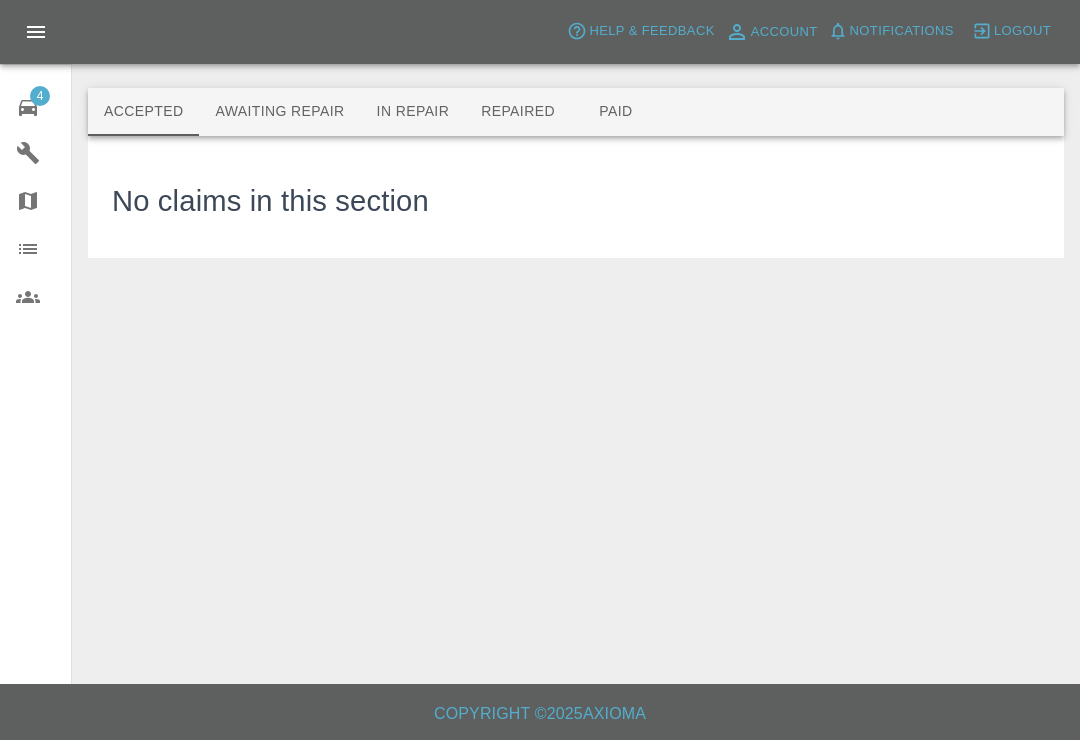 click on "Awaiting Repair" at bounding box center [279, 112] 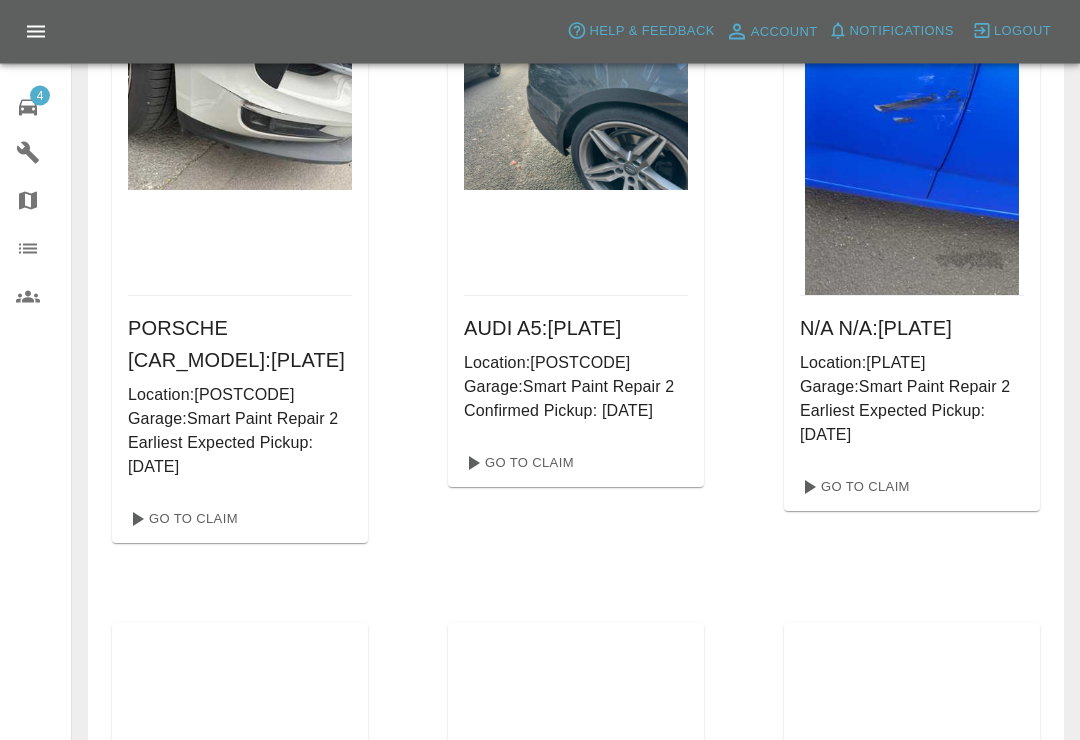 scroll, scrollTop: 3000, scrollLeft: 0, axis: vertical 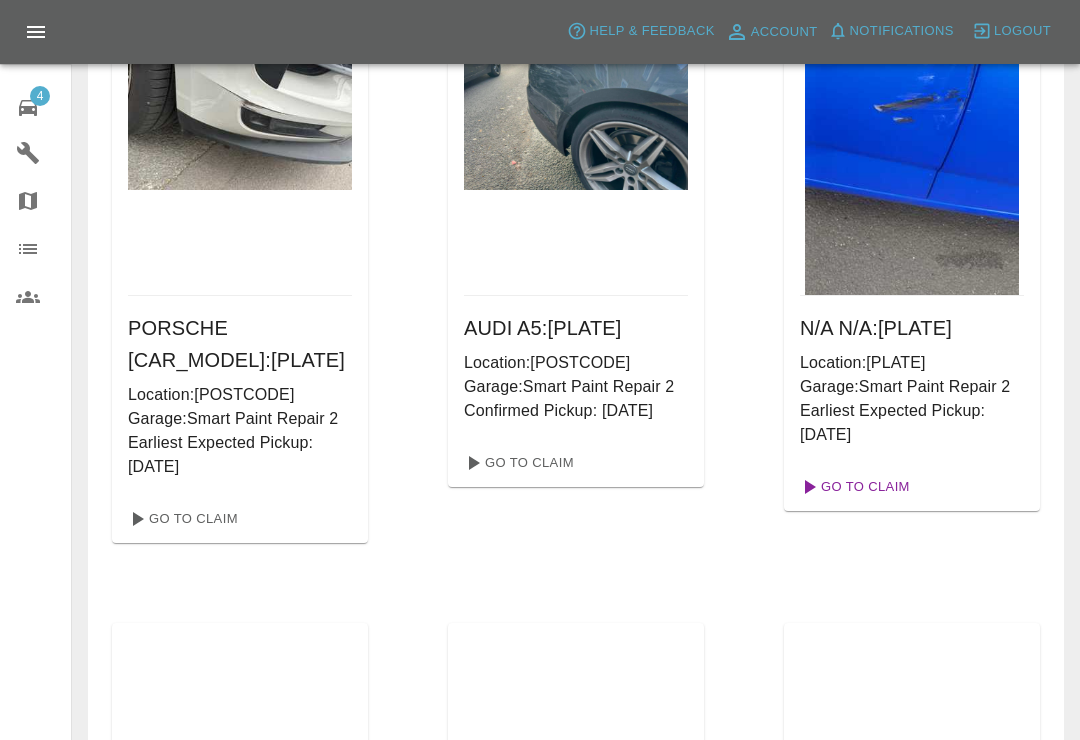 click on "Go To Claim" at bounding box center (853, 487) 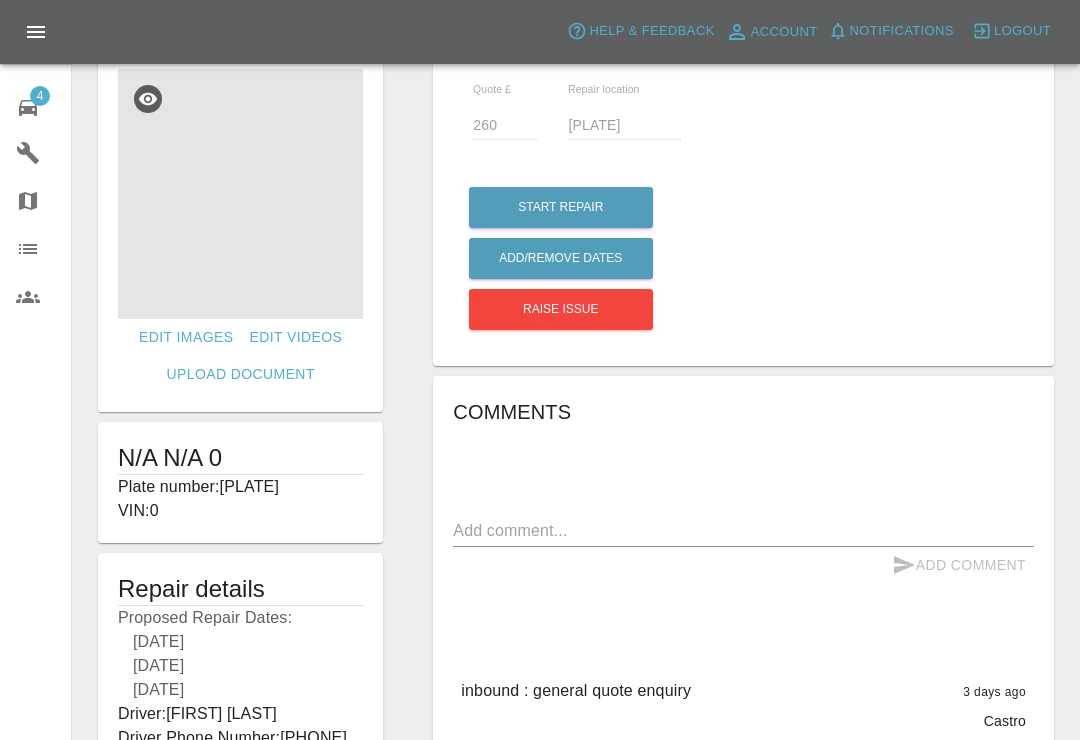 scroll, scrollTop: 41, scrollLeft: 0, axis: vertical 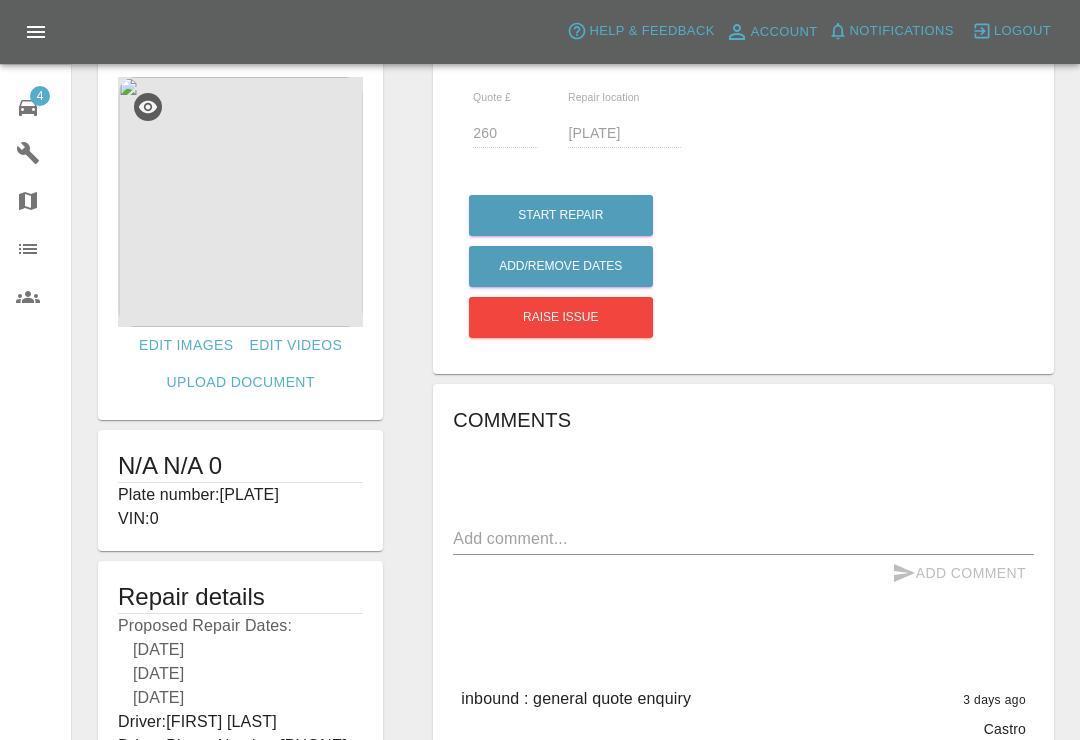 click on "Comments x Add Comment inbound : general quote enquiry  3 days ago Castro inbound : general quote enquiry  3 days ago Castro Repair scope: SMART Repair - Repair OSF Door + OSR Door
Additional Images Required 4 days ago Repair scope: SMART Repair - Repair OSF Door + OSR Door
Additional Images Required 4 days ago Damage on p/s front door. 4 days ago Damage on p/s front door. 4 days ago" at bounding box center (743, 649) 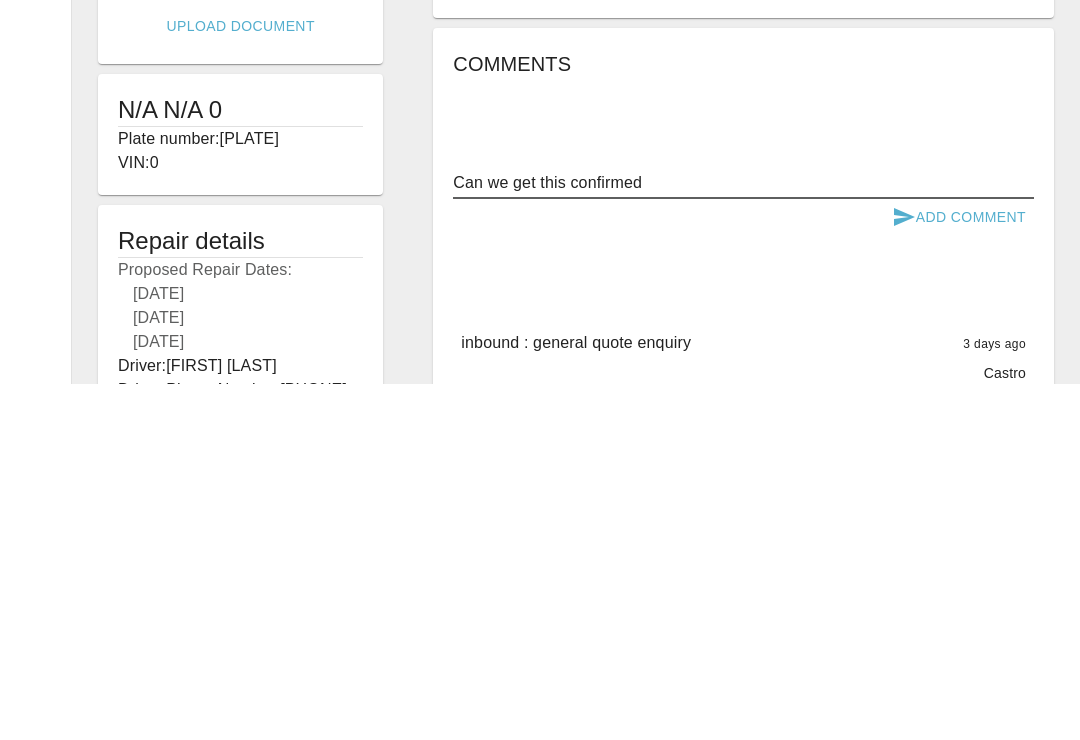 click on "Can we get this confirmed" at bounding box center (743, 538) 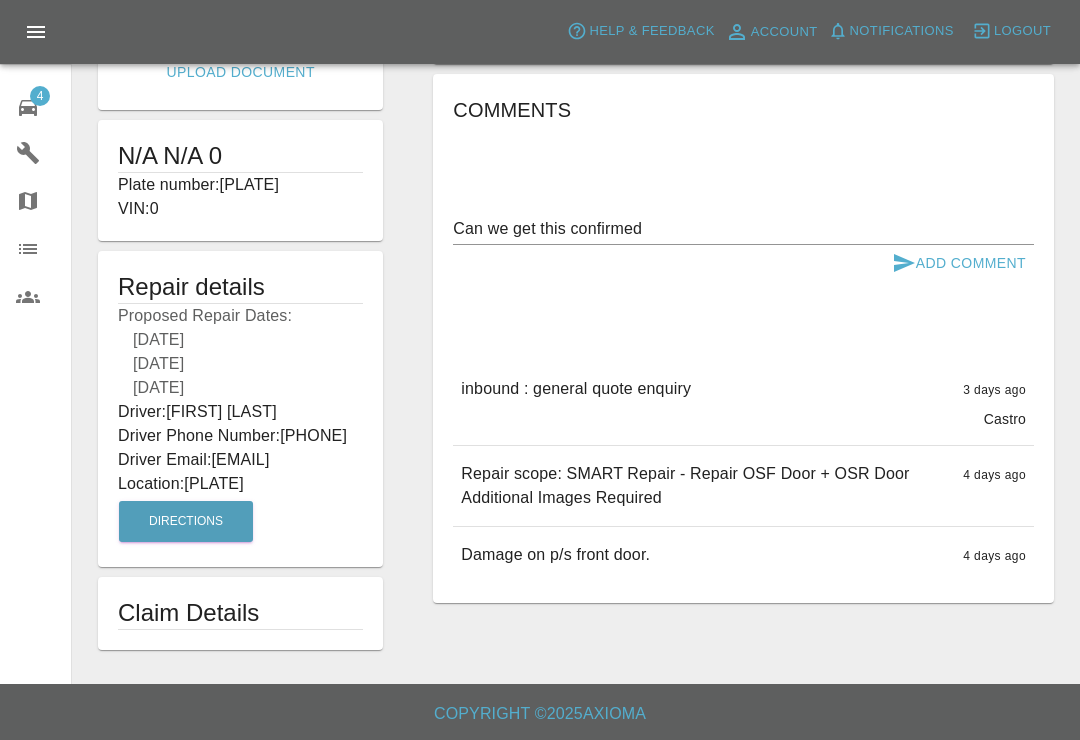 click on "Can we get this confirmed" at bounding box center (743, 228) 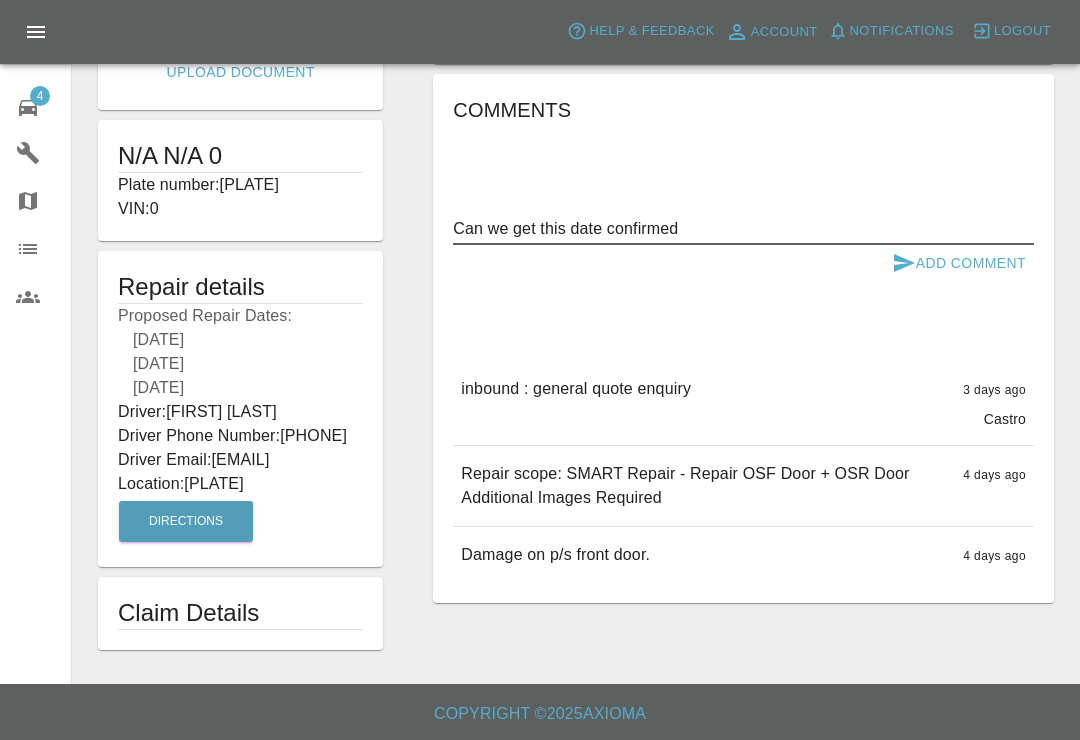 click on "Can we get this date confirmed" at bounding box center [743, 228] 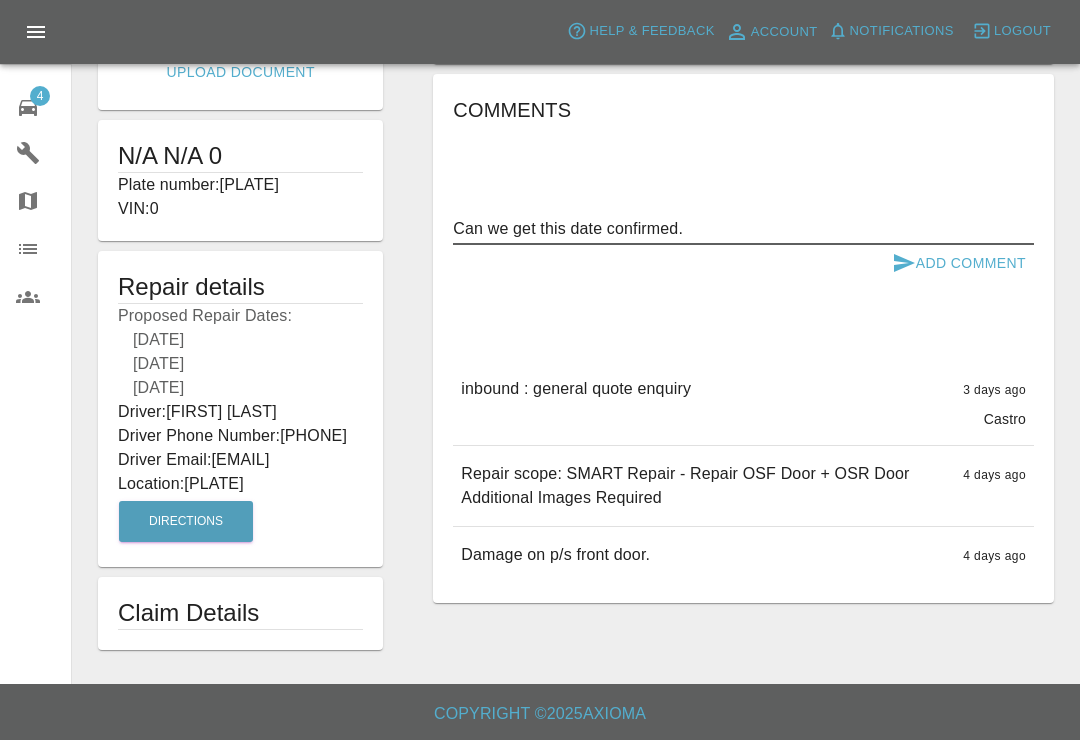 type on "Can we get this date confirmed." 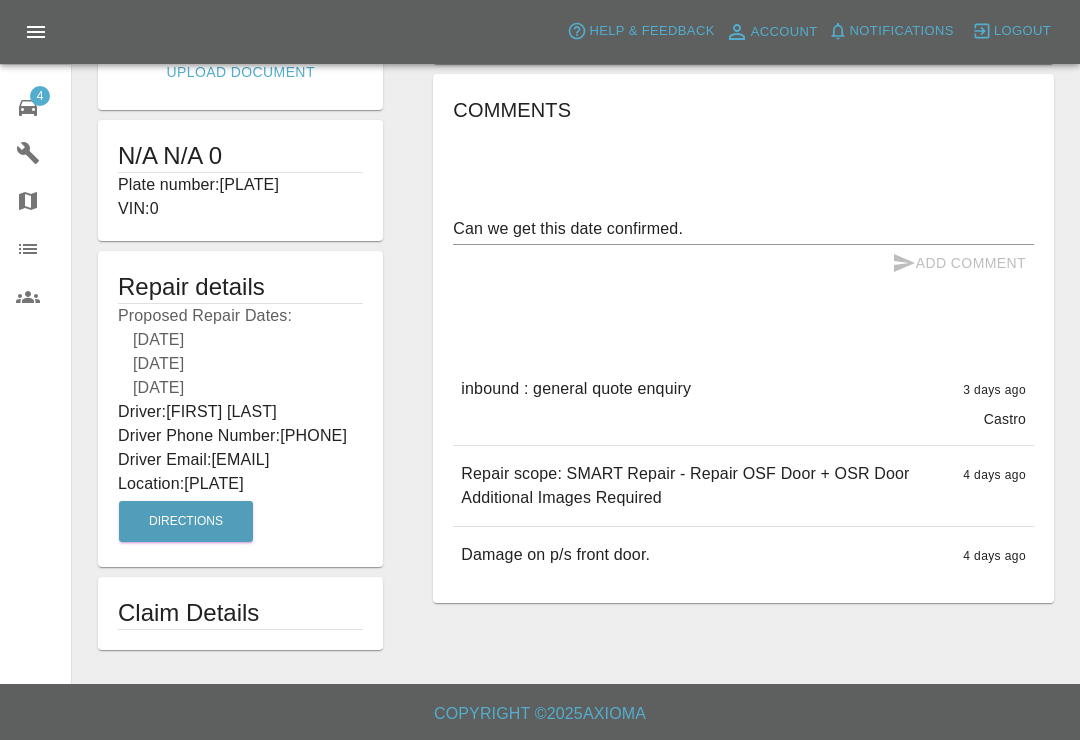 type 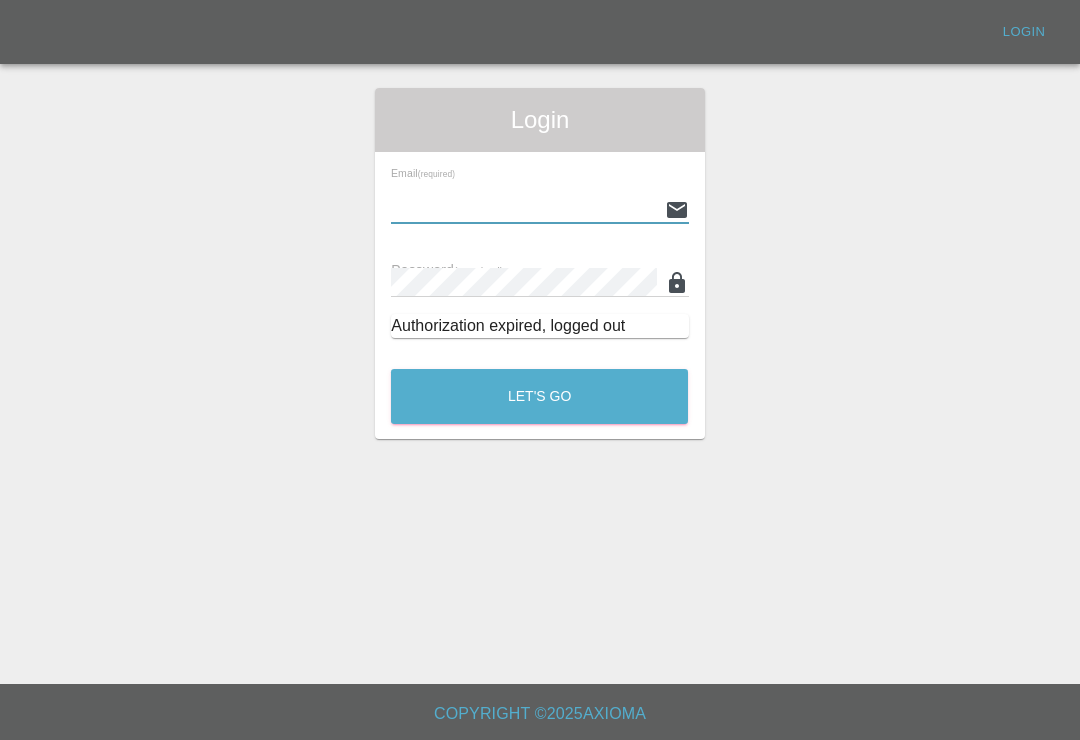 scroll, scrollTop: 31, scrollLeft: 0, axis: vertical 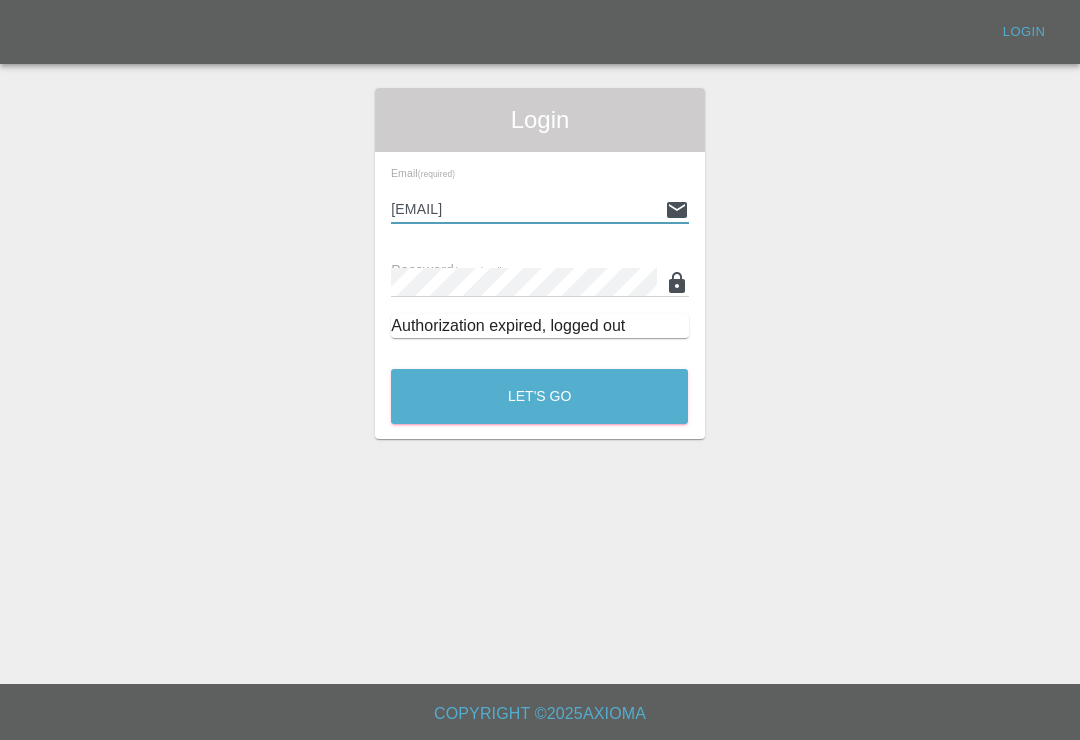 click on "Let's Go" at bounding box center (539, 396) 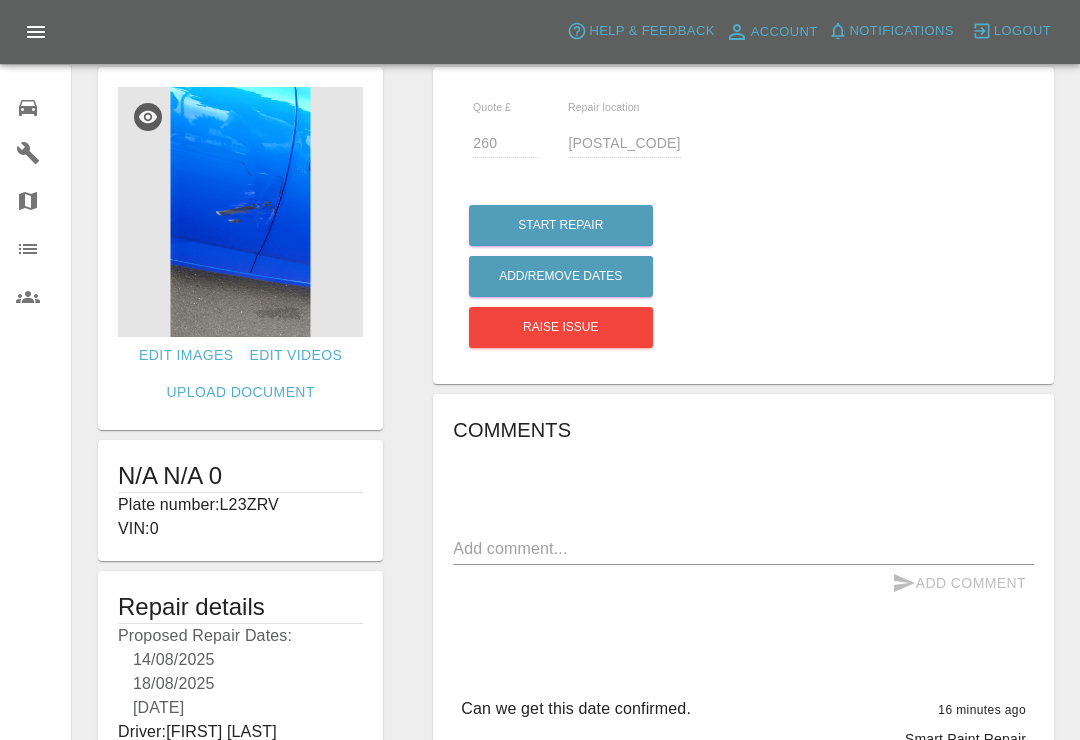 click on "0 Repair home" at bounding box center (35, 105) 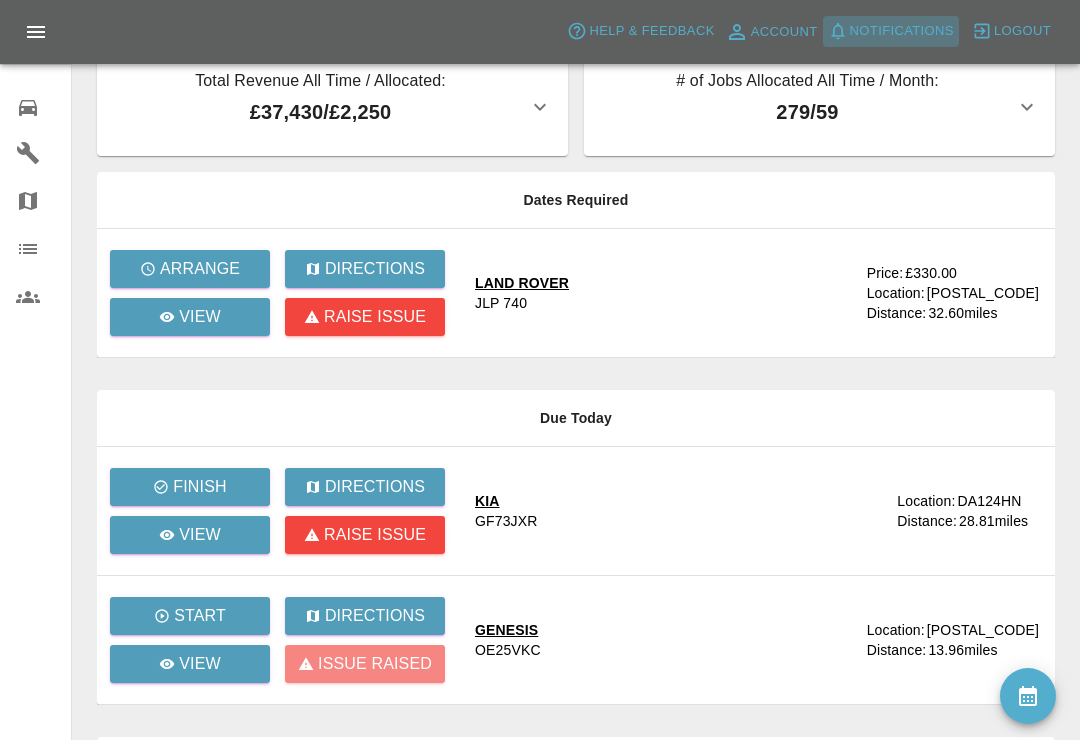 click on "Notifications" at bounding box center [902, 31] 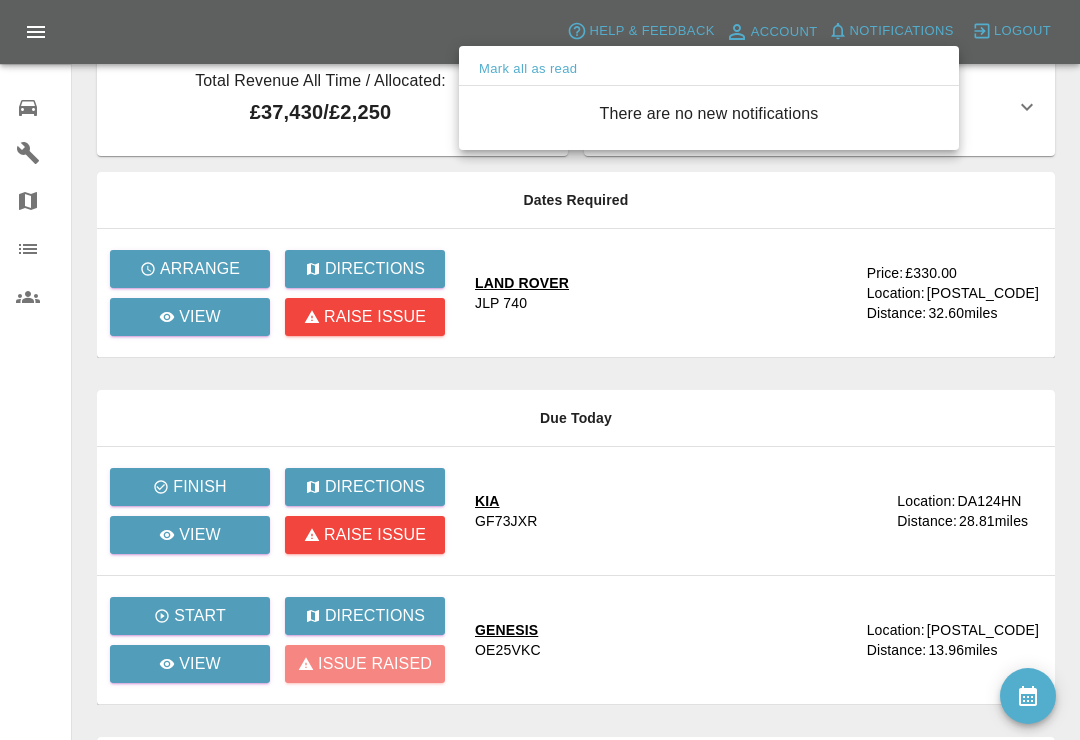 click at bounding box center [540, 370] 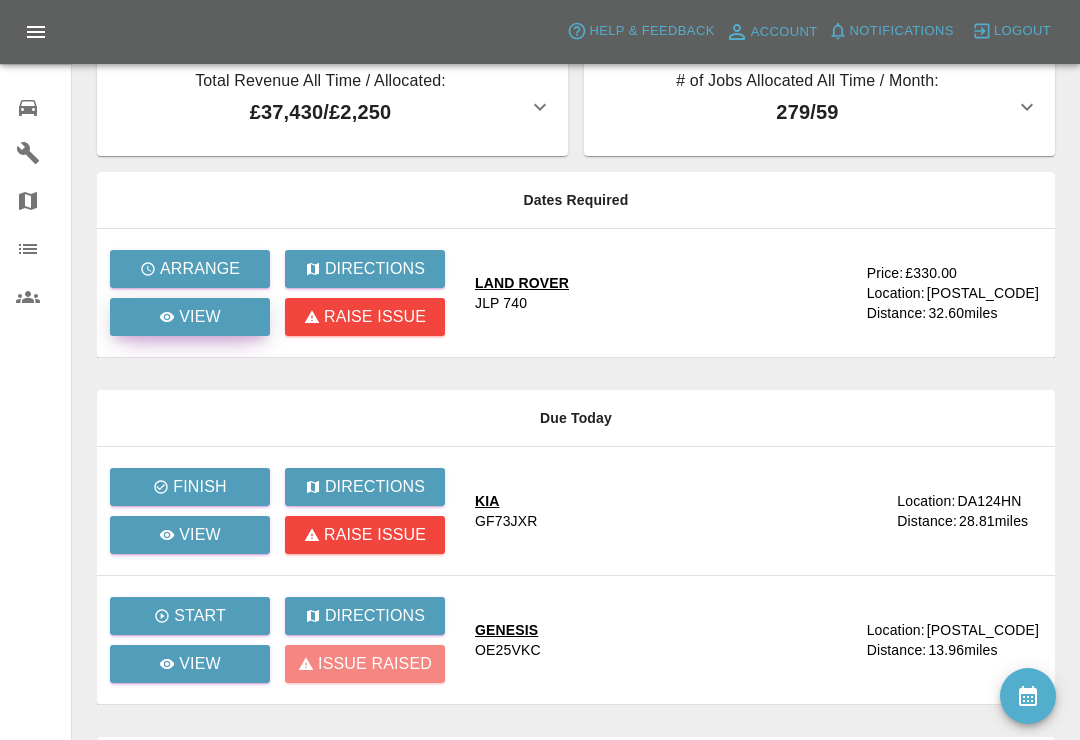 click on "View" at bounding box center [200, 317] 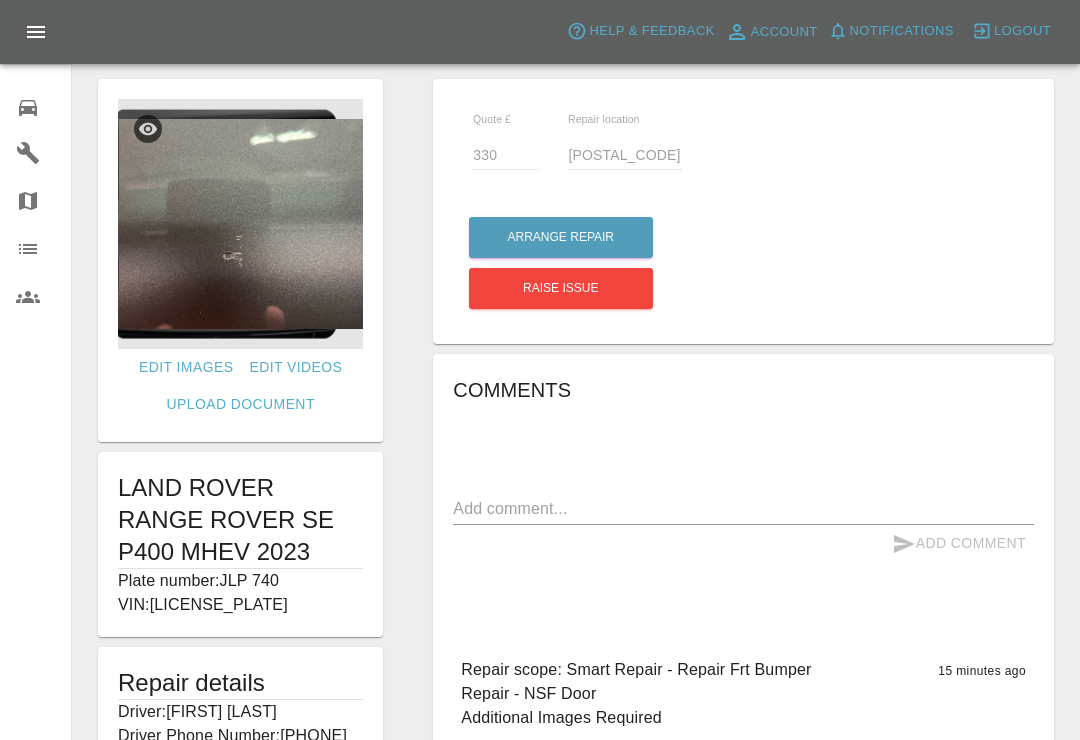 scroll, scrollTop: 18, scrollLeft: 0, axis: vertical 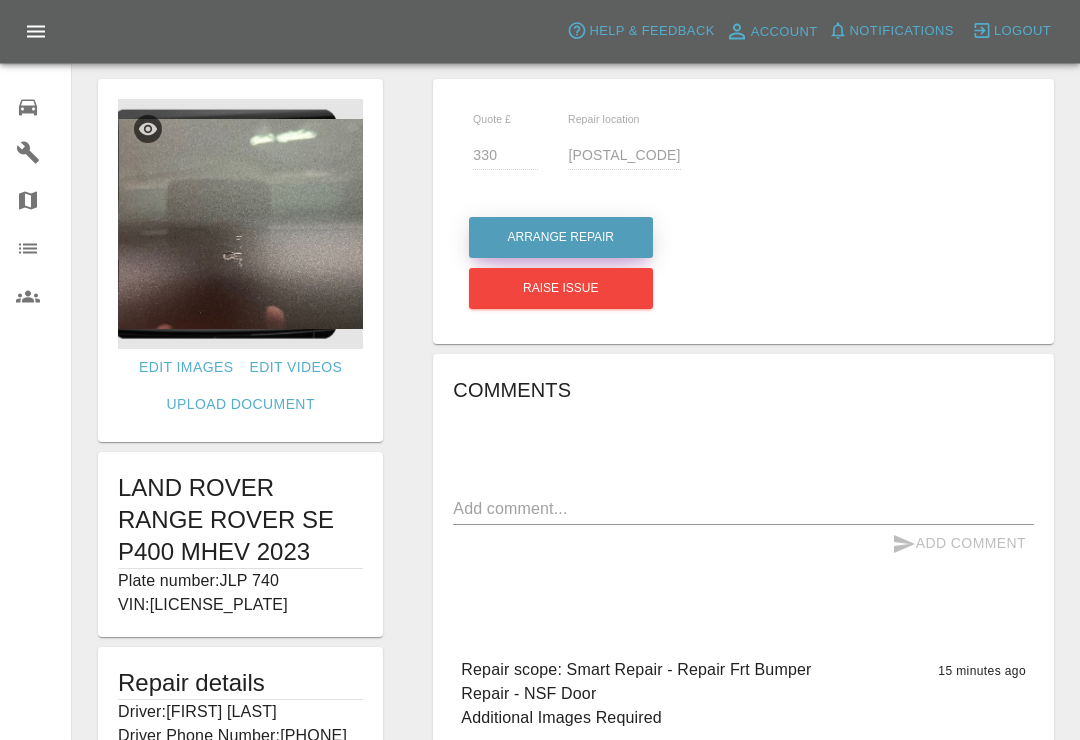 click on "Arrange Repair" at bounding box center (561, 238) 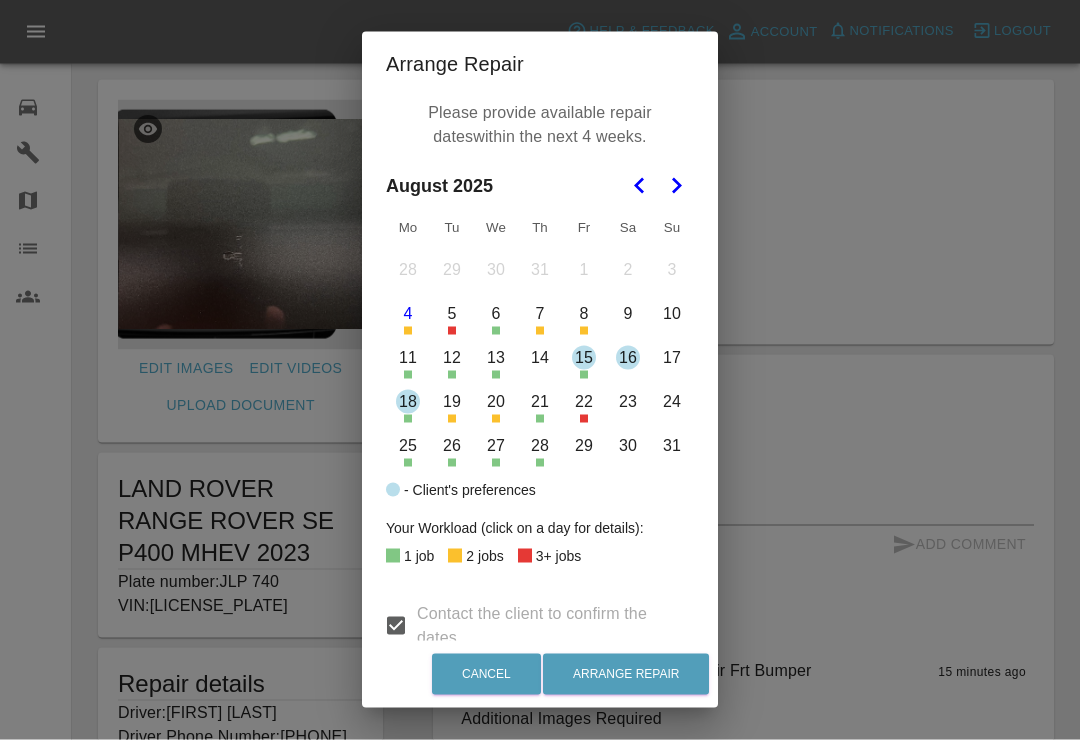 scroll, scrollTop: 19, scrollLeft: 0, axis: vertical 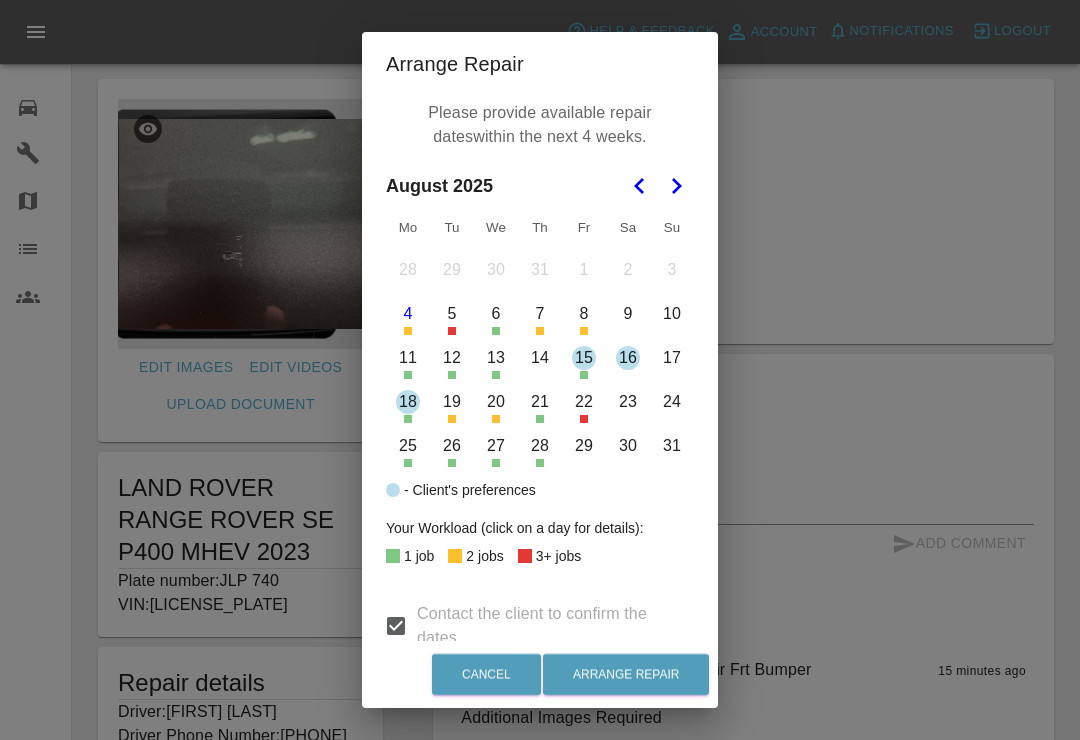 click on "Arrange Repair Please provide available repair dates  within the next 4 weeks. August 2025 Mo Tu We Th Fr Sa Su 28 29 30 31 1 2 3 4 5 6 7 8 9 10 11 12 13 14 15 16 17 18 19 20 21 22 23 24 25 26 27 28 29 30 31 - Client's preferences Your Workload (click on a day for details): 1 job 2 jobs 3+ jobs Contact the client to confirm the dates Client requested specific dates Cancel Arrange Repair" at bounding box center (540, 370) 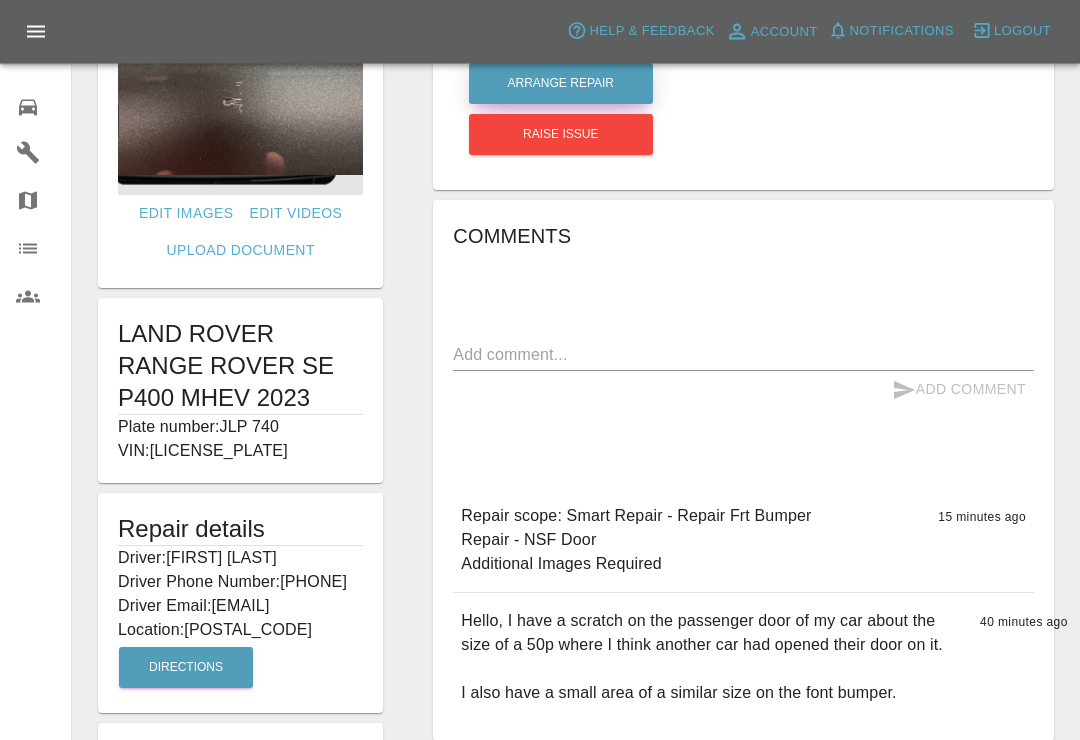 scroll, scrollTop: 0, scrollLeft: 0, axis: both 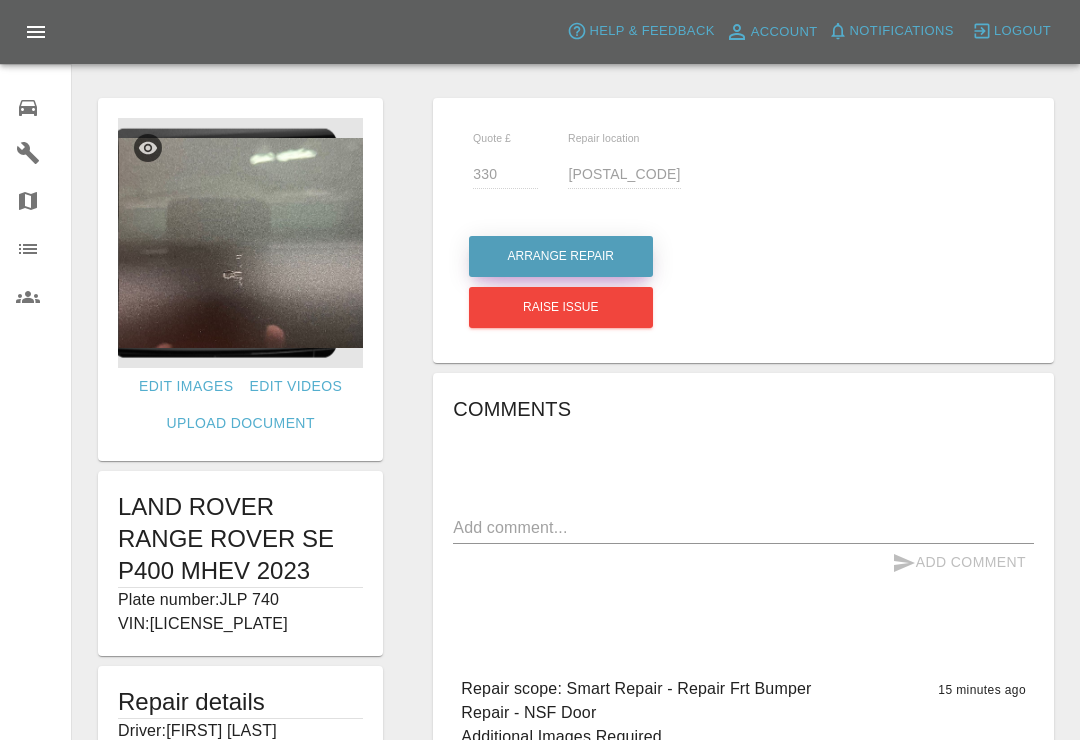 click on "Arrange Repair" at bounding box center [561, 256] 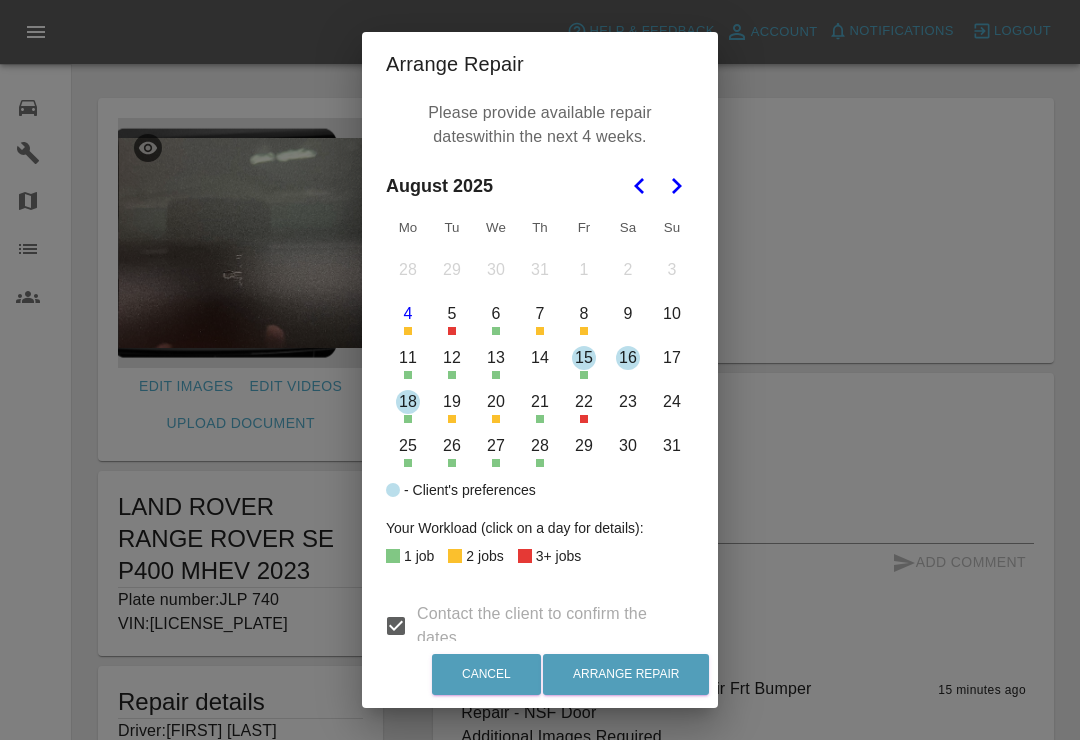 click on "29" at bounding box center (584, 446) 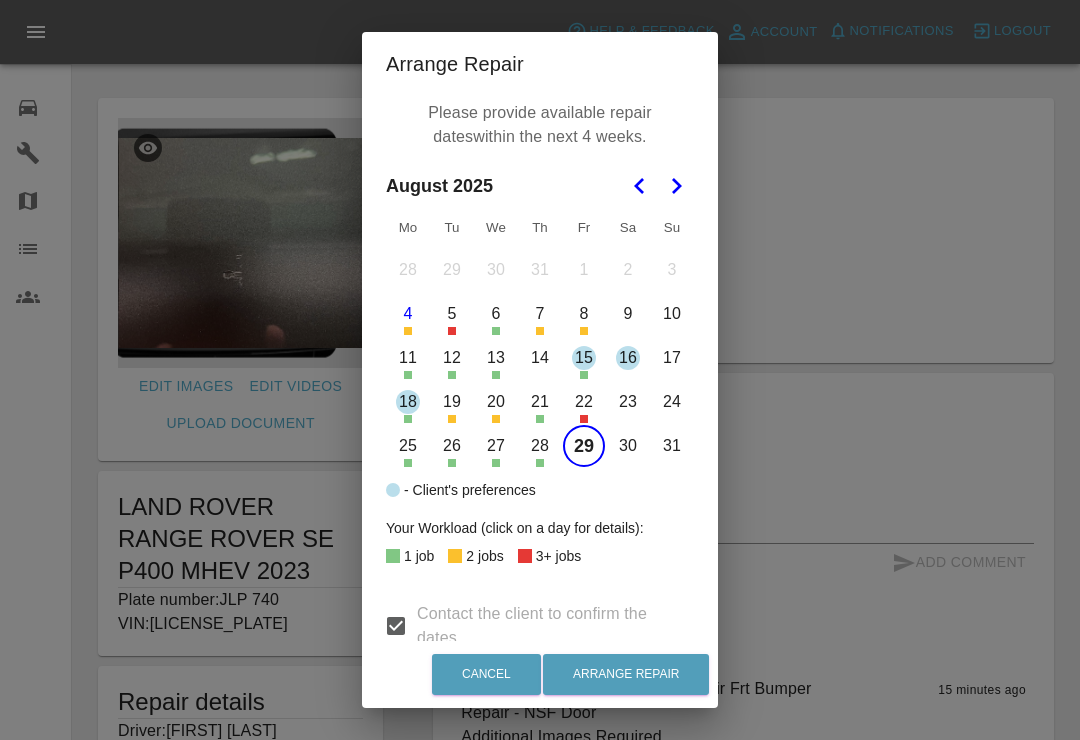 click on "27" at bounding box center (496, 446) 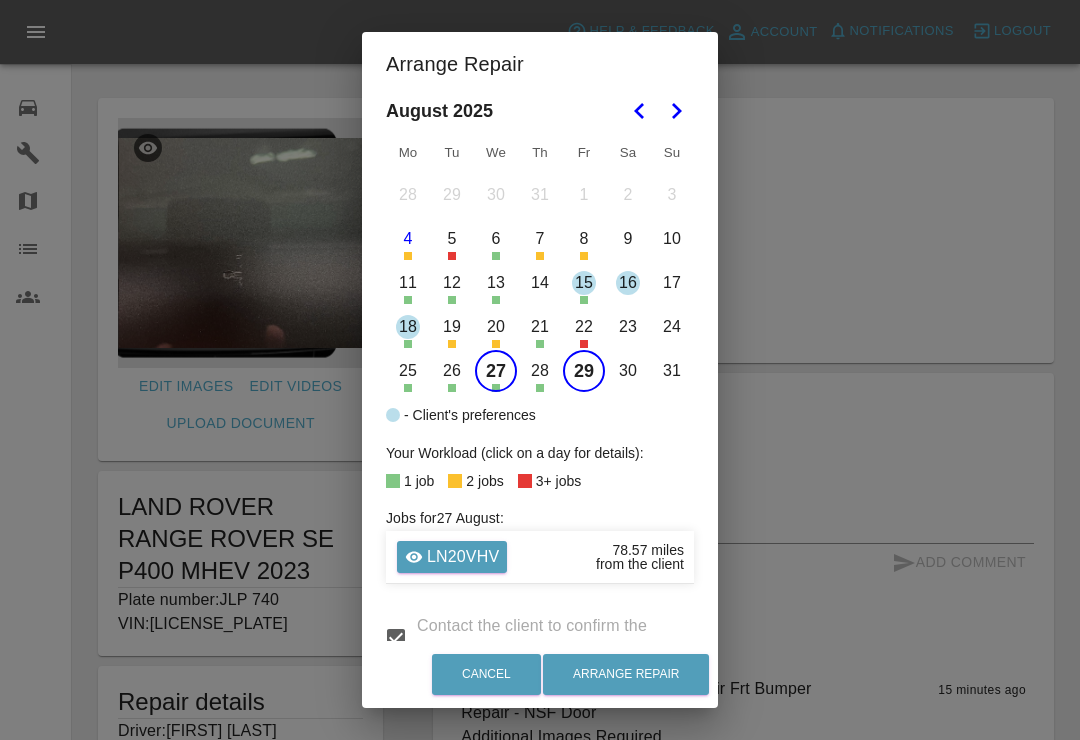 scroll, scrollTop: 68, scrollLeft: 0, axis: vertical 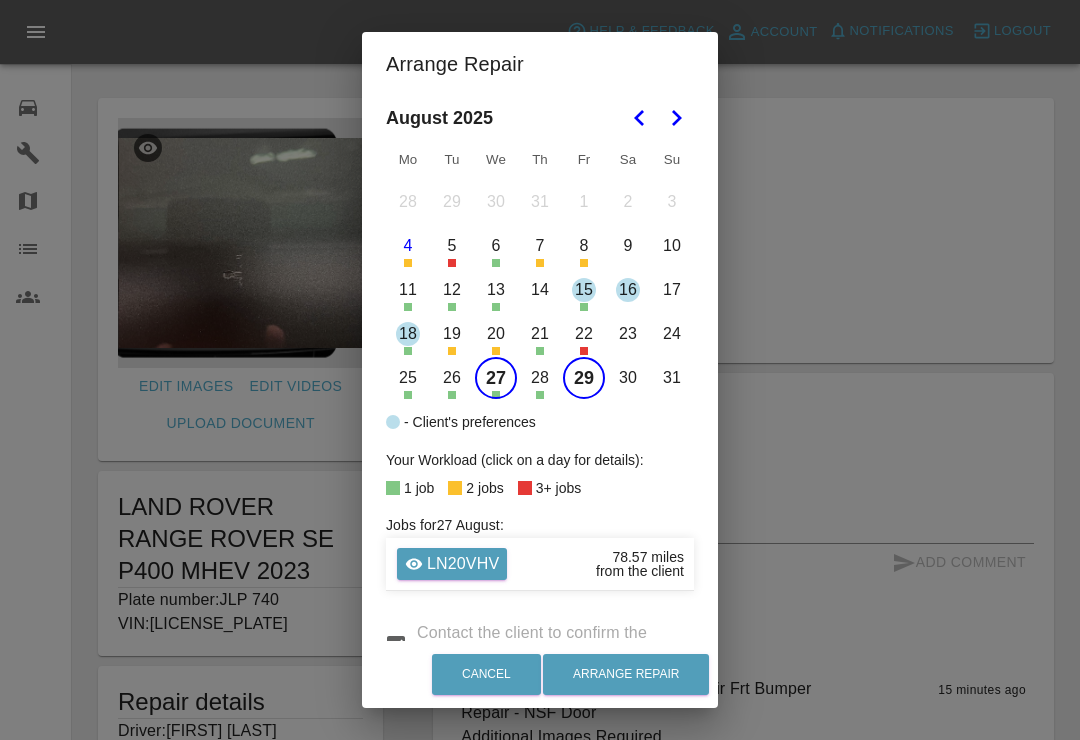 click on "26" at bounding box center [452, 378] 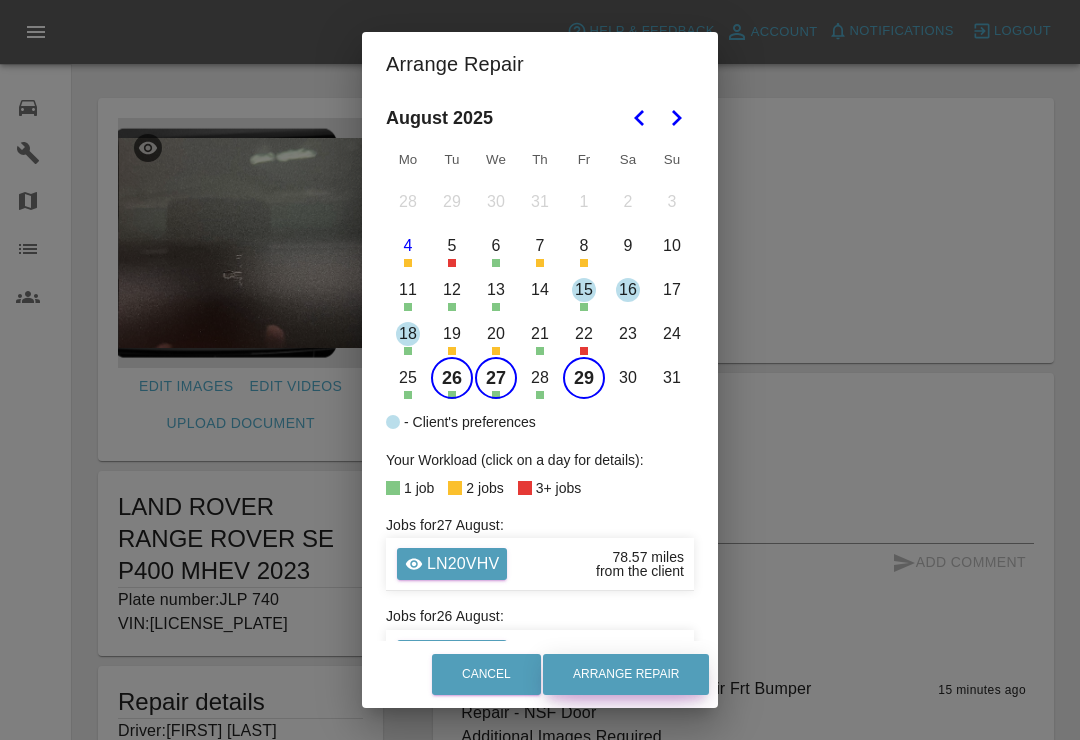 click on "Arrange Repair" at bounding box center (626, 674) 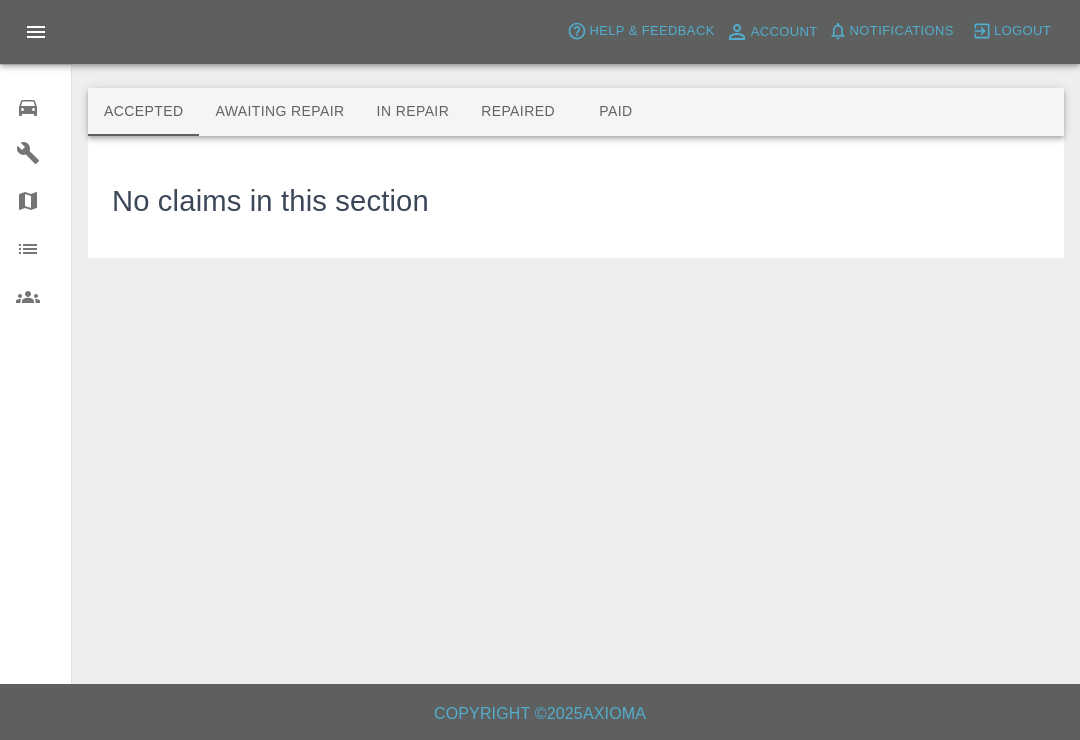 click on "0" at bounding box center [44, 105] 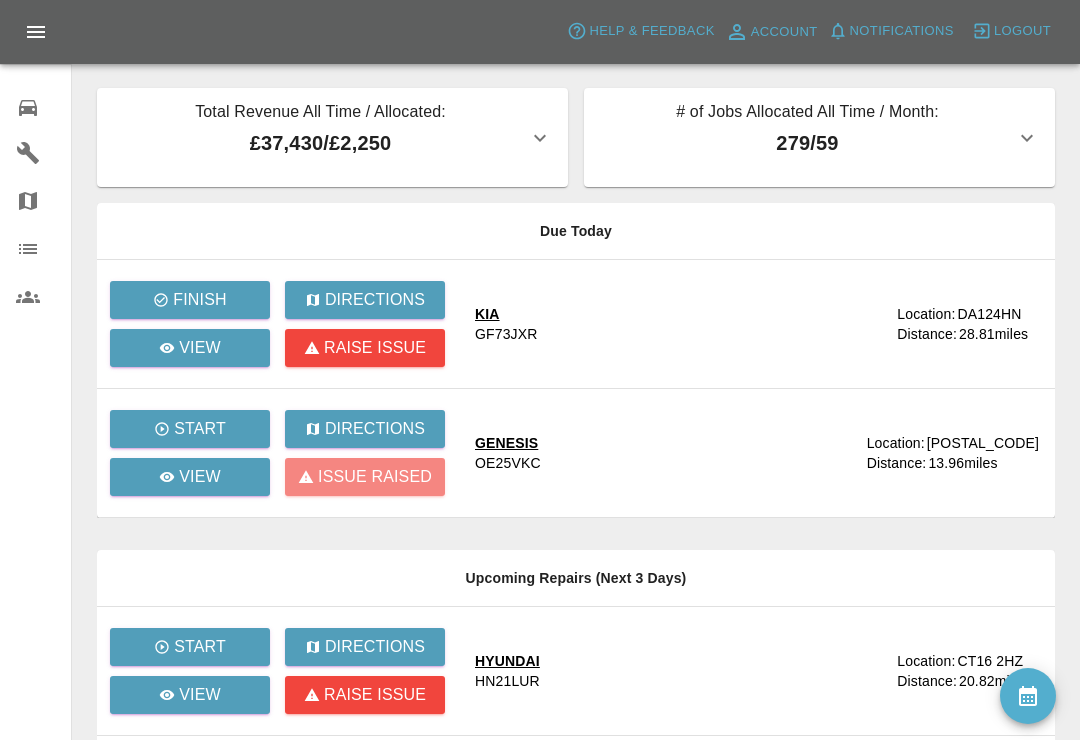 click 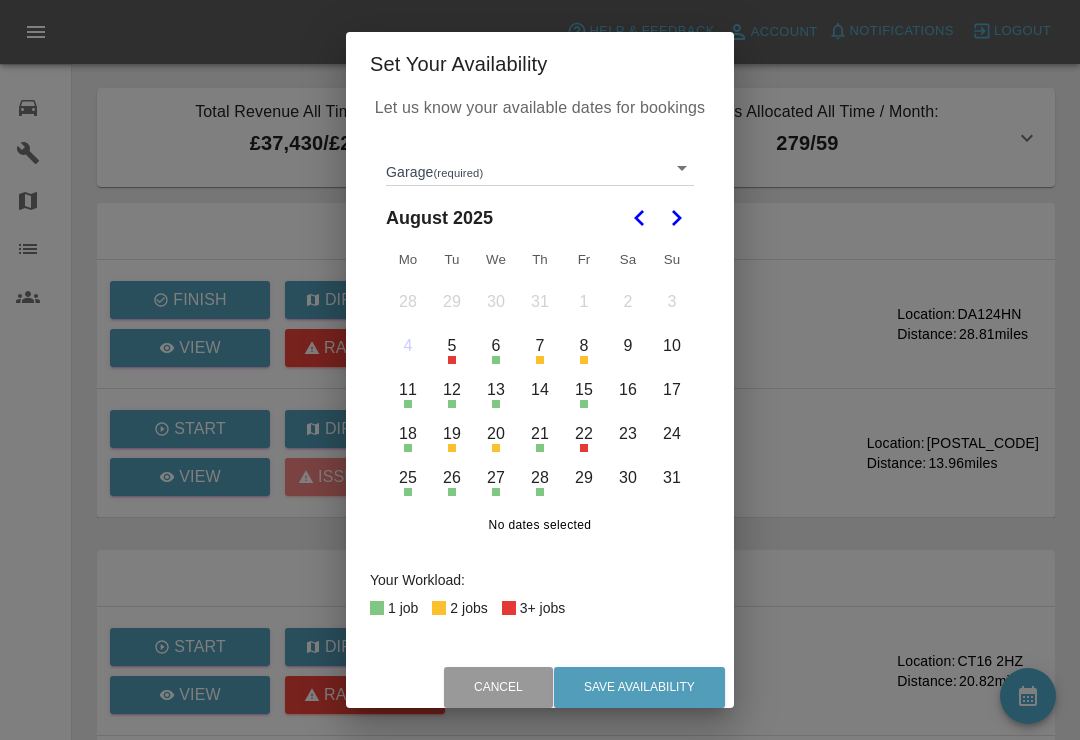click on "Axioma Help & Feedback Account Notifications 0 Logout 0 Repair home Garages Map Organization Users Total Revenue All Time / Allocated: £37,430  /  £2,250 Smart Paint Repair : £33,285 / £490 Smart Paint Repair 2 : £4,145 / £1,760 # of Jobs Allocated All Time / Month: 279  /  59 Smart Paint Repair : 241 / 23 Smart Paint Repair 2 : 38 / 36 Due Today Finish Directions View Raise issue KIA GF73JXR Location: [POSTAL_CODE] Distance:  28.81  miles   Start Directions View Issue raised GENESIS OE25VKC Location: [POSTAL_CODE] Distance:  13.96  miles   Upcoming Repairs (Next 3 Days) Start Directions View Raise issue HYUNDAI HN21LUR Location: [POSTAL_CODE] Distance:  20.82  miles   Start Directions View Raise issue KIA MT18GPY Location: [POSTAL_CODE] Distance:    Start Directions View Raise issue VOLVO KN58NEW Location: [POSTAL_CODE] Distance:    Start Directions View Raise issue JAGUAR KM67GJK Location: [POSTAL_CODE] Distance:    Start Directions View Raise issue MERCEDES-BENZ WA67TDV Location: [POSTAL_CODE] Distance:    Start Directions" at bounding box center [540, 678] 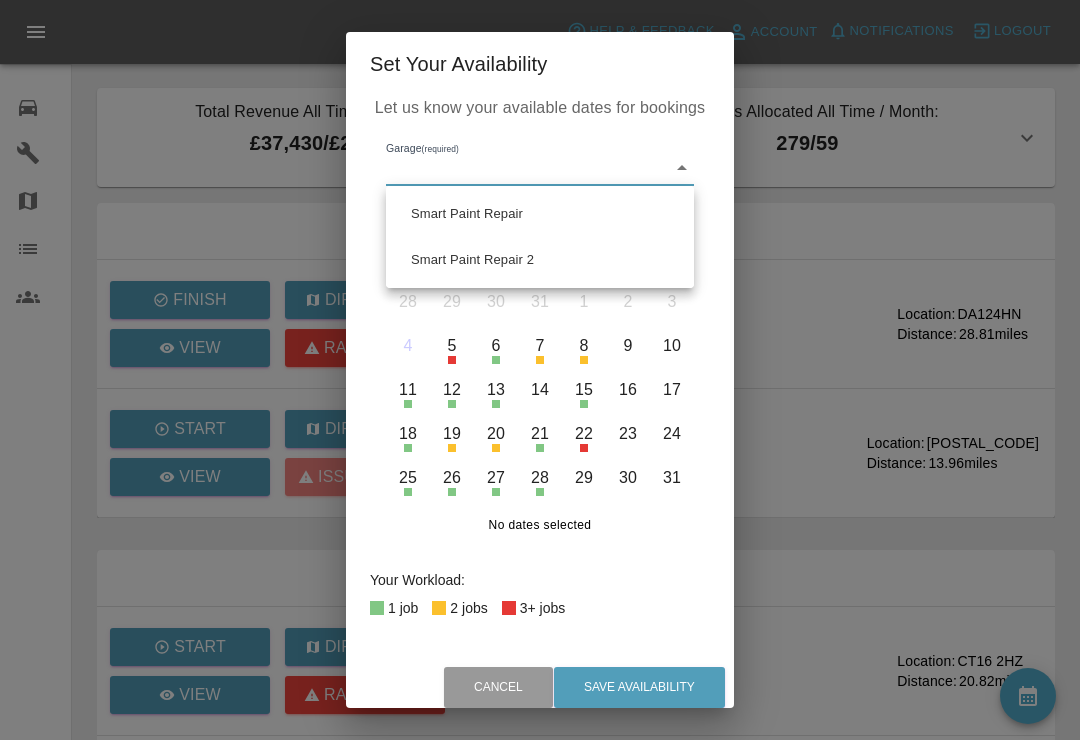 click on "Smart Paint Repair 2" at bounding box center (540, 260) 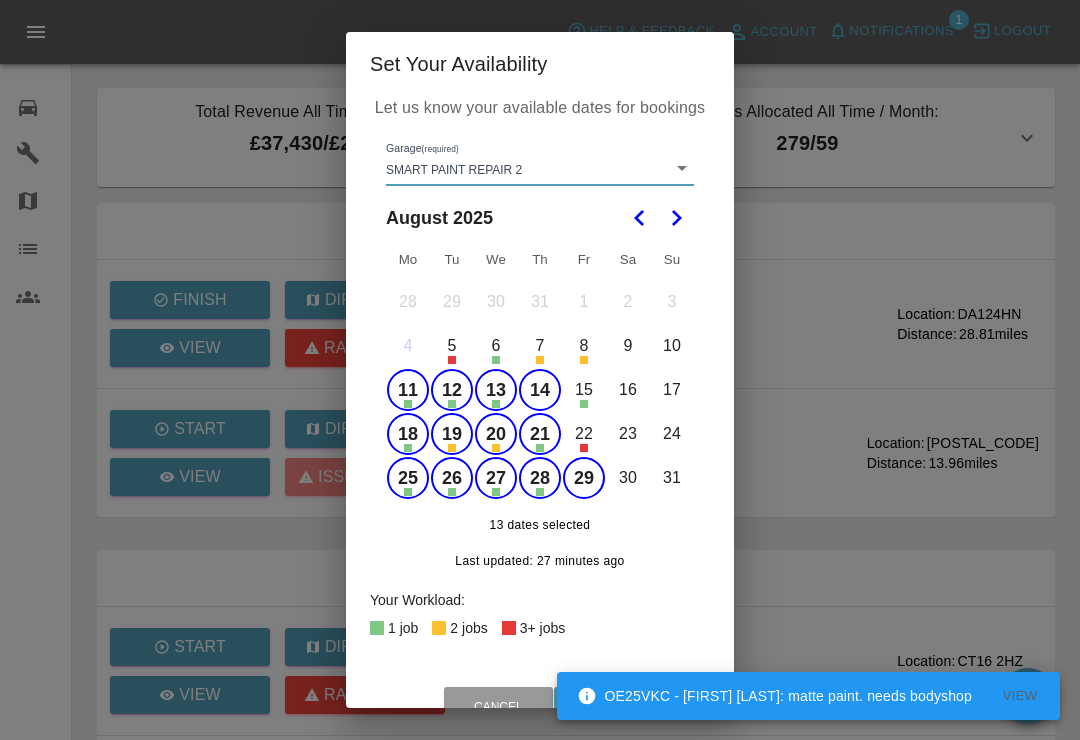 click on "OE25VKC - [FIRST] [LAST]: matte paint. needs bodyshop" at bounding box center [774, 696] 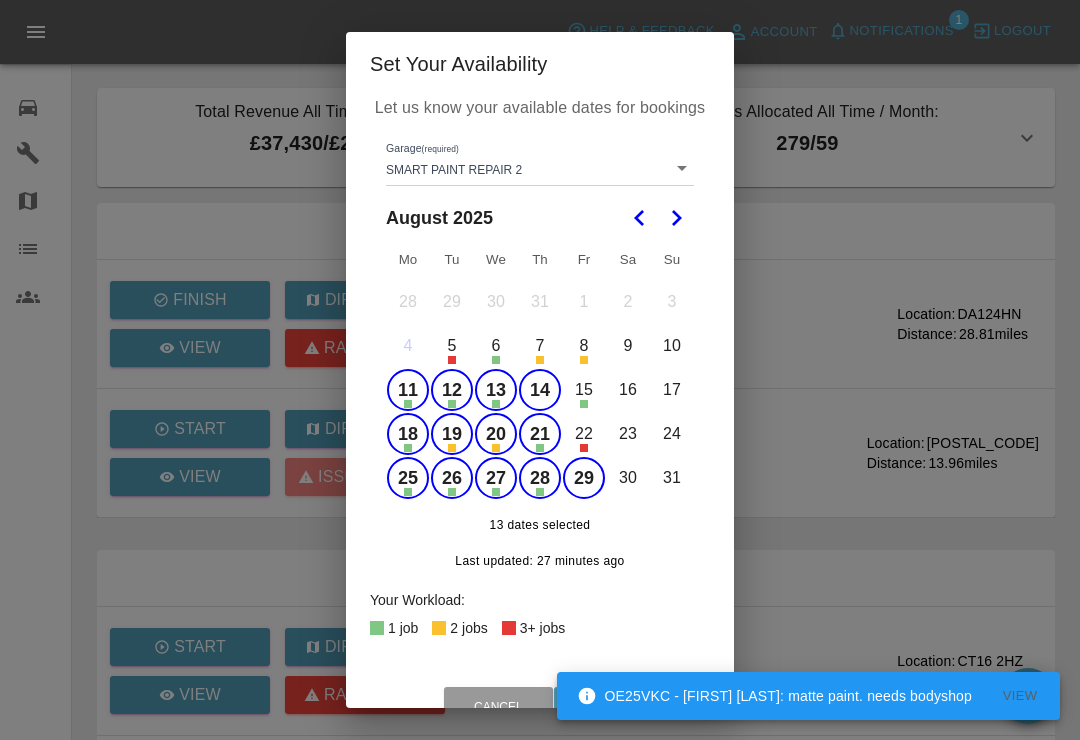 click on "OE25VKC - [FIRST] [LAST]: matte paint. needs bodyshop" at bounding box center [774, 696] 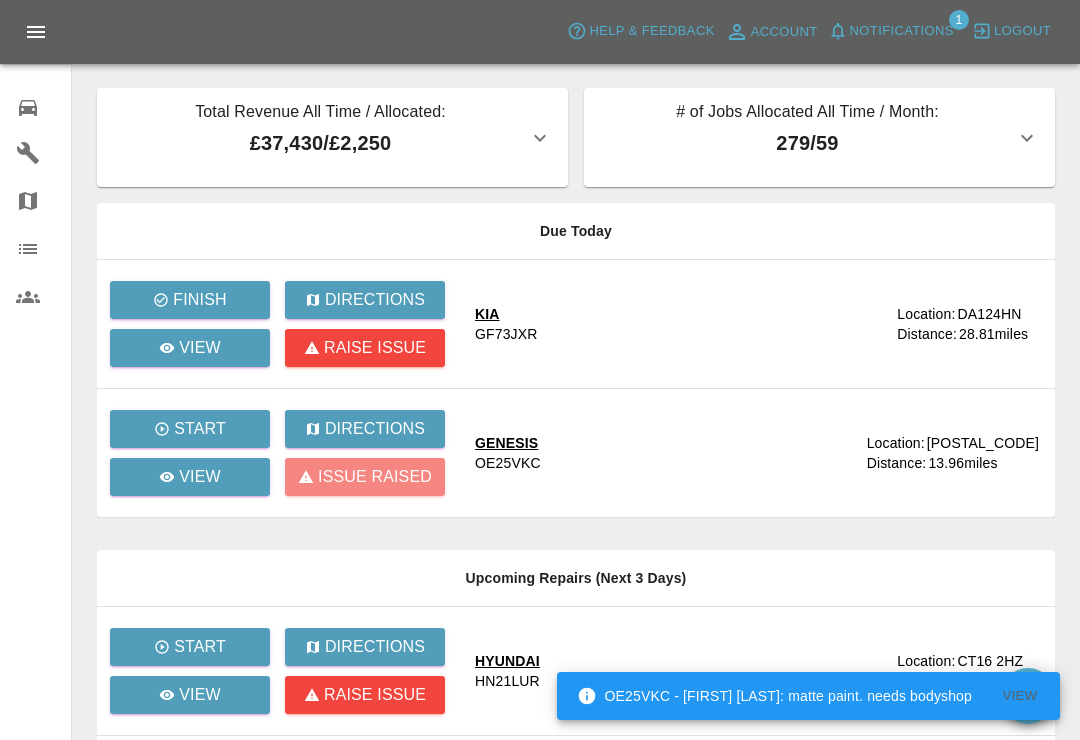click on "Notifications" at bounding box center [902, 31] 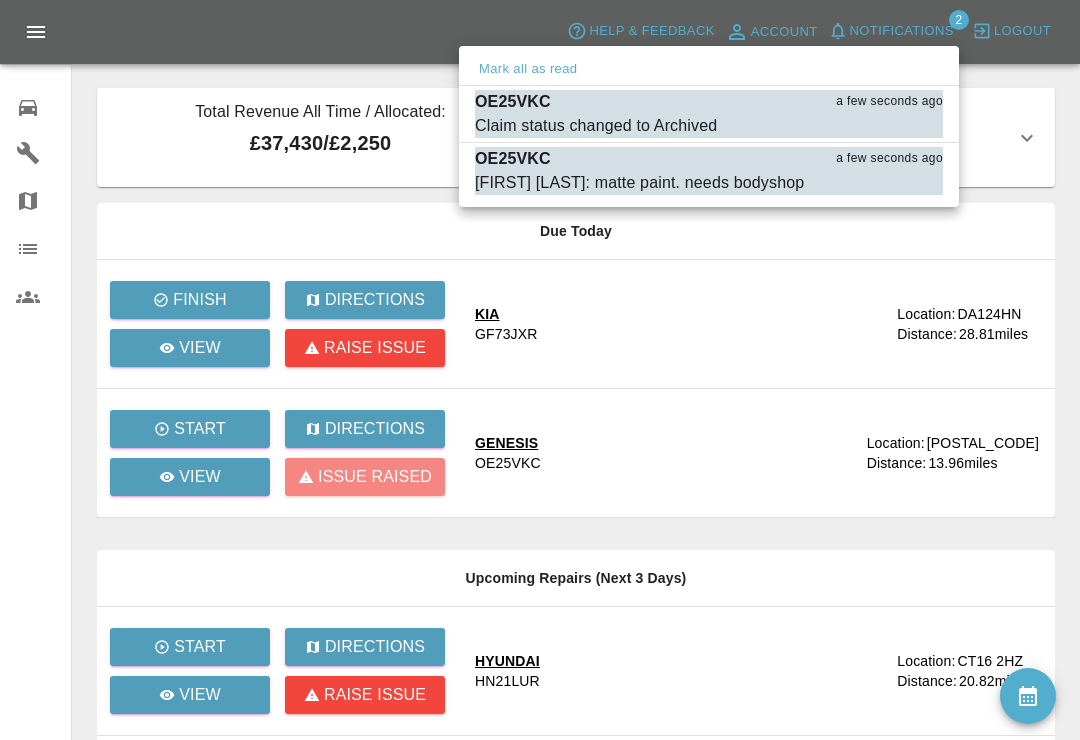 click on "Mark as read" at bounding box center [899, 126] 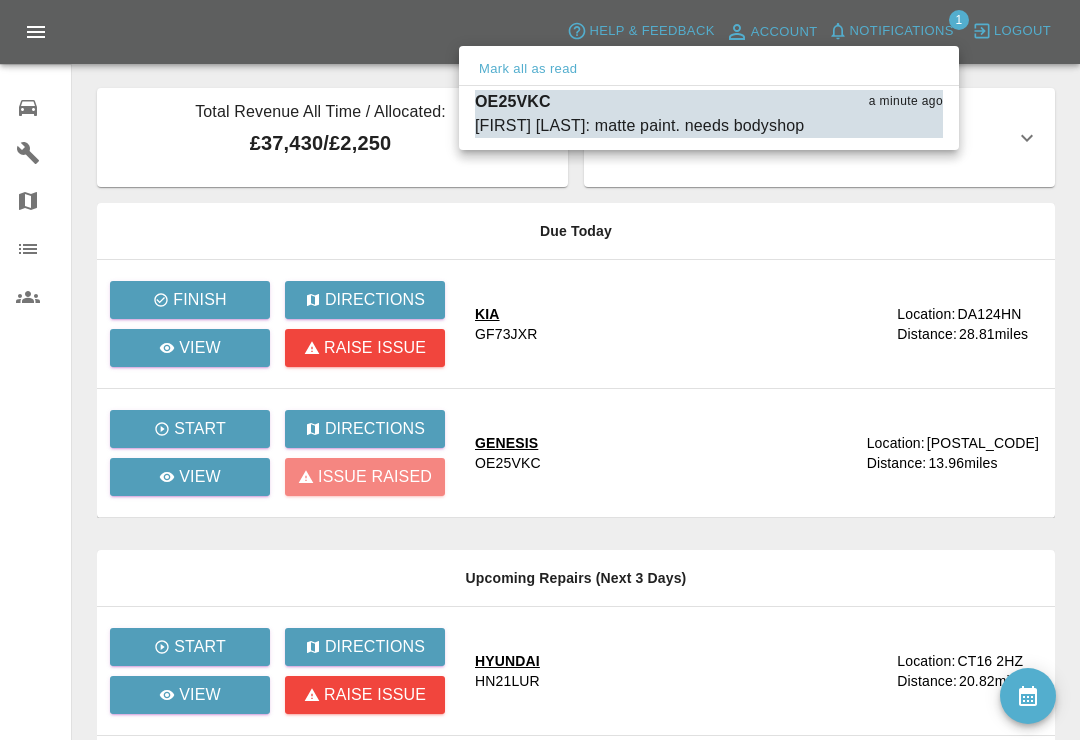 click on "Mark as read" at bounding box center (899, 126) 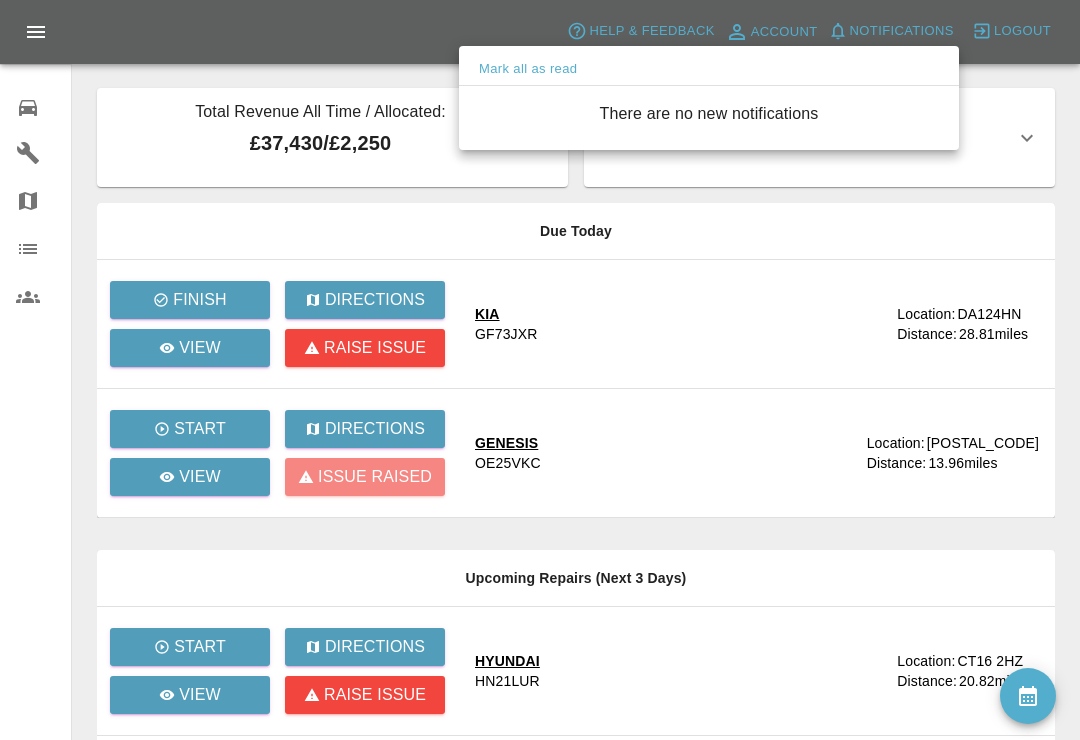 click at bounding box center (540, 370) 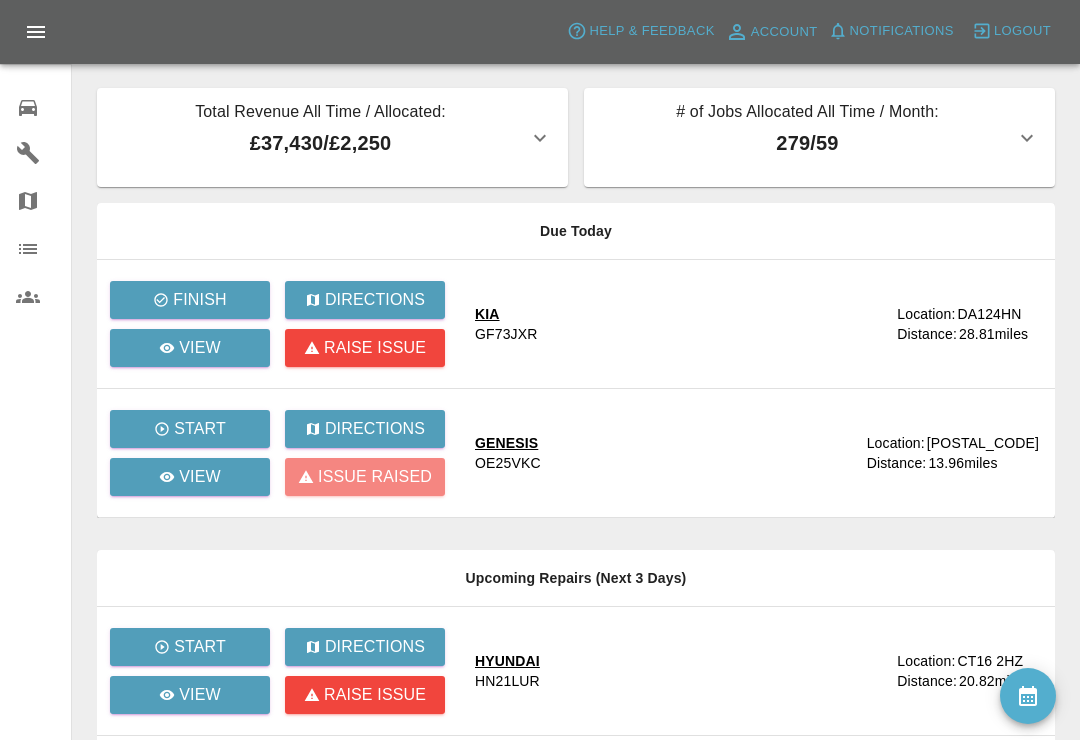 click on "Total Revenue All Time / Allocated: £37,430  /  £2,250 Smart Paint Repair : £33,285 / £490 Smart Paint Repair 2 : £4,145 / £1,760 # of Jobs Allocated All Time / Month: 279  /  59 Smart Paint Repair : 241 / 23 Smart Paint Repair 2 : 38 / 36 Due Today Finish Directions View Raise issue KIA GF73JXR Location: [POSTAL_CODE] Distance:  28.81  miles   Start Directions View Issue raised GENESIS OE25VKC Location: [POSTAL_CODE] Distance:  13.96  miles   Upcoming Repairs (Next 3 Days) Start Directions View Raise issue HYUNDAI HN21LUR Location: [POSTAL_CODE] Distance:  20.82  miles   Start Directions View Raise issue KIA MT18GPY Location: [POSTAL_CODE] Distance:    Start Directions View Raise issue VOLVO KN58NEW Location: [POSTAL_CODE] Distance:    Start Directions View Raise issue JAGUAR KM67GJK Location: [POSTAL_CODE] Distance:    Start Directions View Raise issue MERCEDES-BENZ WA67TDV Location: [POSTAL_CODE] Distance:    Start Directions View Raise issue AUDI YM17YLJ Location: [POSTAL_CODE] Distance:    All Repairs View View Repairs Marketplace View" at bounding box center (540, 650) 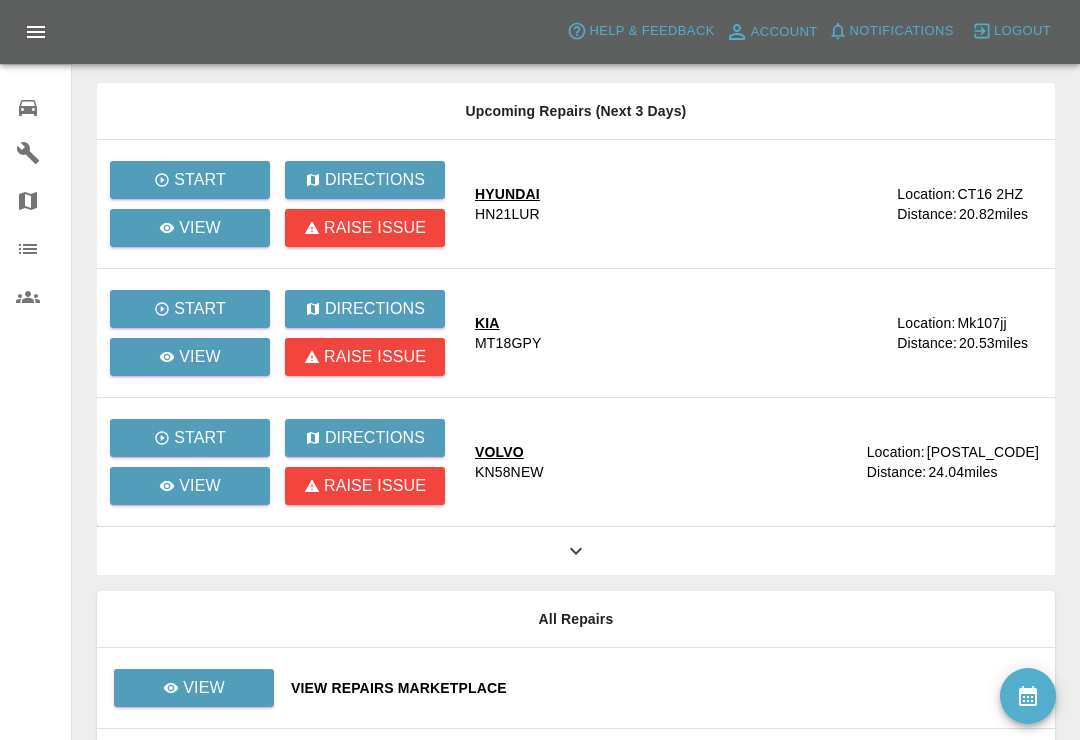 scroll, scrollTop: 586, scrollLeft: 0, axis: vertical 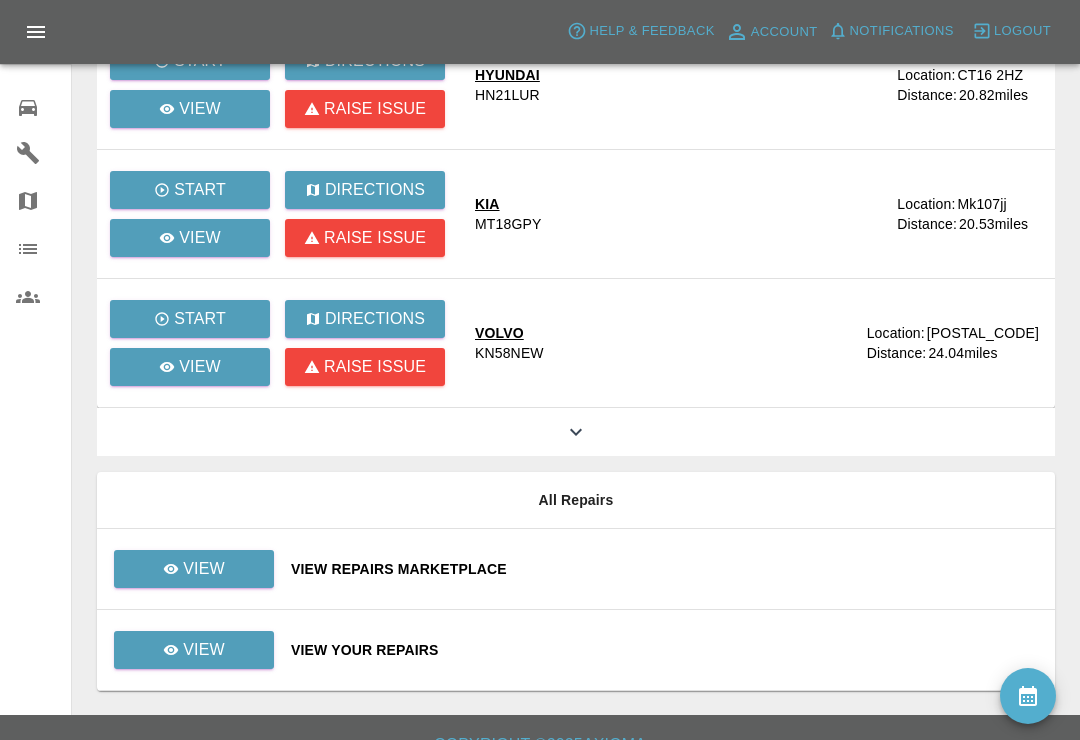 click on "View Your Repairs" at bounding box center [665, 650] 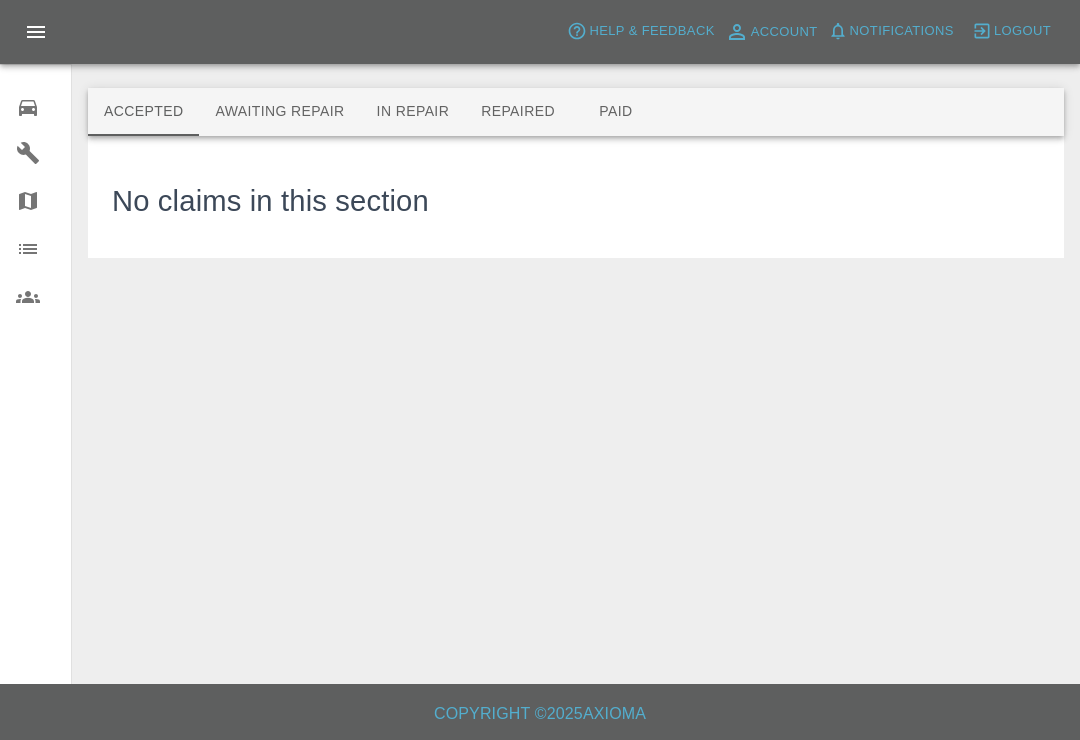 click on "Awaiting Repair" at bounding box center (279, 112) 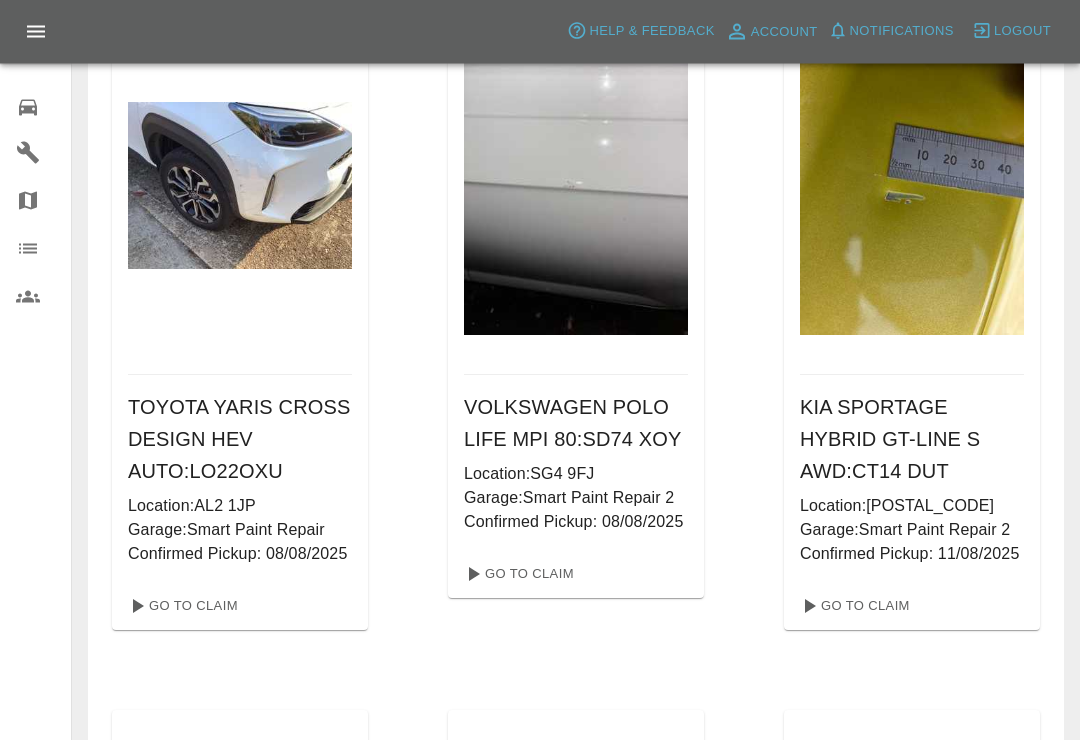 scroll, scrollTop: 1595, scrollLeft: 0, axis: vertical 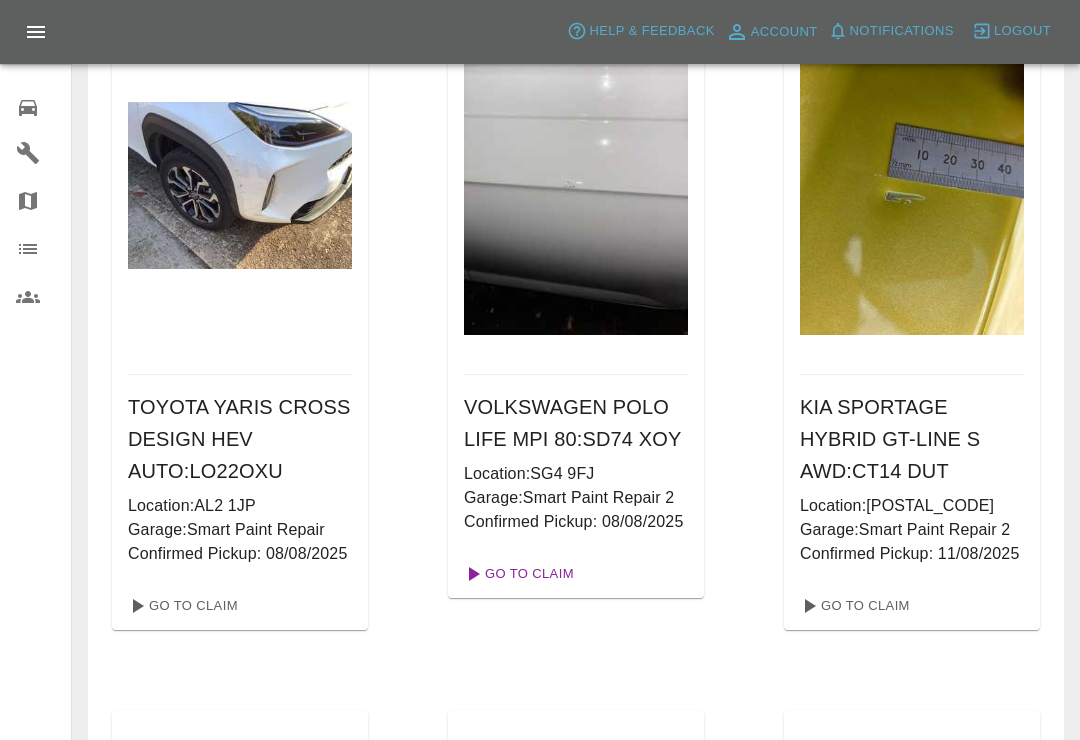click on "Go To Claim" at bounding box center (517, 574) 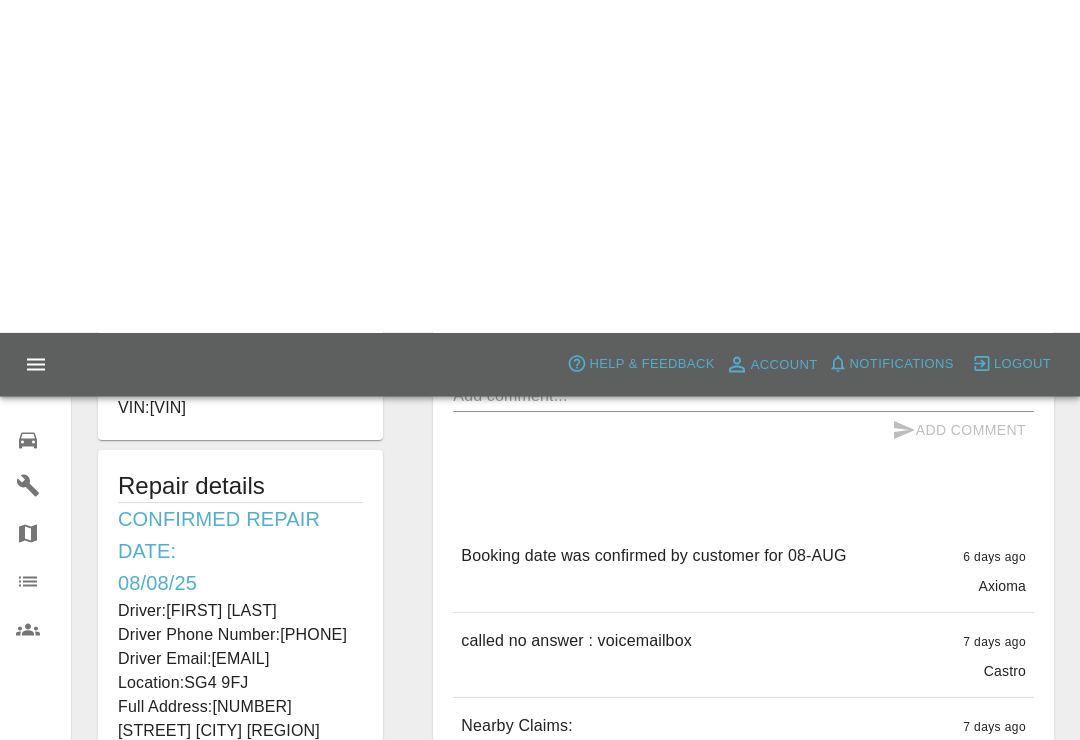 scroll, scrollTop: 0, scrollLeft: 0, axis: both 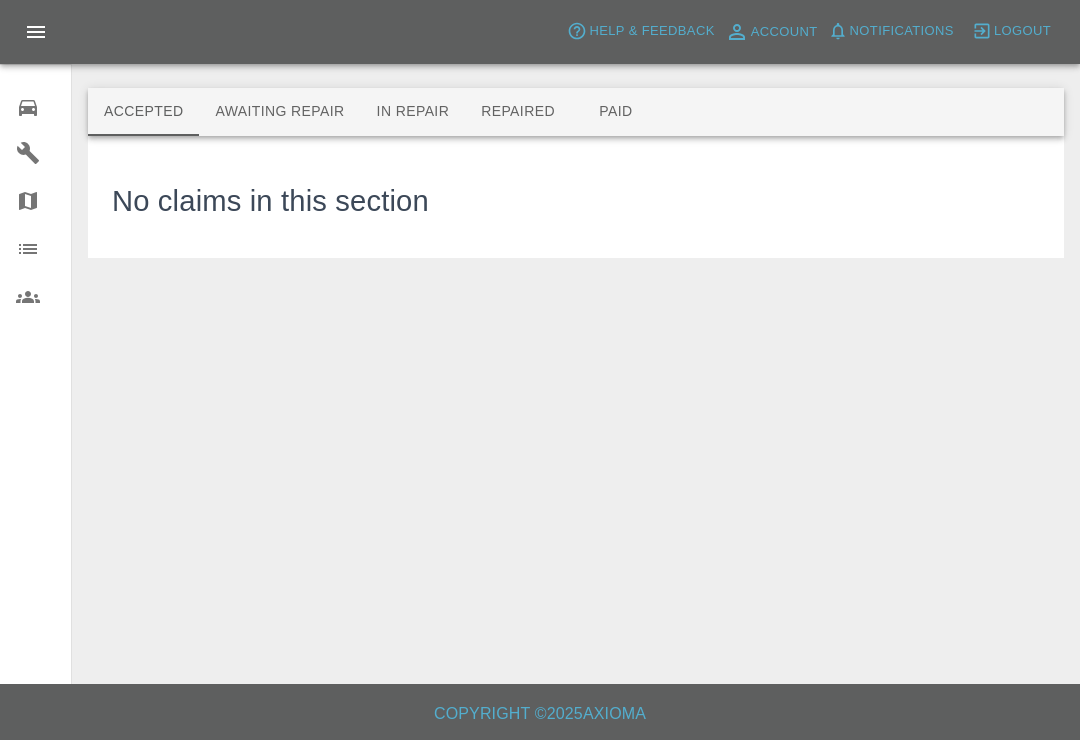click on "Awaiting Repair" at bounding box center (279, 112) 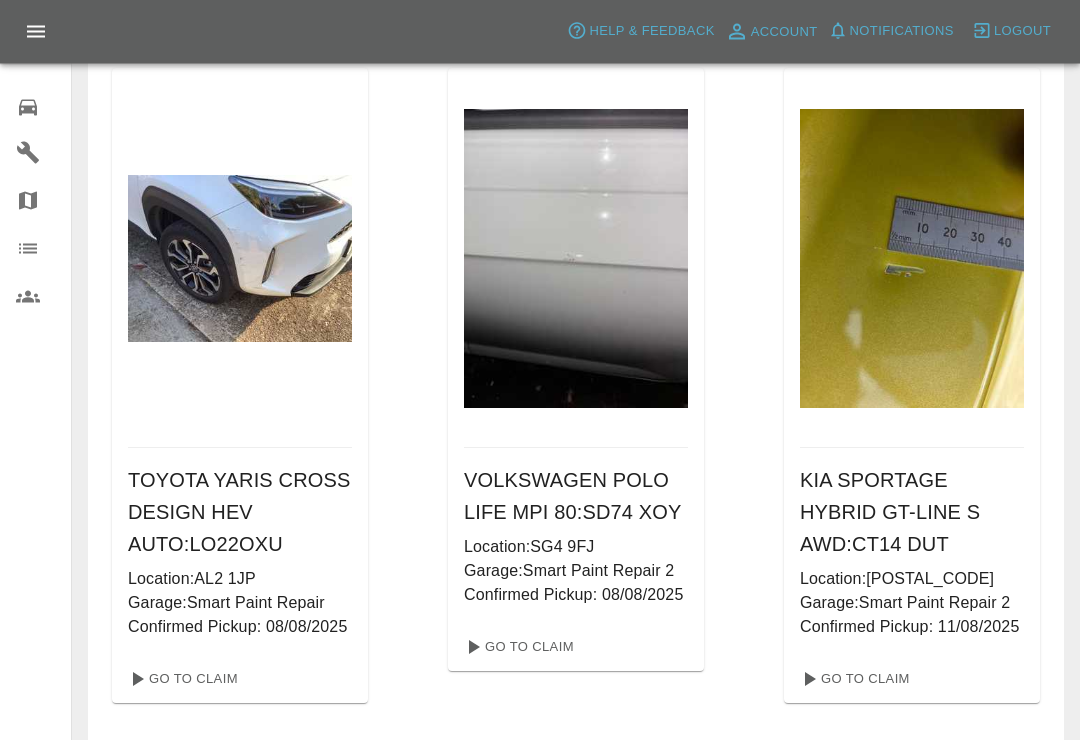 scroll, scrollTop: 1530, scrollLeft: 0, axis: vertical 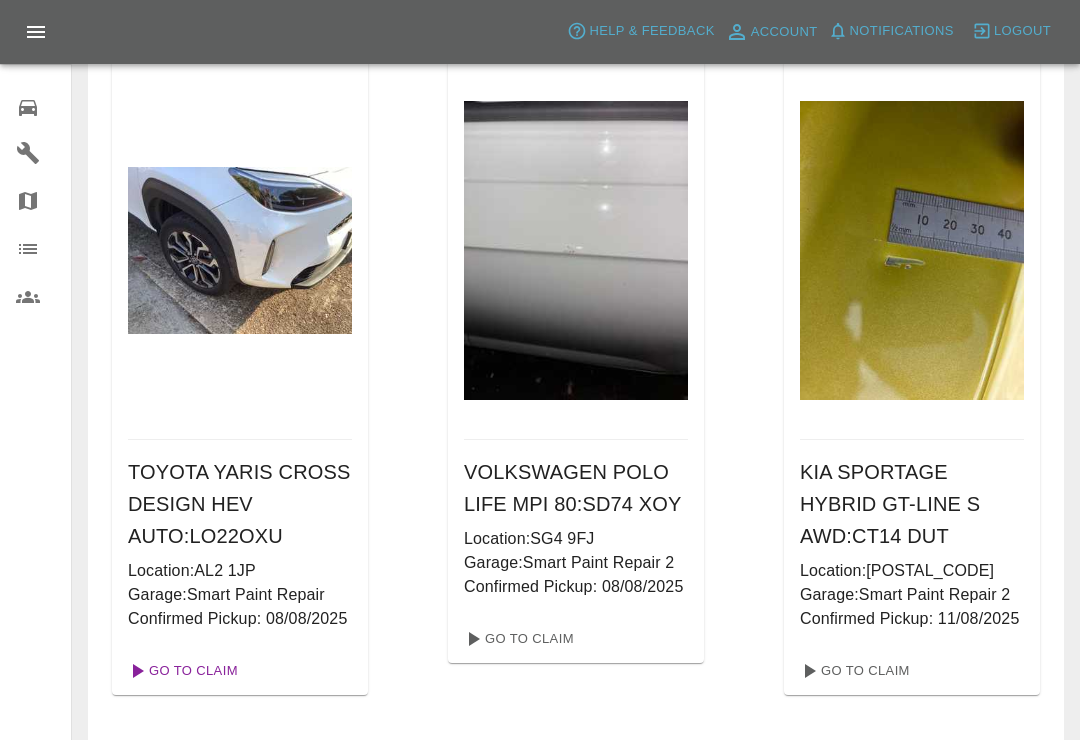click on "Go To Claim" at bounding box center [181, 671] 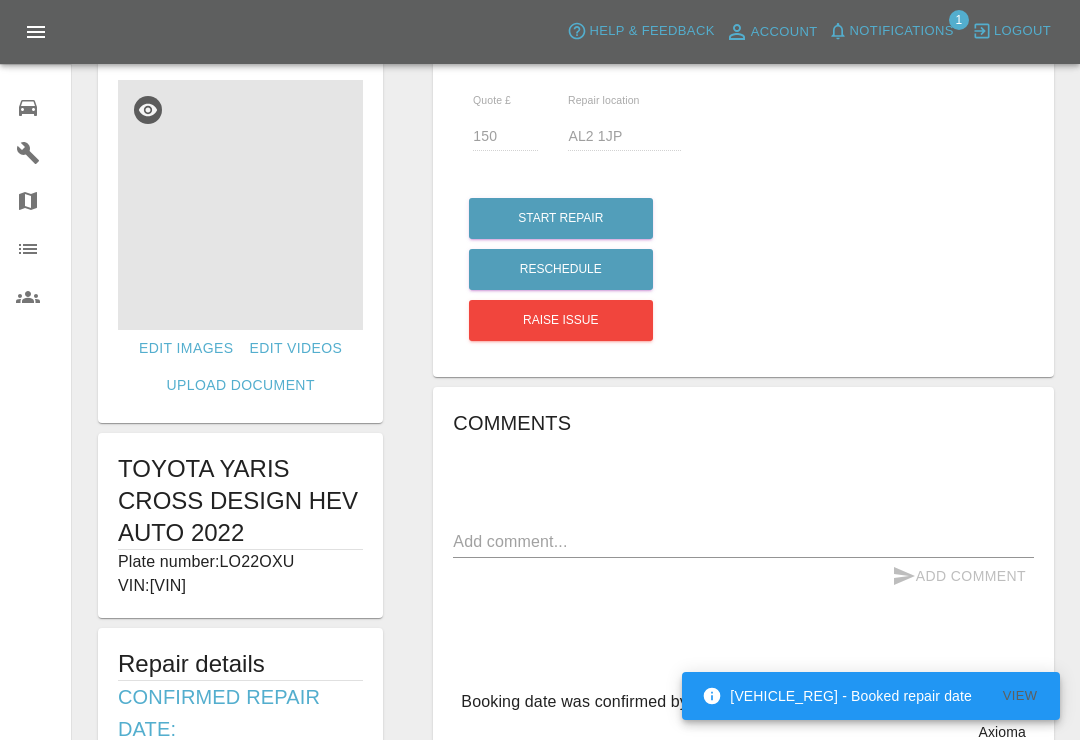 scroll, scrollTop: 0, scrollLeft: 0, axis: both 